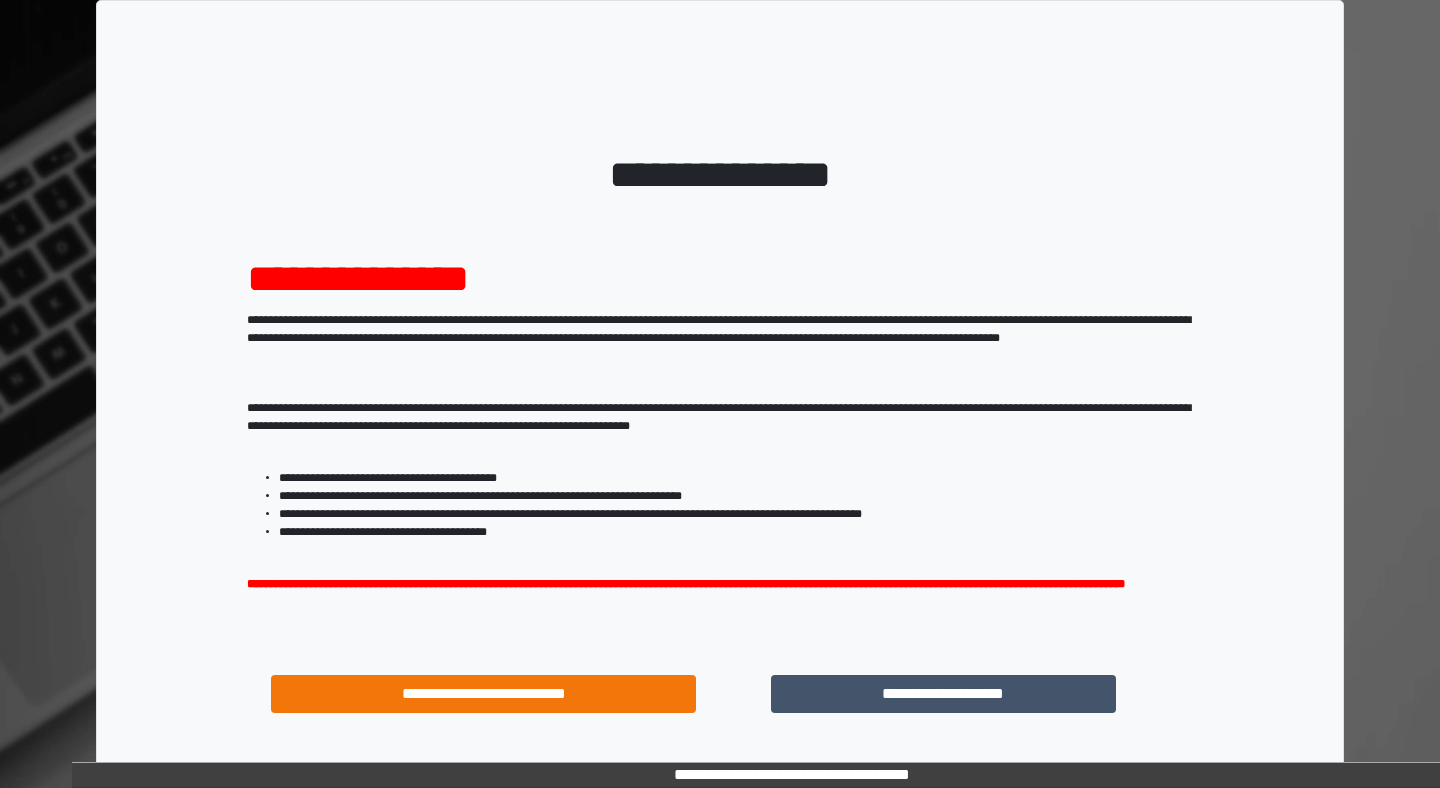 scroll, scrollTop: 0, scrollLeft: 0, axis: both 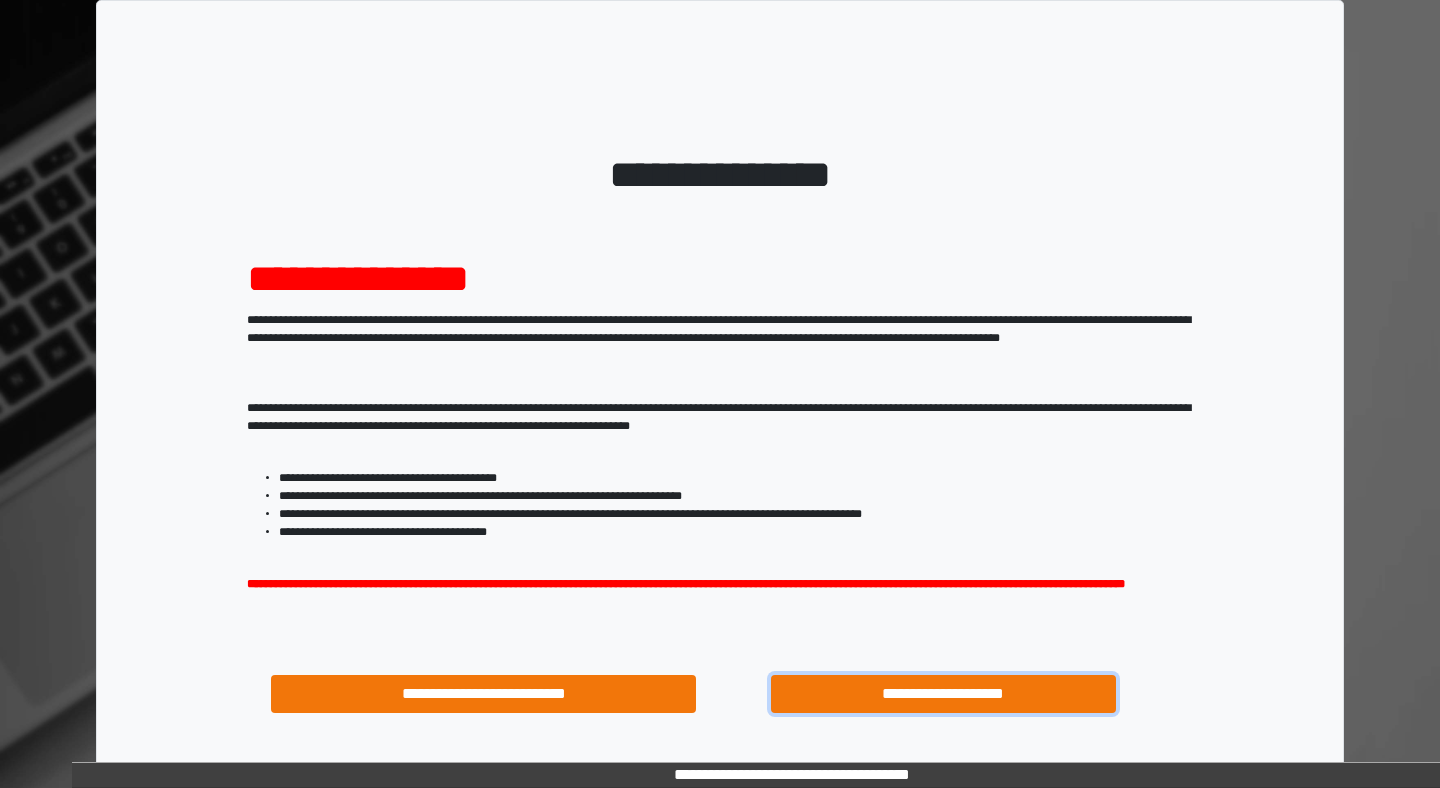 click on "**********" at bounding box center [943, 694] 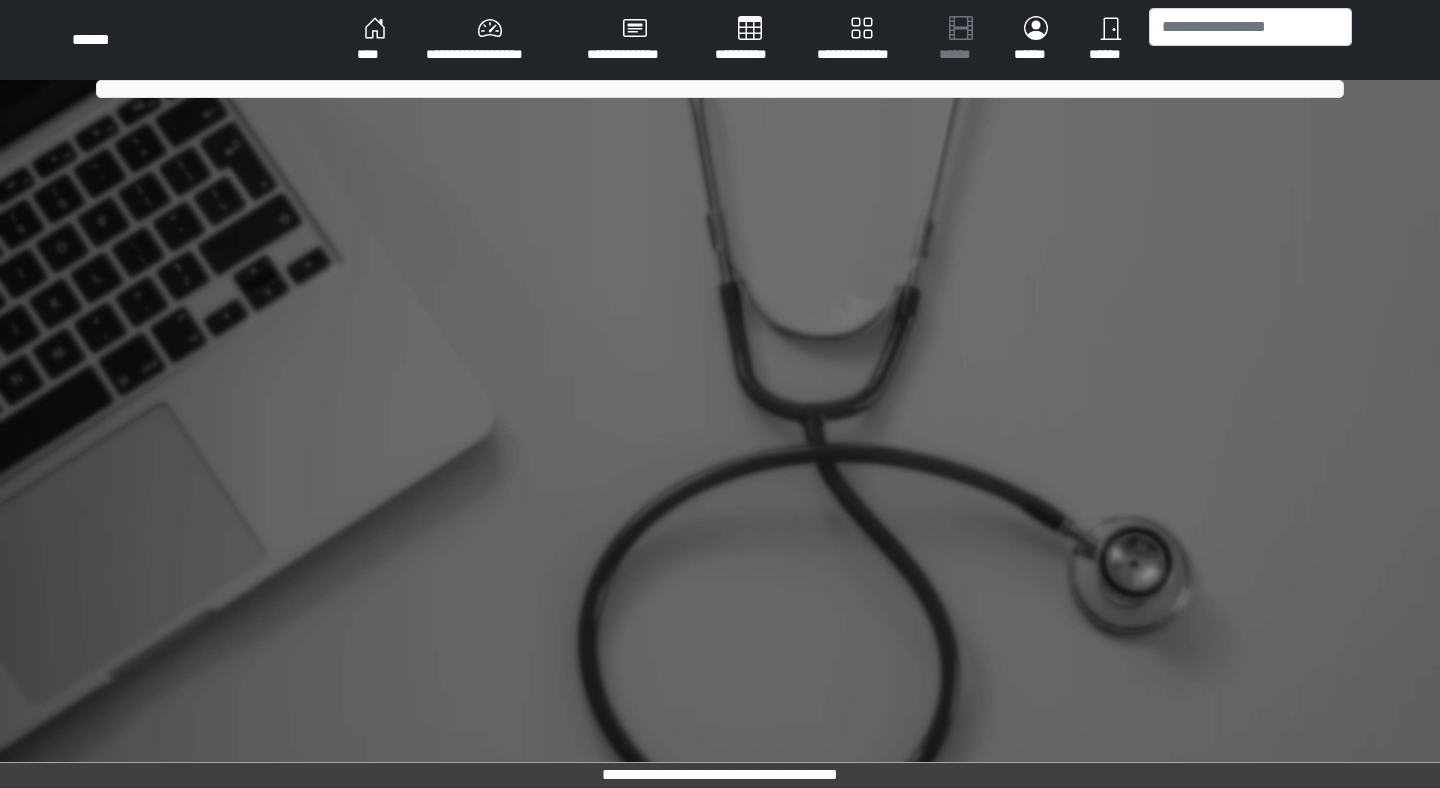 scroll, scrollTop: 0, scrollLeft: 0, axis: both 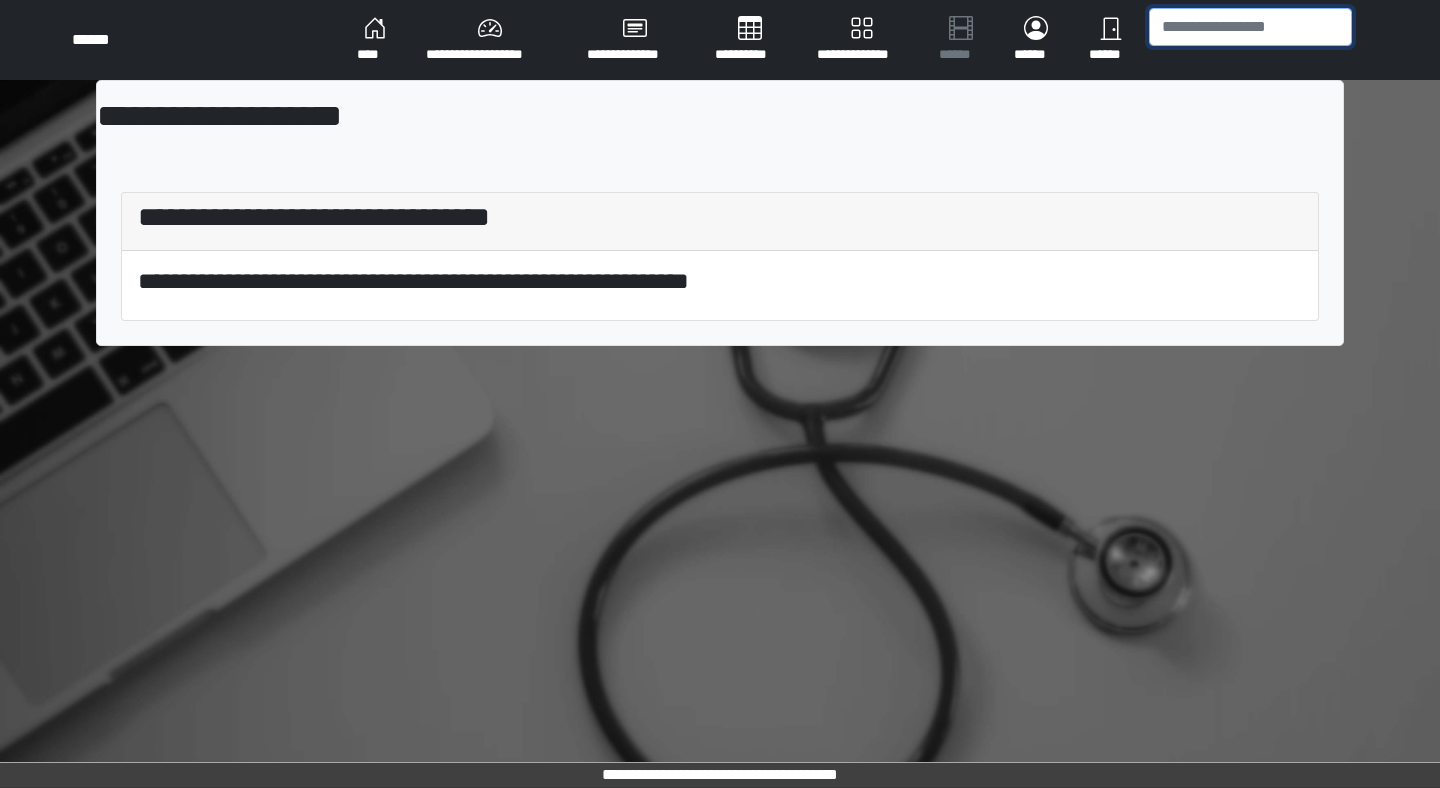click at bounding box center (1250, 27) 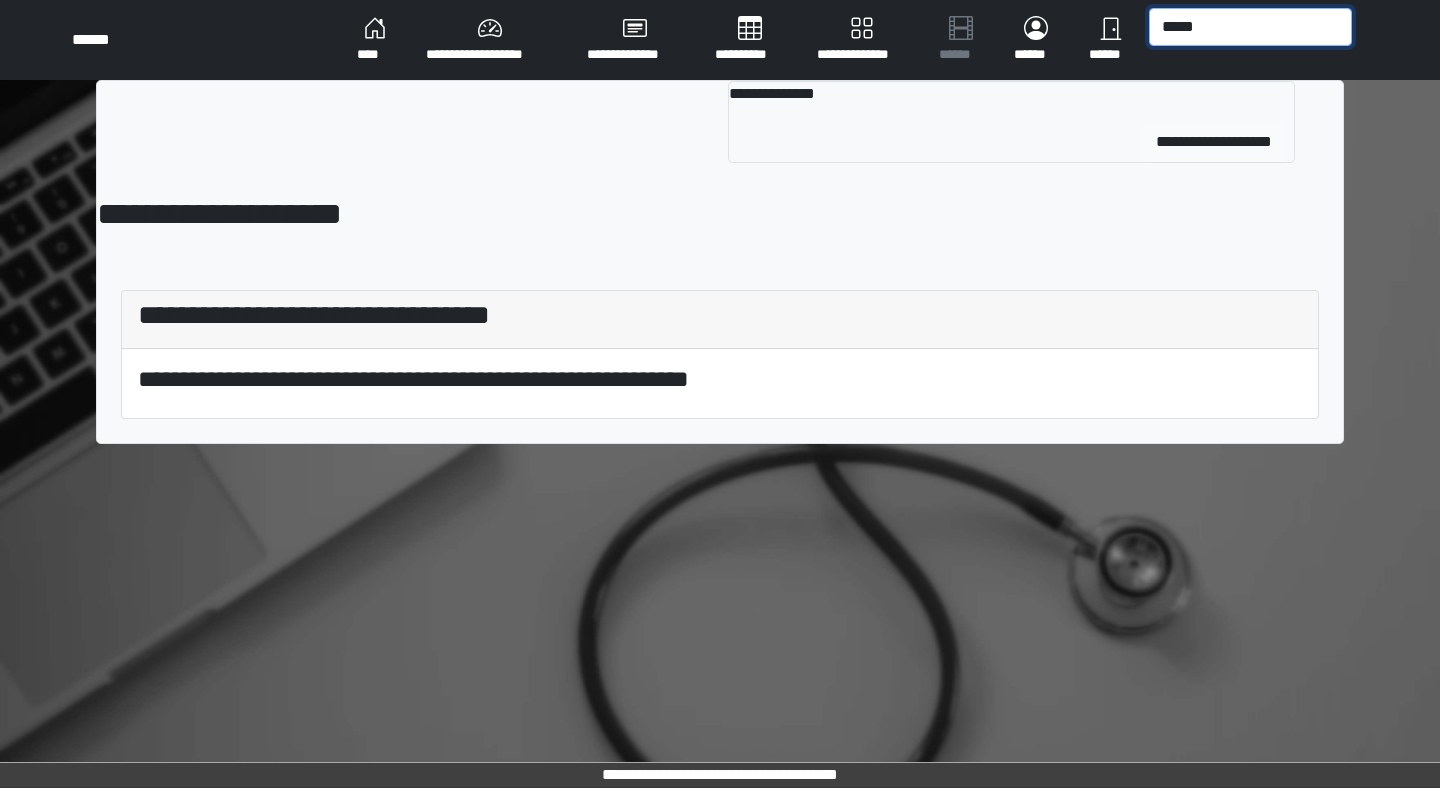 type on "*****" 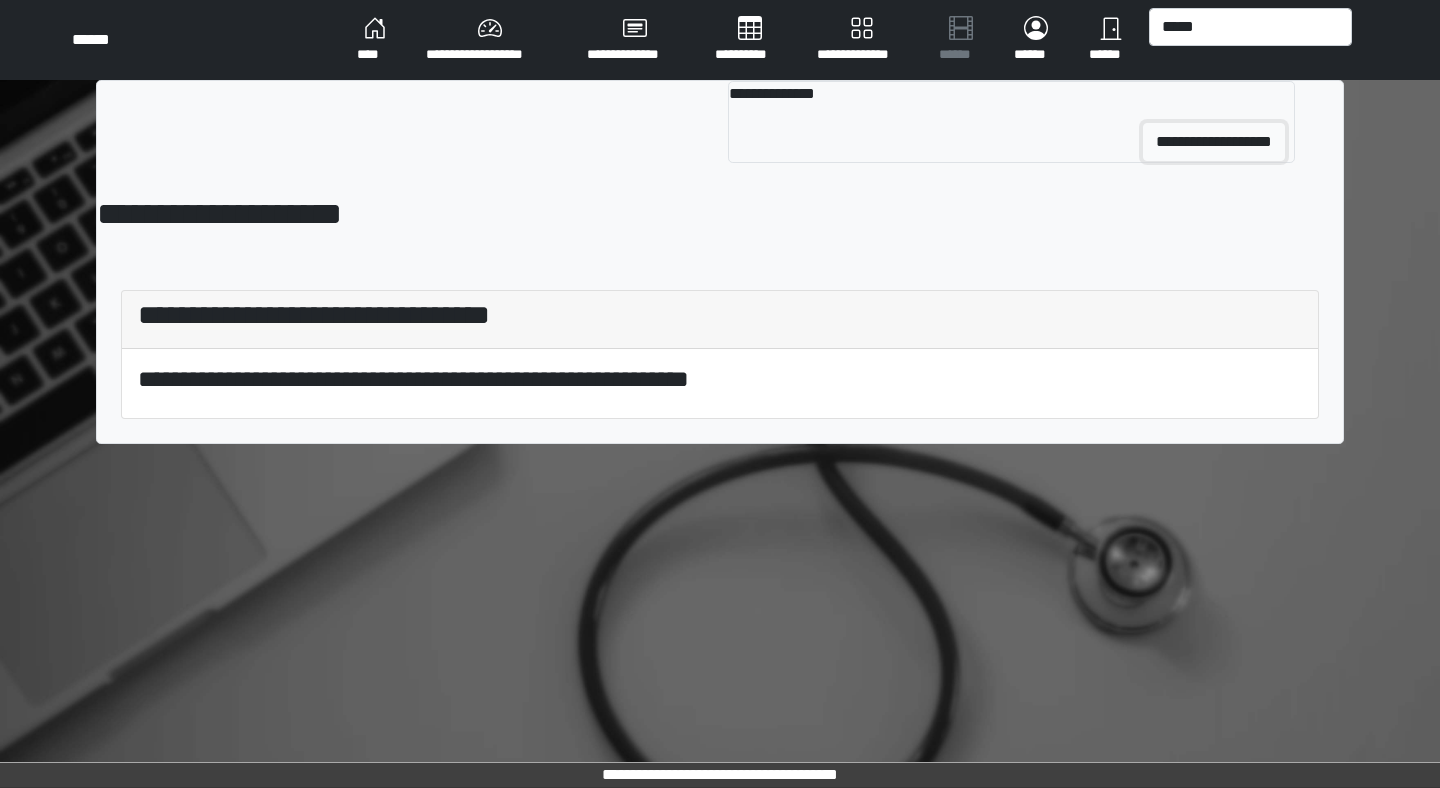 click on "**********" at bounding box center [1214, 142] 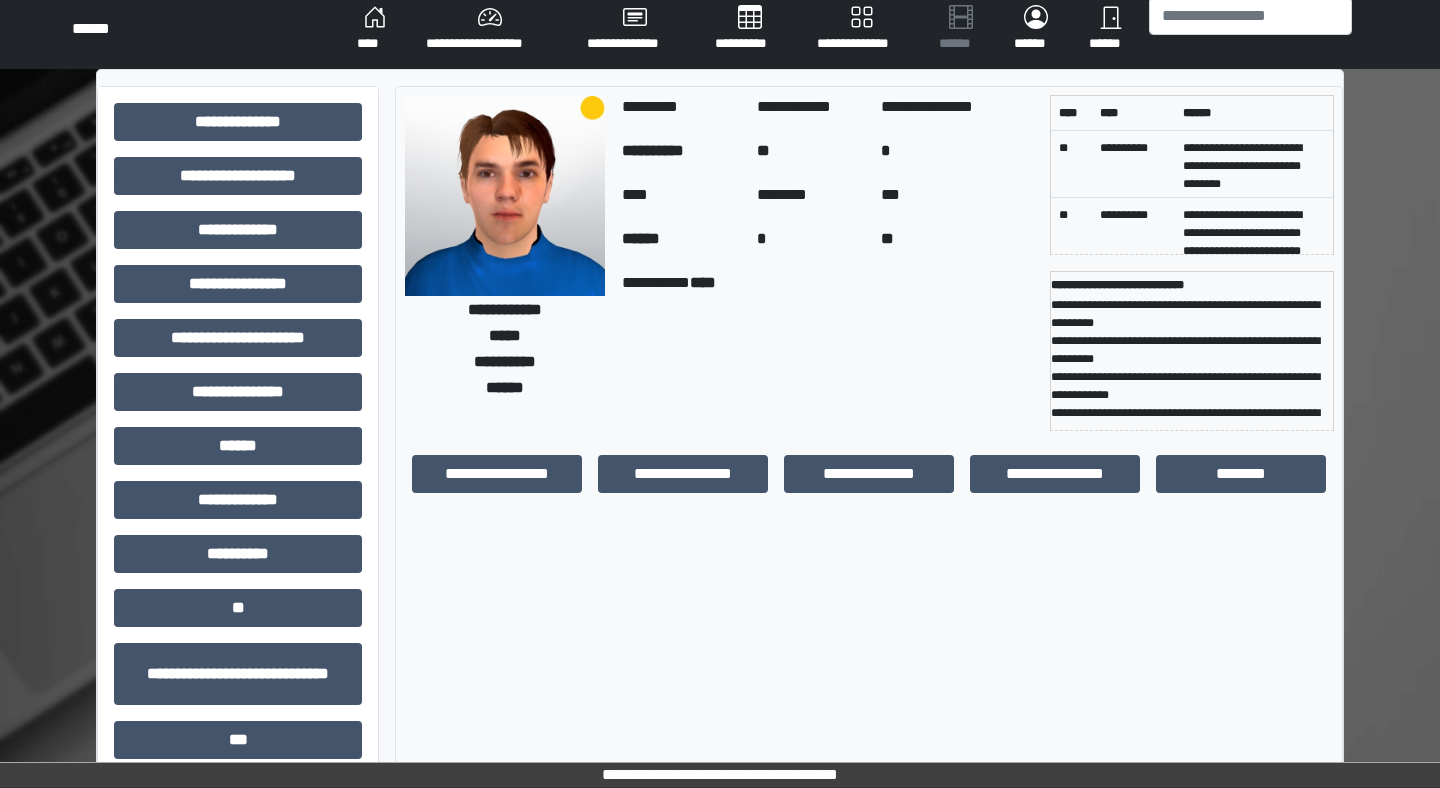 scroll, scrollTop: 0, scrollLeft: 0, axis: both 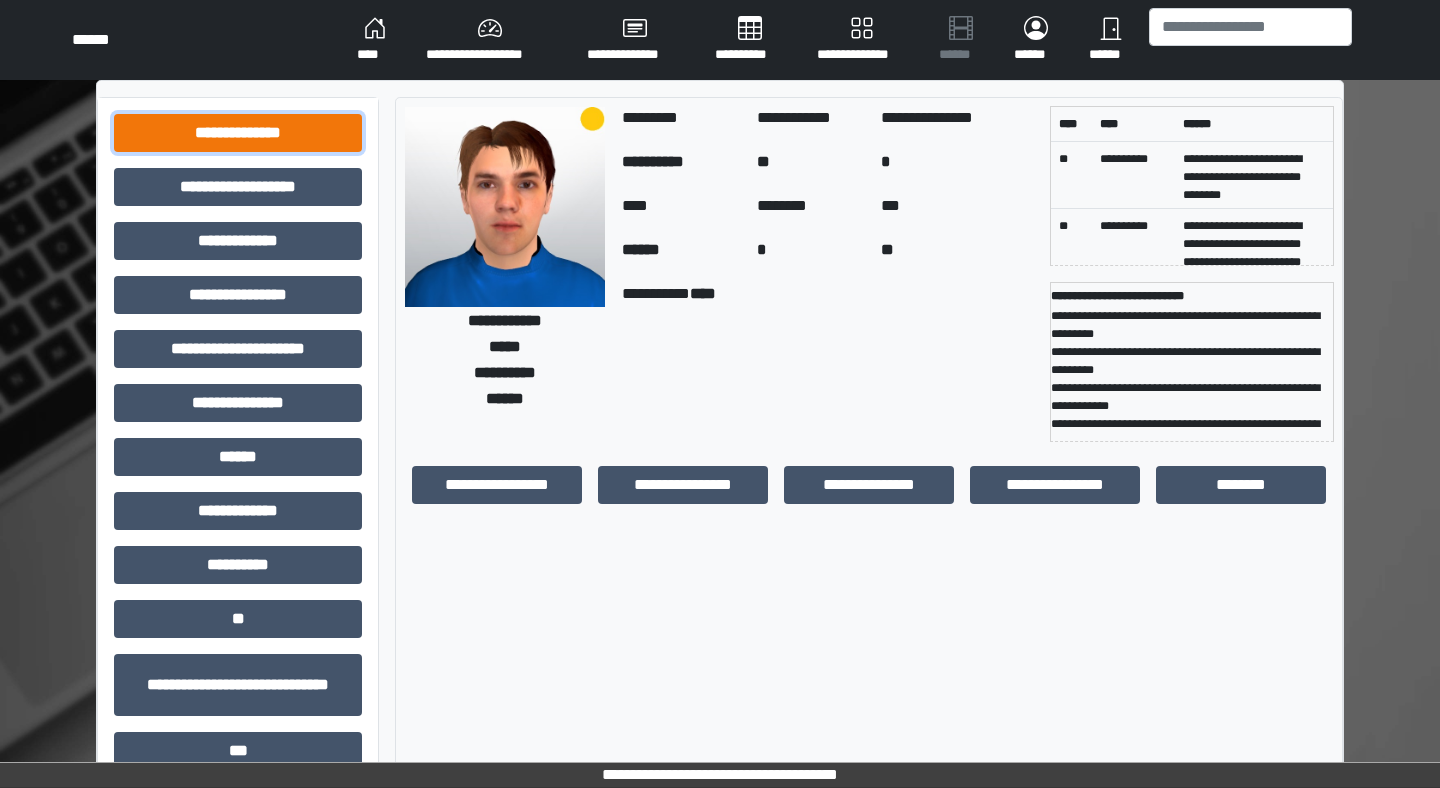 click on "**********" at bounding box center (238, 133) 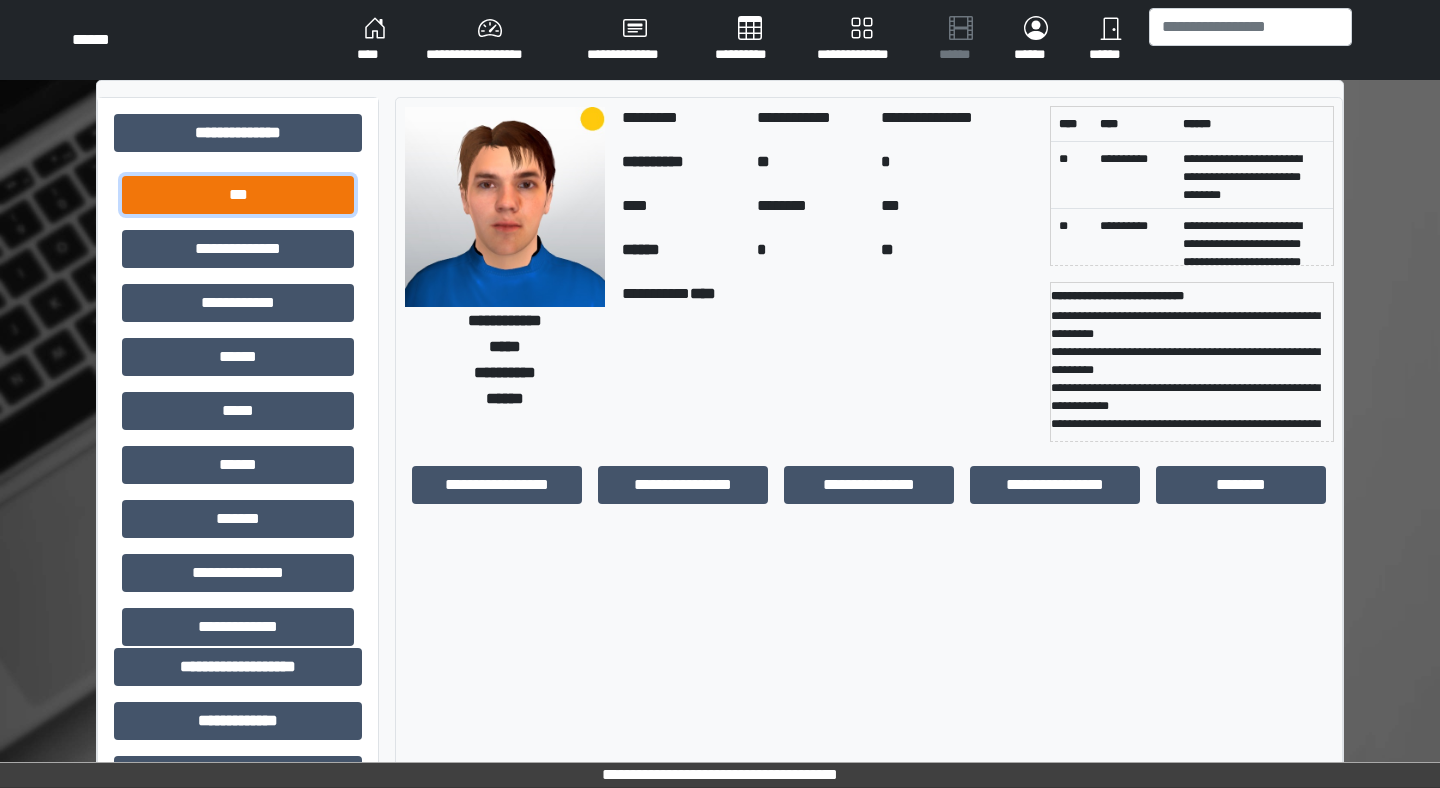 click on "***" at bounding box center (238, 195) 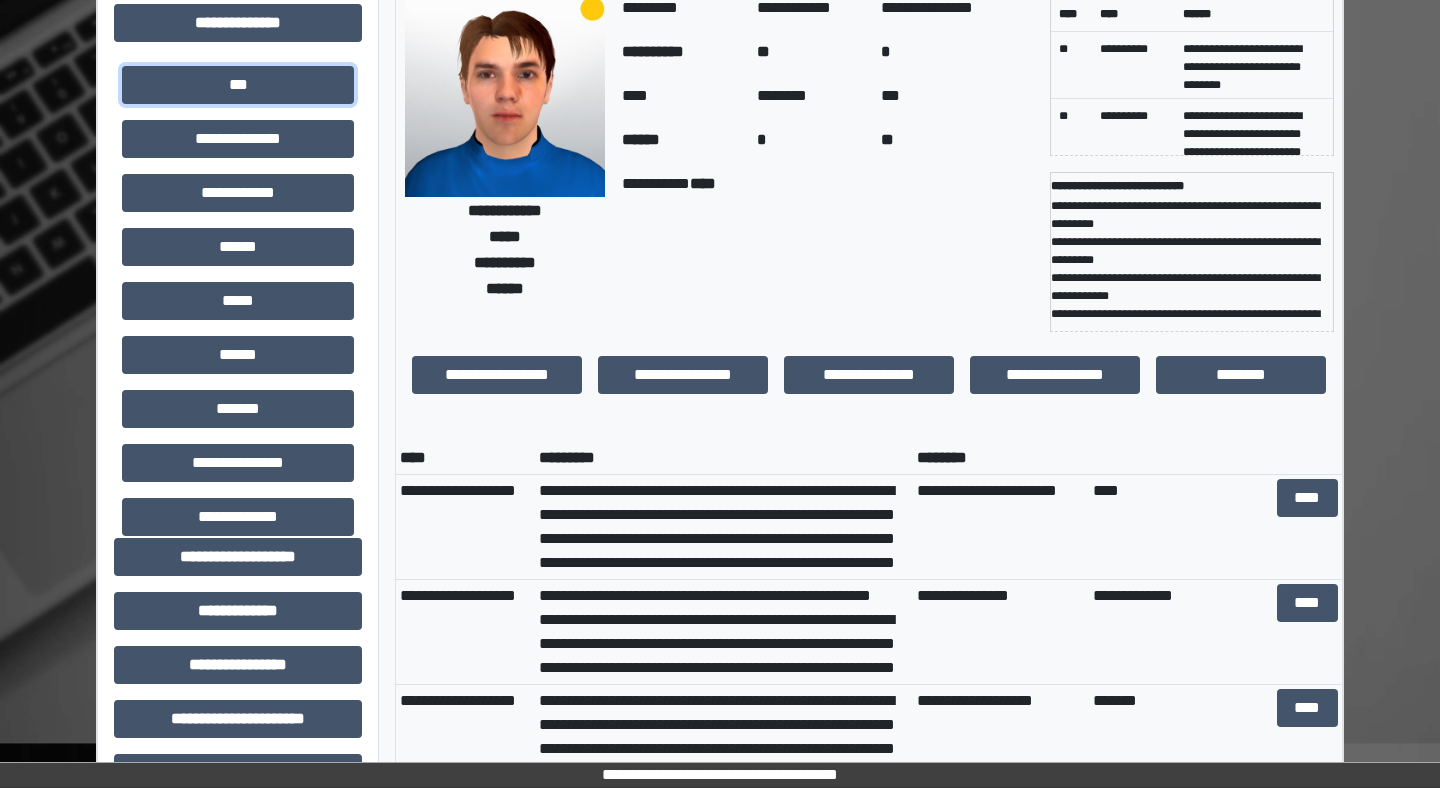 scroll, scrollTop: 111, scrollLeft: 0, axis: vertical 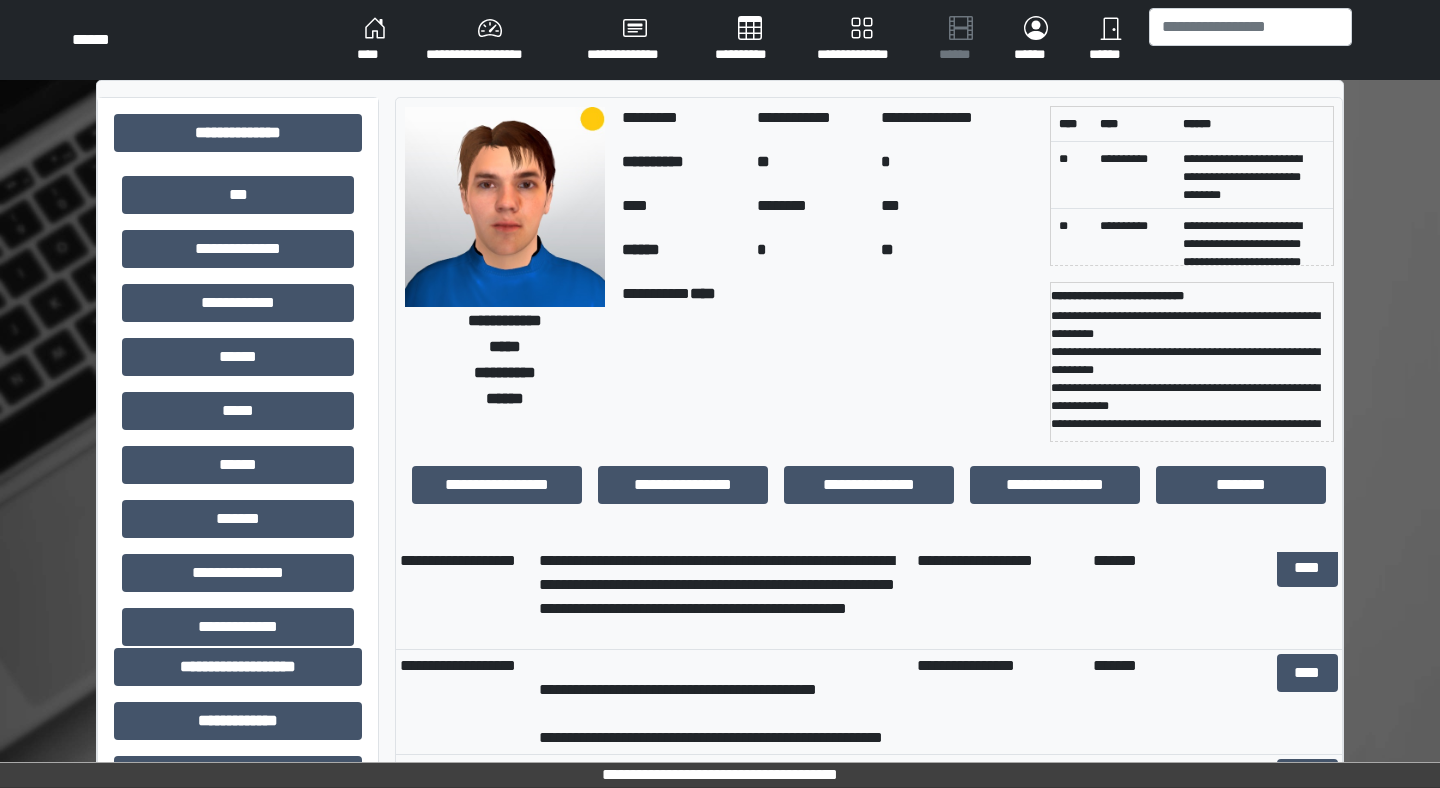 click on "****" at bounding box center (375, 40) 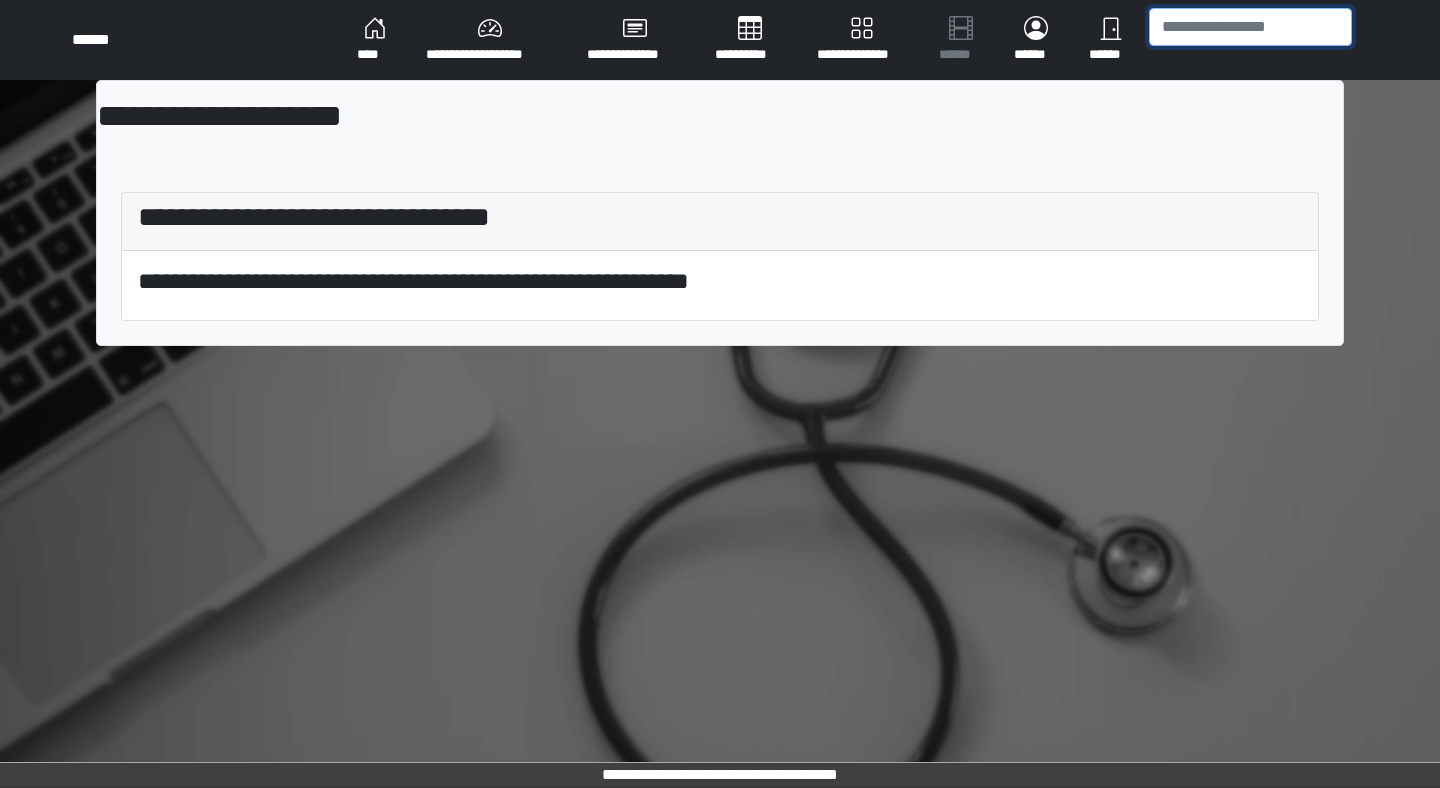 click at bounding box center (1250, 27) 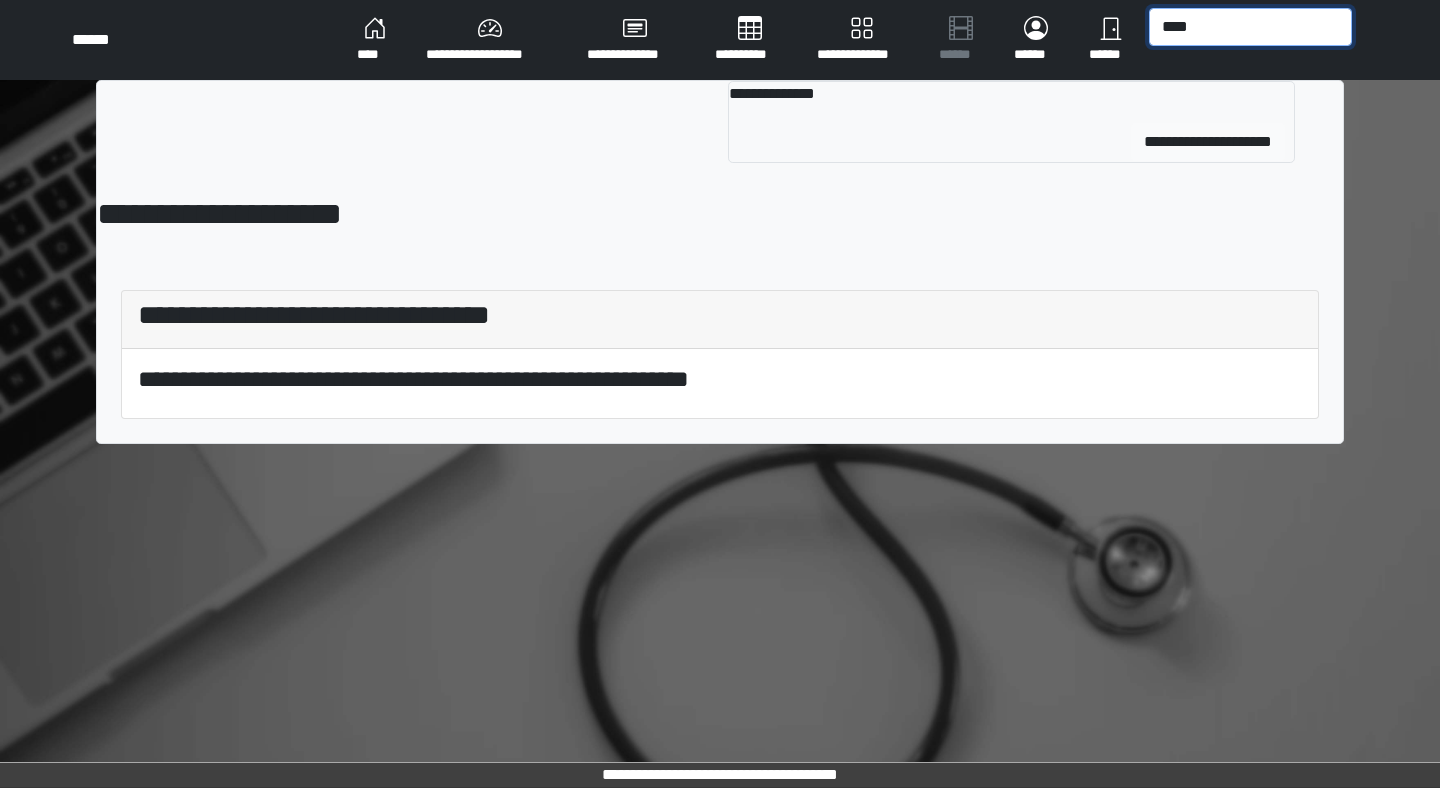 type on "****" 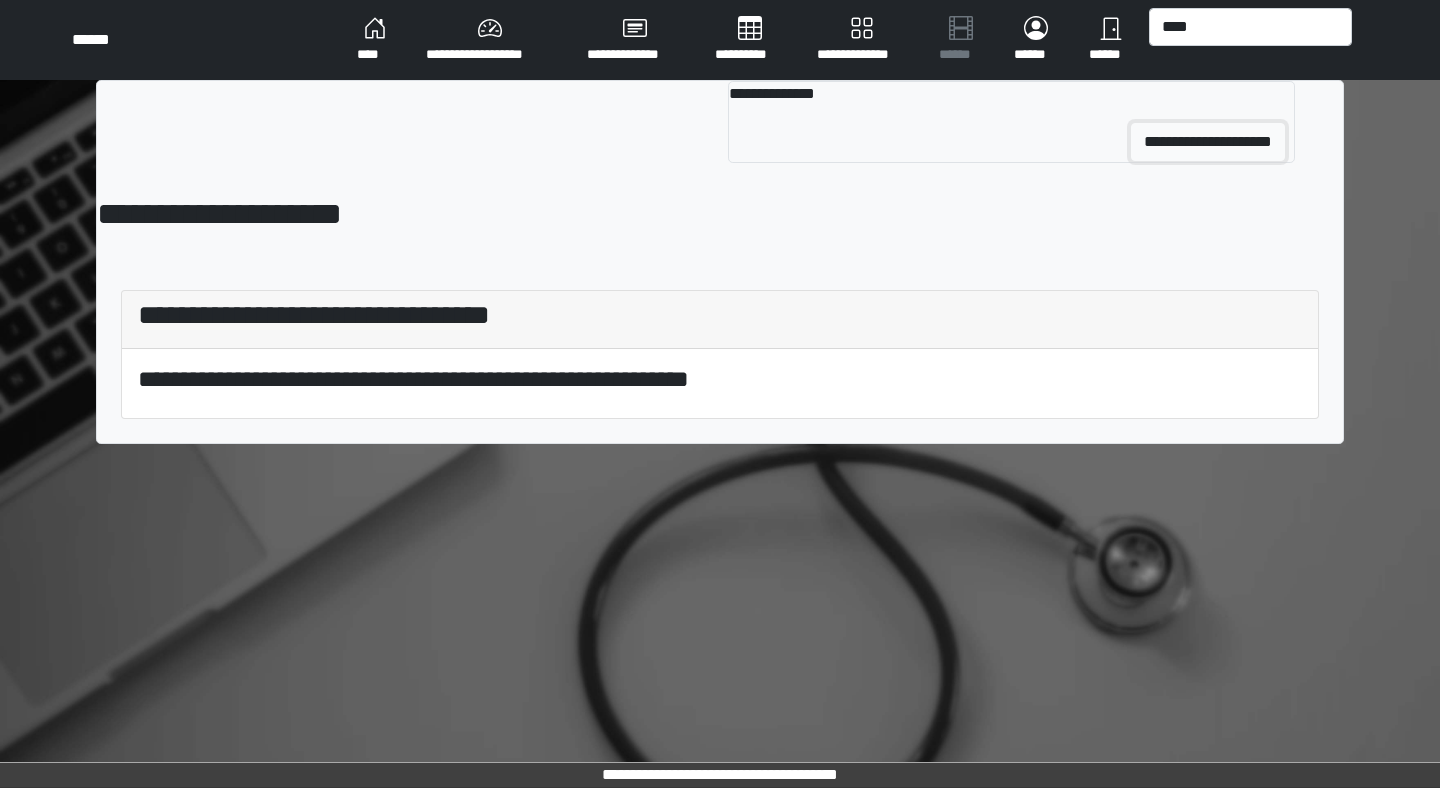 click on "**********" at bounding box center (1208, 142) 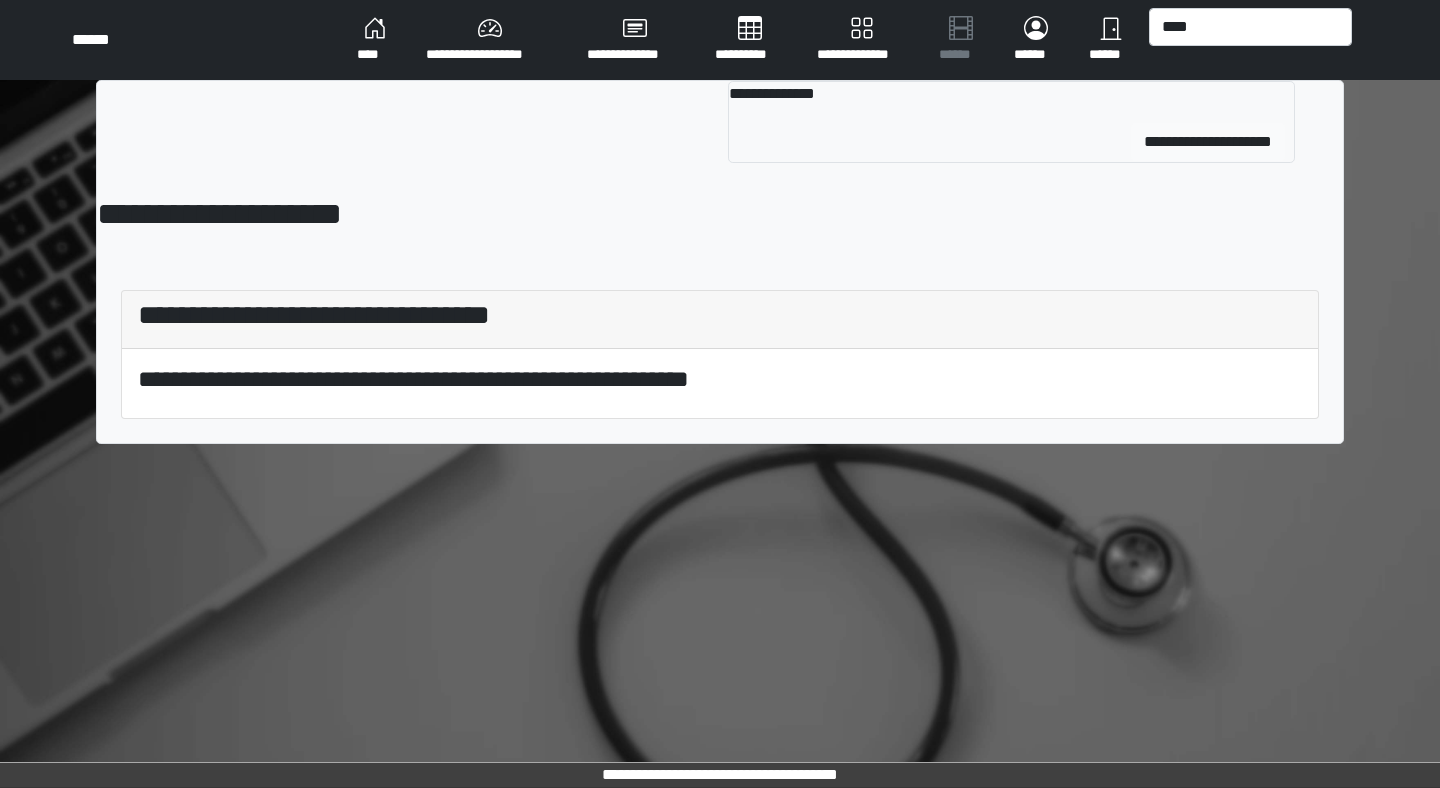 type 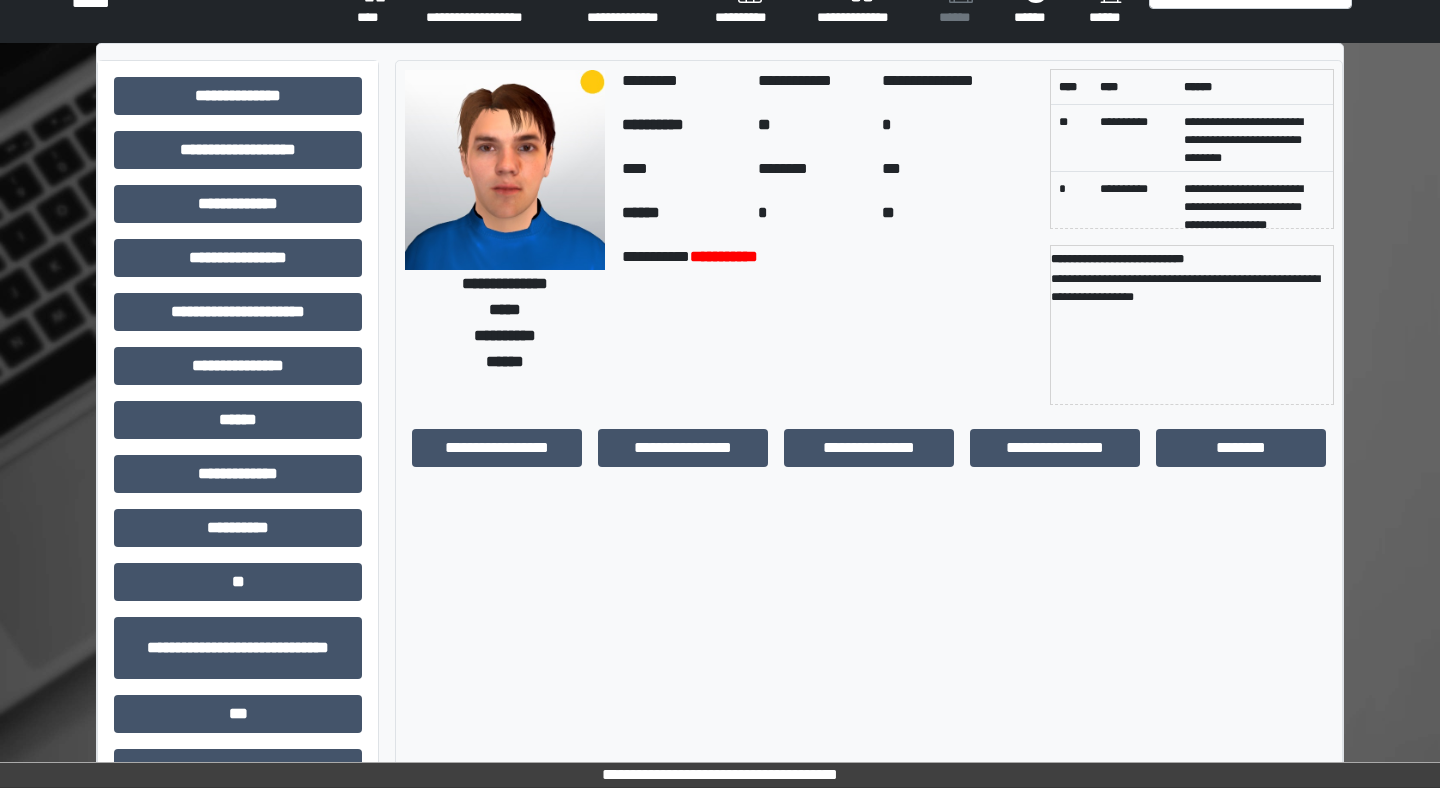 scroll, scrollTop: 39, scrollLeft: 0, axis: vertical 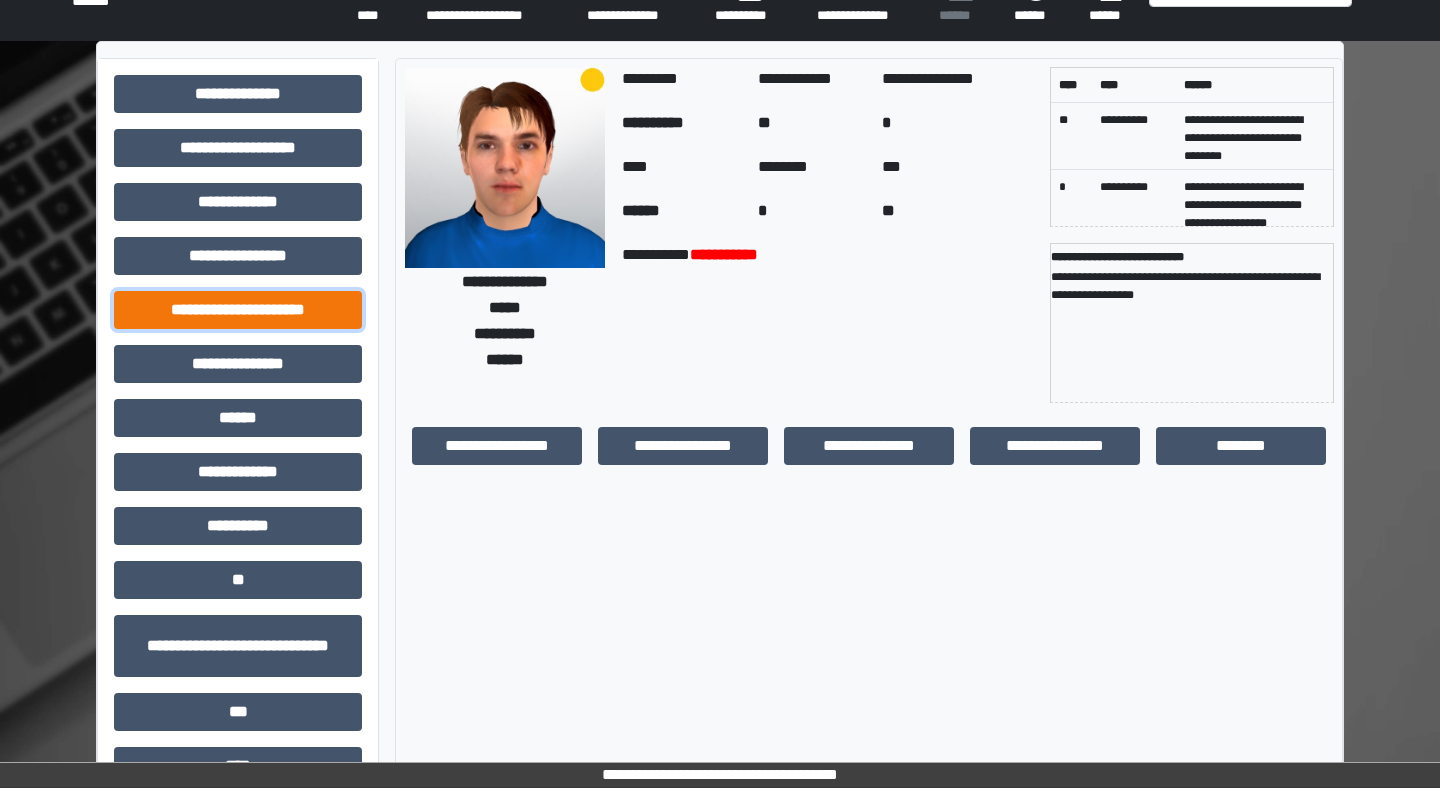 click on "**********" at bounding box center [238, 310] 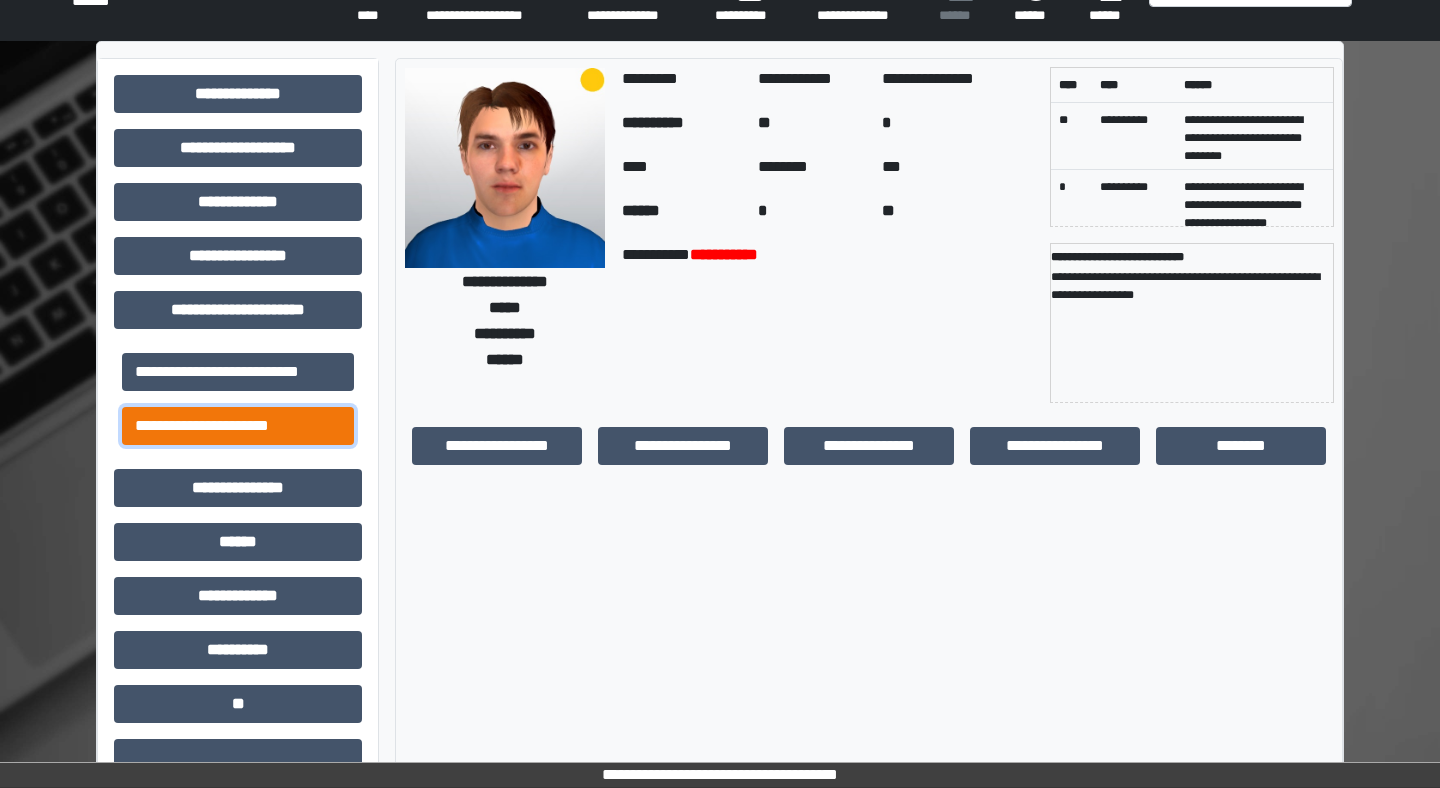 click on "**********" at bounding box center [238, 426] 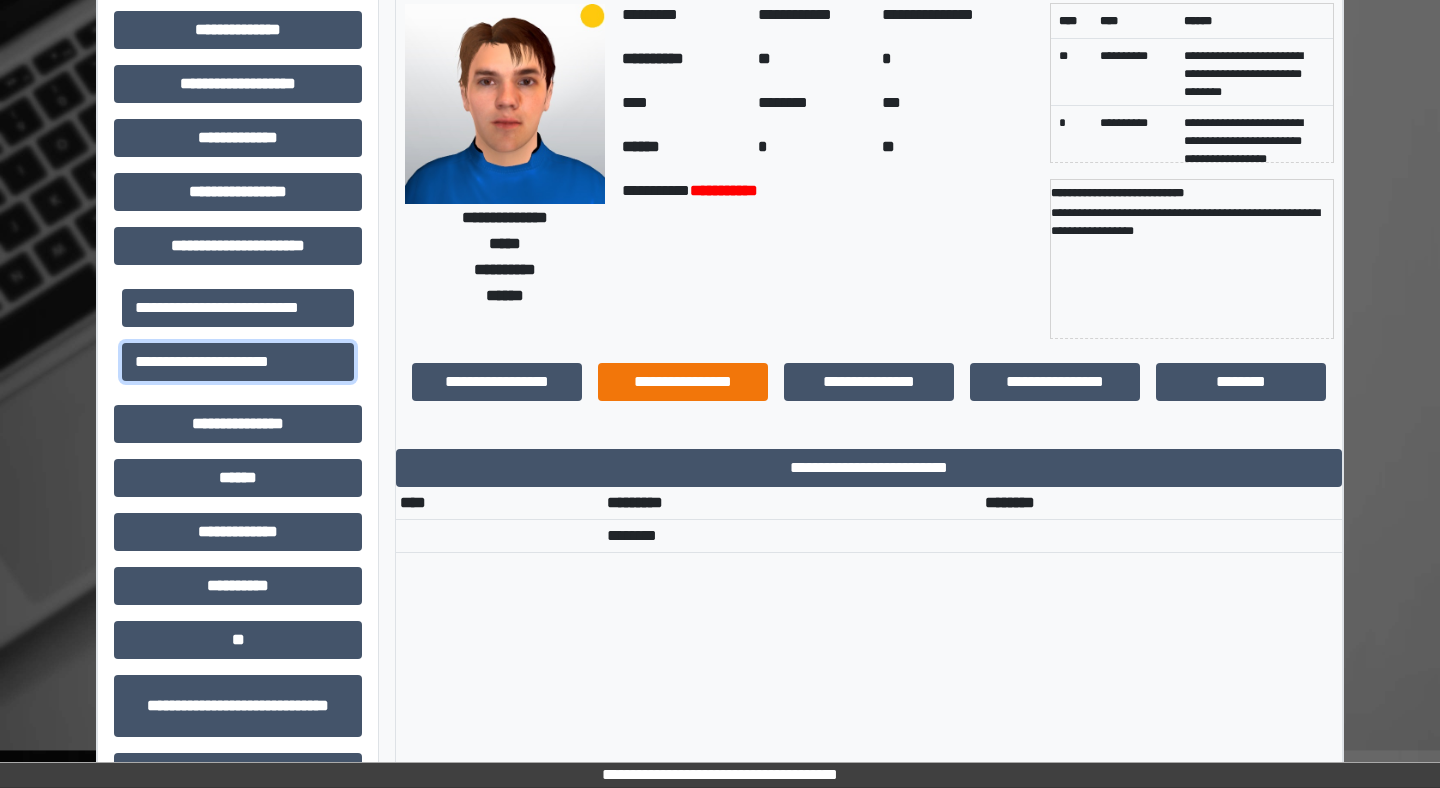 scroll, scrollTop: 102, scrollLeft: 0, axis: vertical 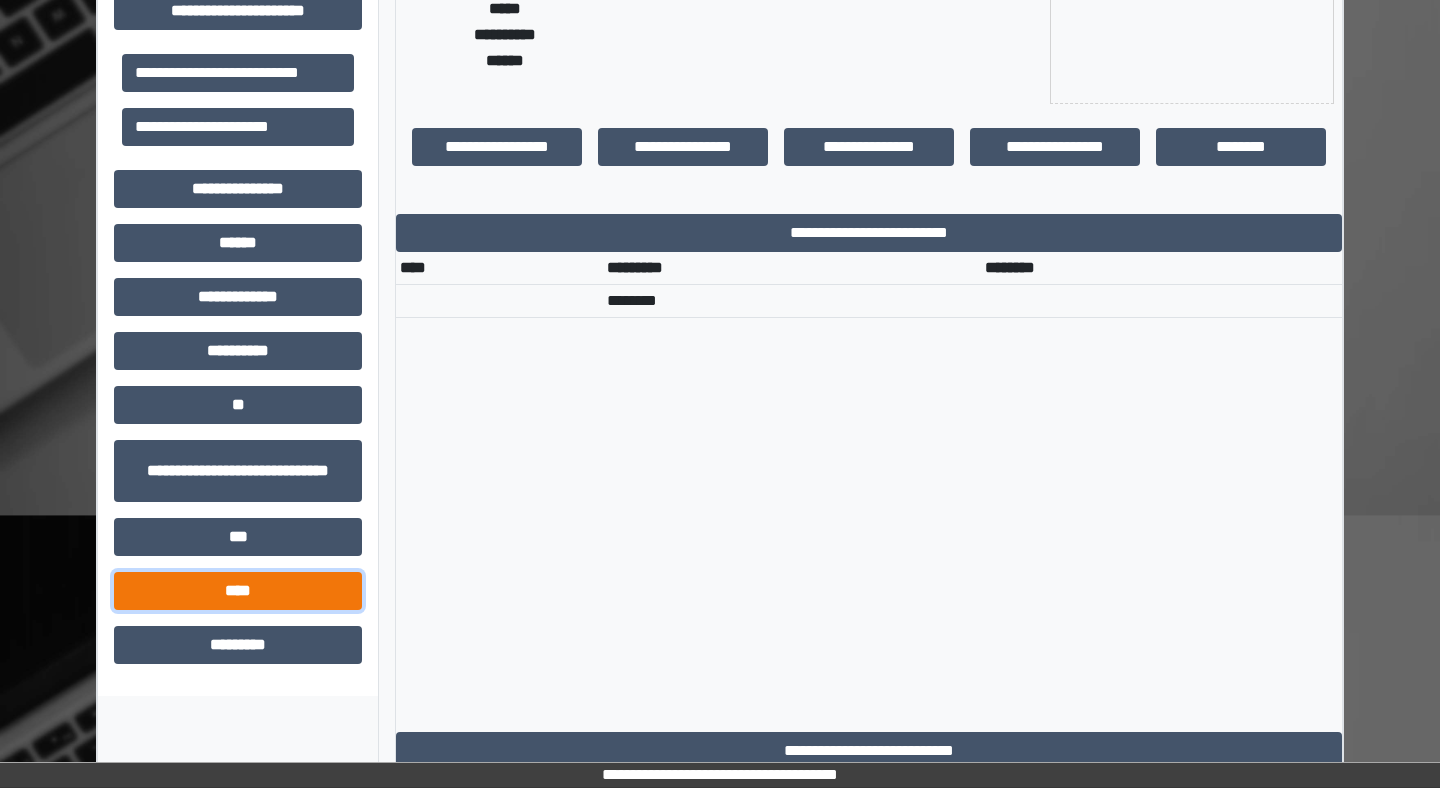 click on "****" at bounding box center [238, 591] 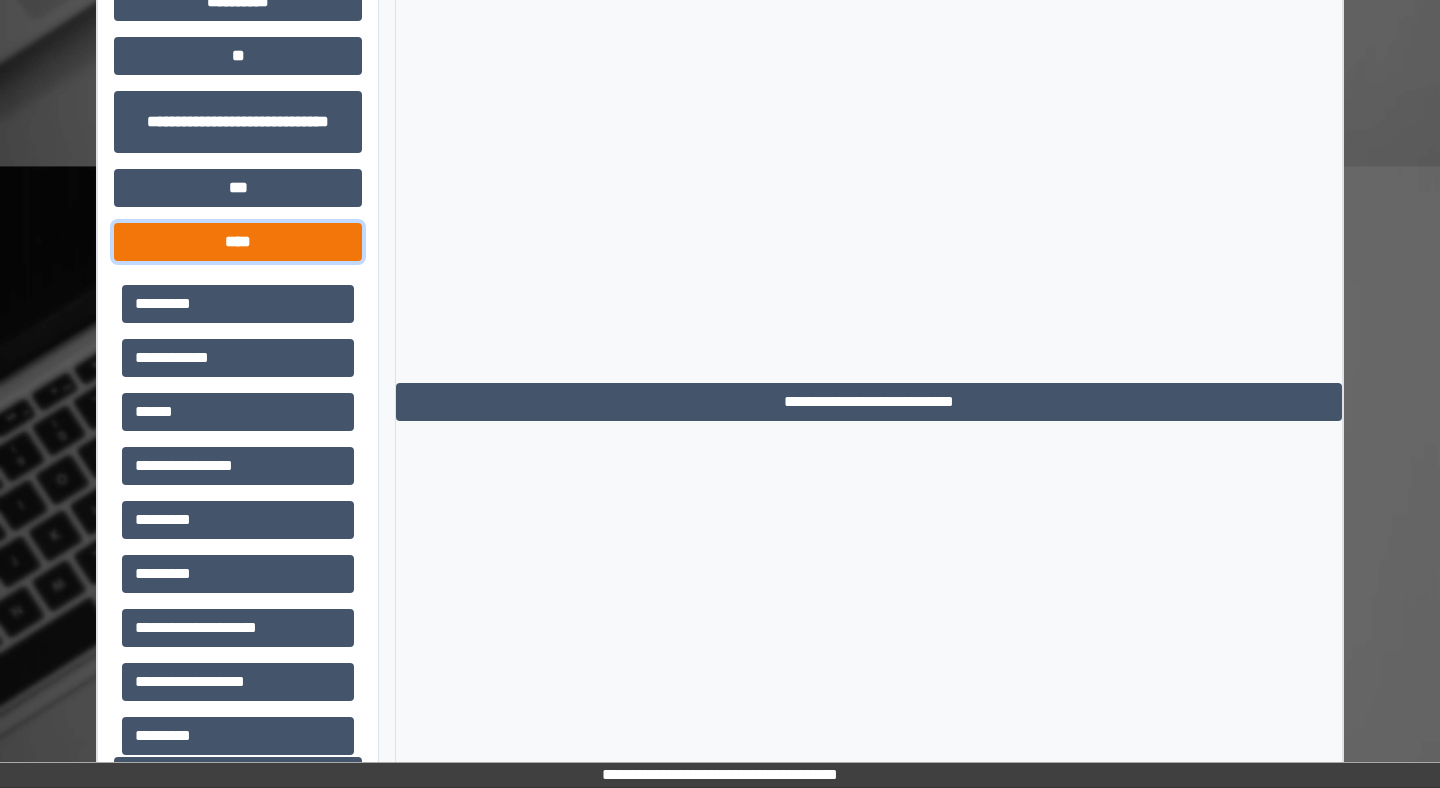 scroll, scrollTop: 691, scrollLeft: 0, axis: vertical 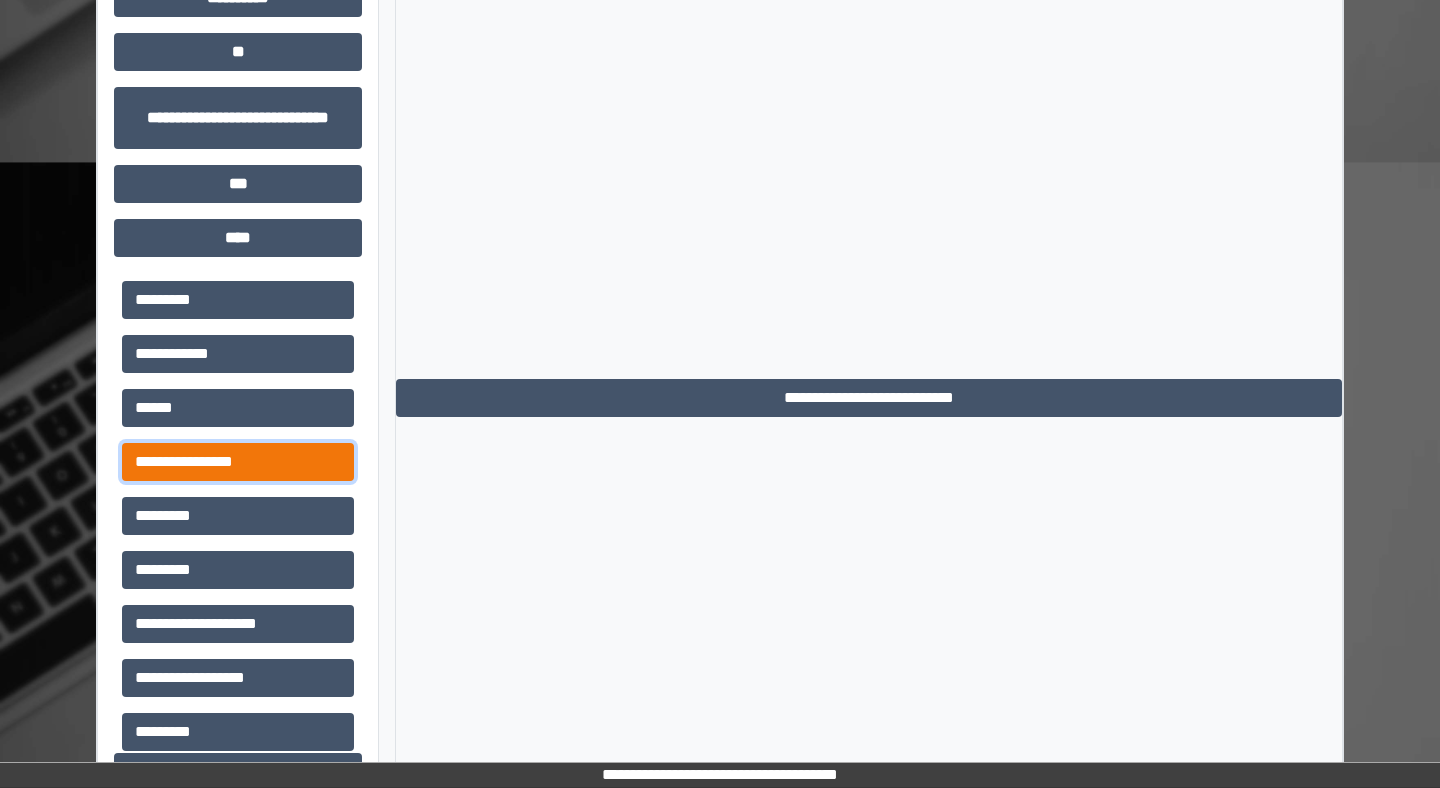 click on "**********" at bounding box center [238, 462] 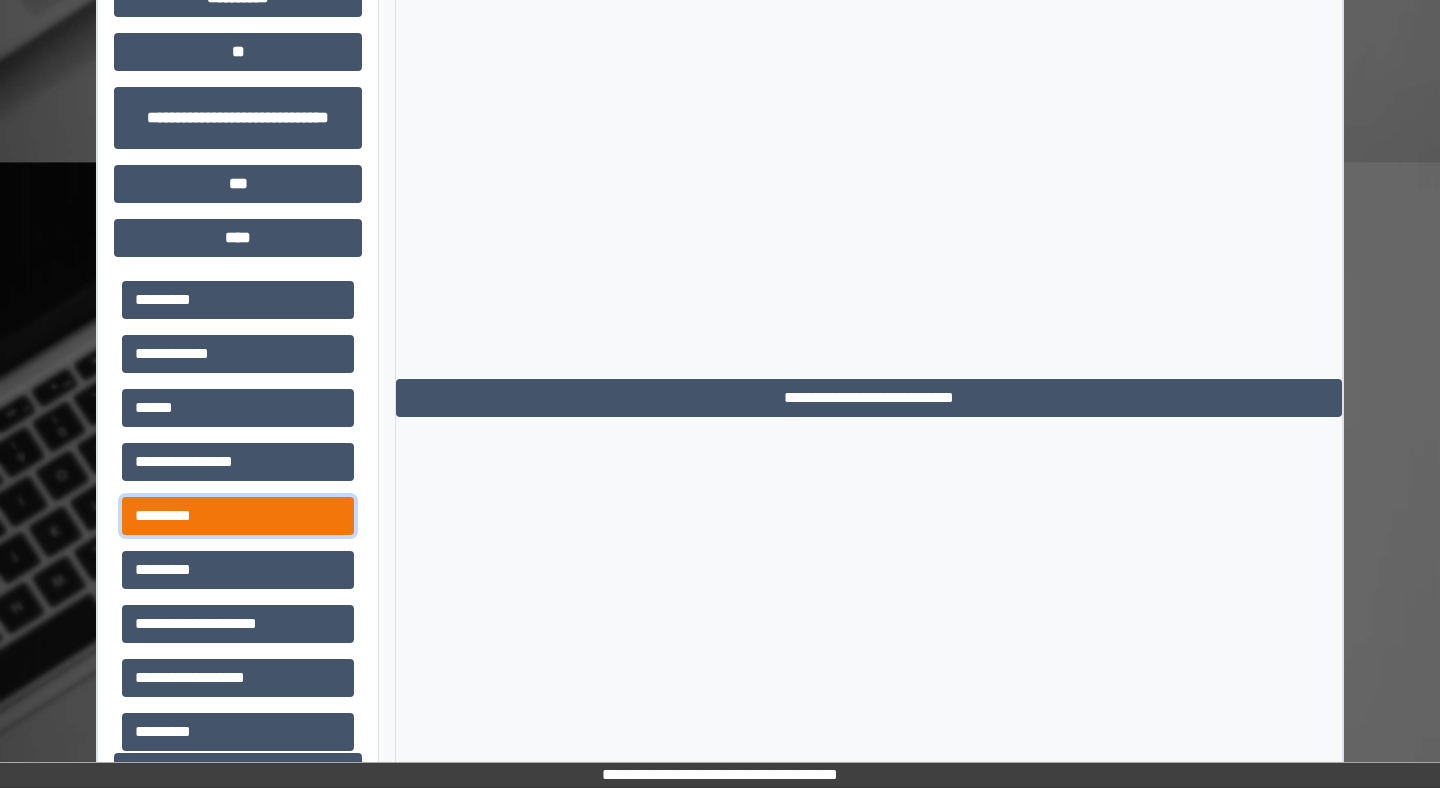 click on "*********" at bounding box center (238, 516) 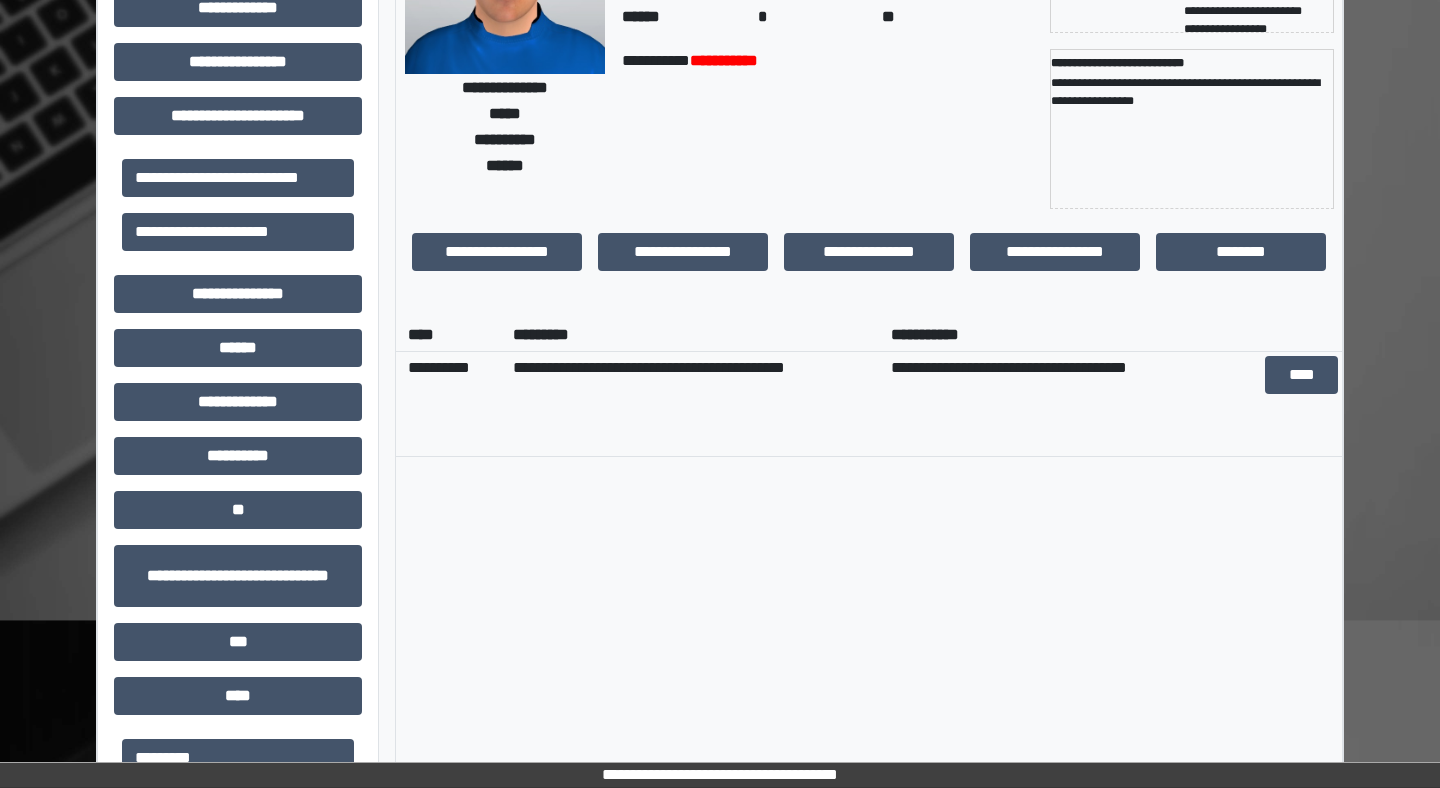 scroll, scrollTop: 236, scrollLeft: 0, axis: vertical 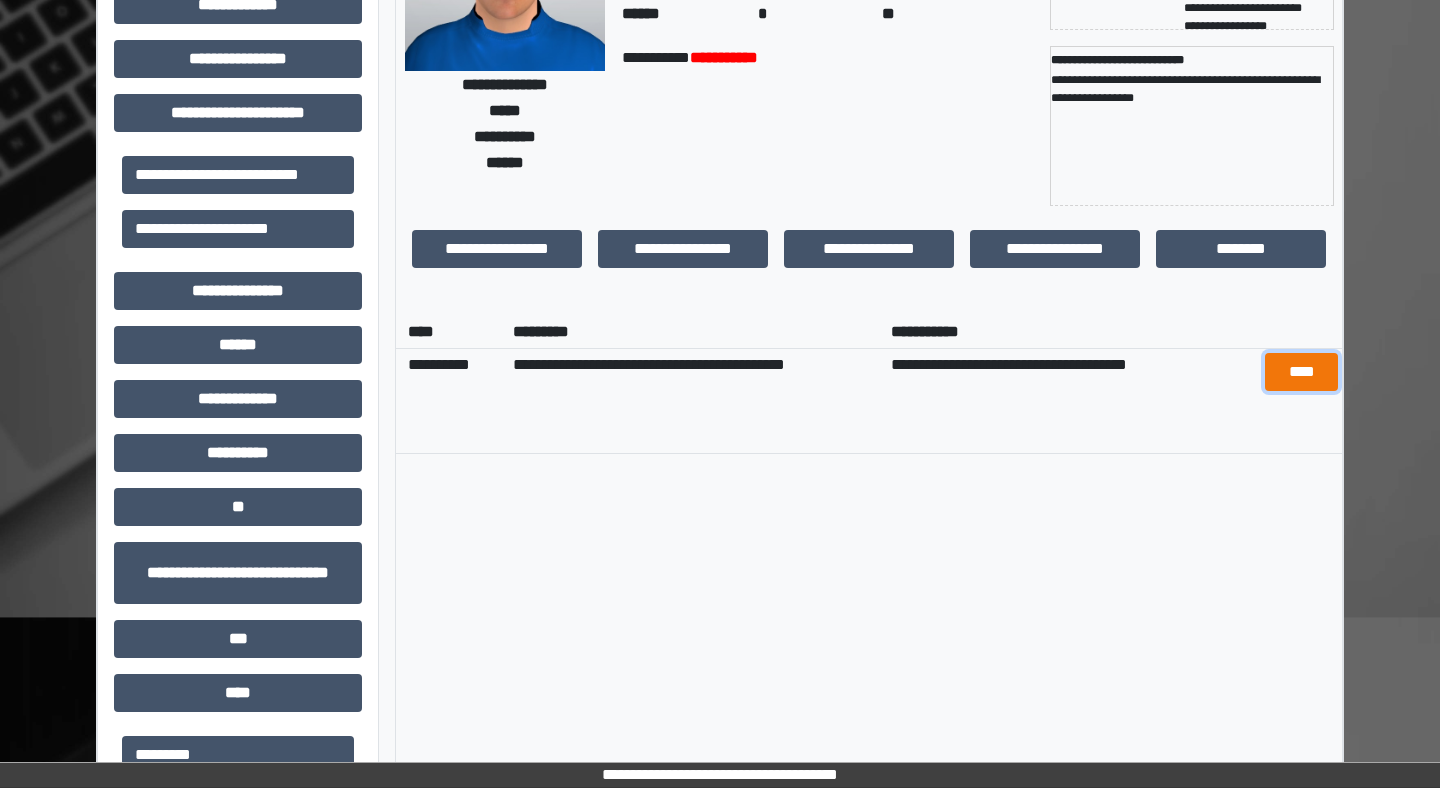 click on "****" at bounding box center [1301, 372] 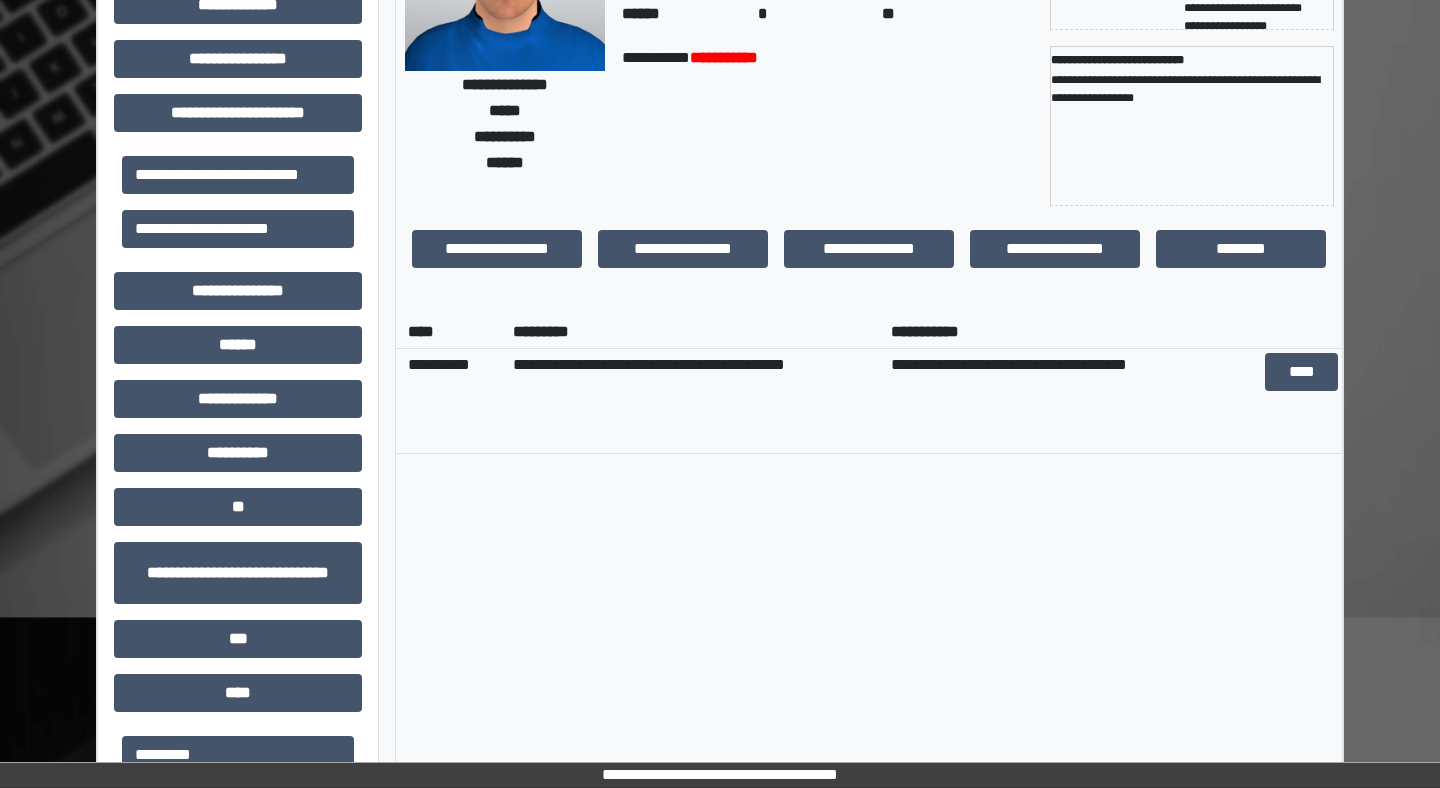 click on "**********" at bounding box center (505, 84) 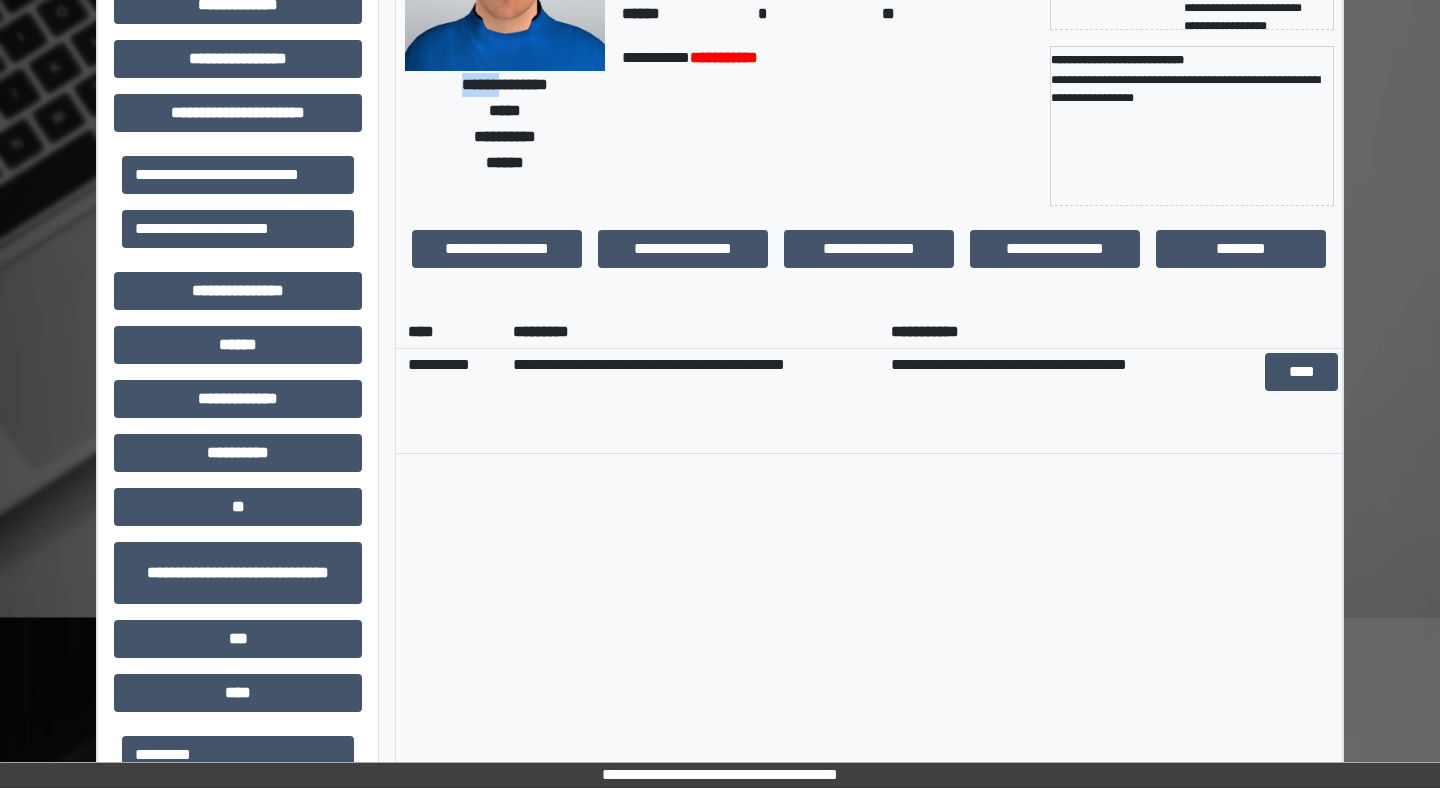 click on "**********" at bounding box center (505, 84) 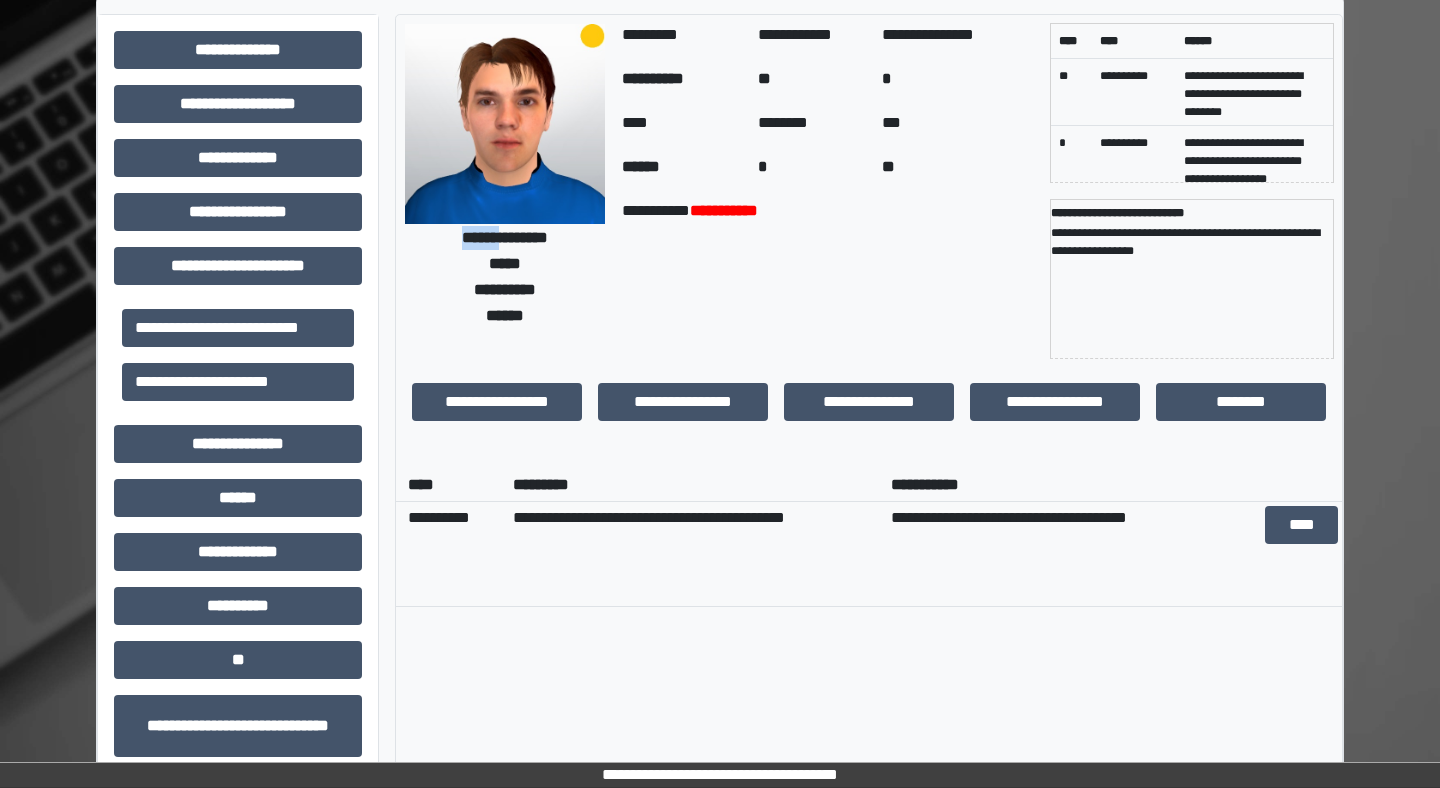scroll, scrollTop: 0, scrollLeft: 0, axis: both 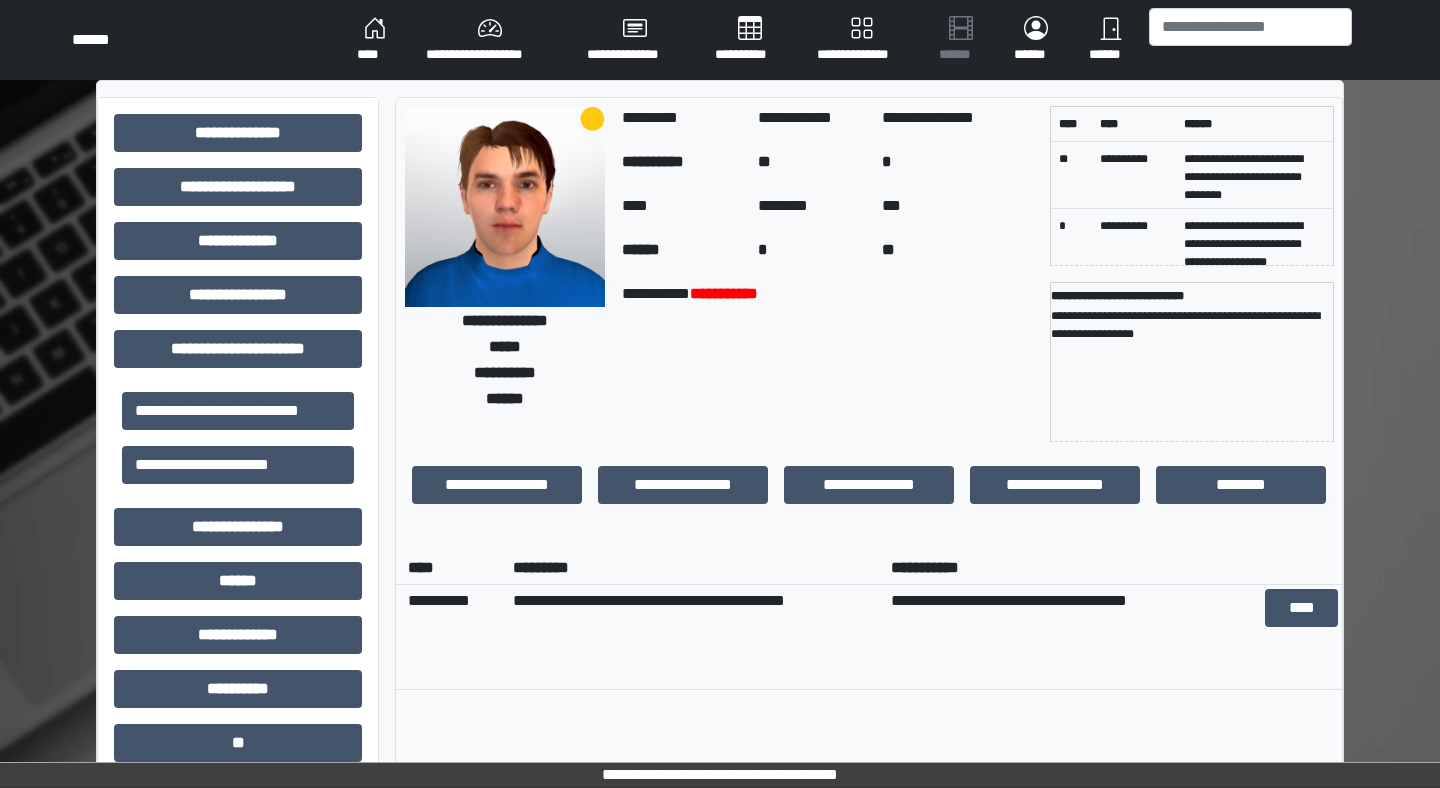 click on "**********" at bounding box center (505, 320) 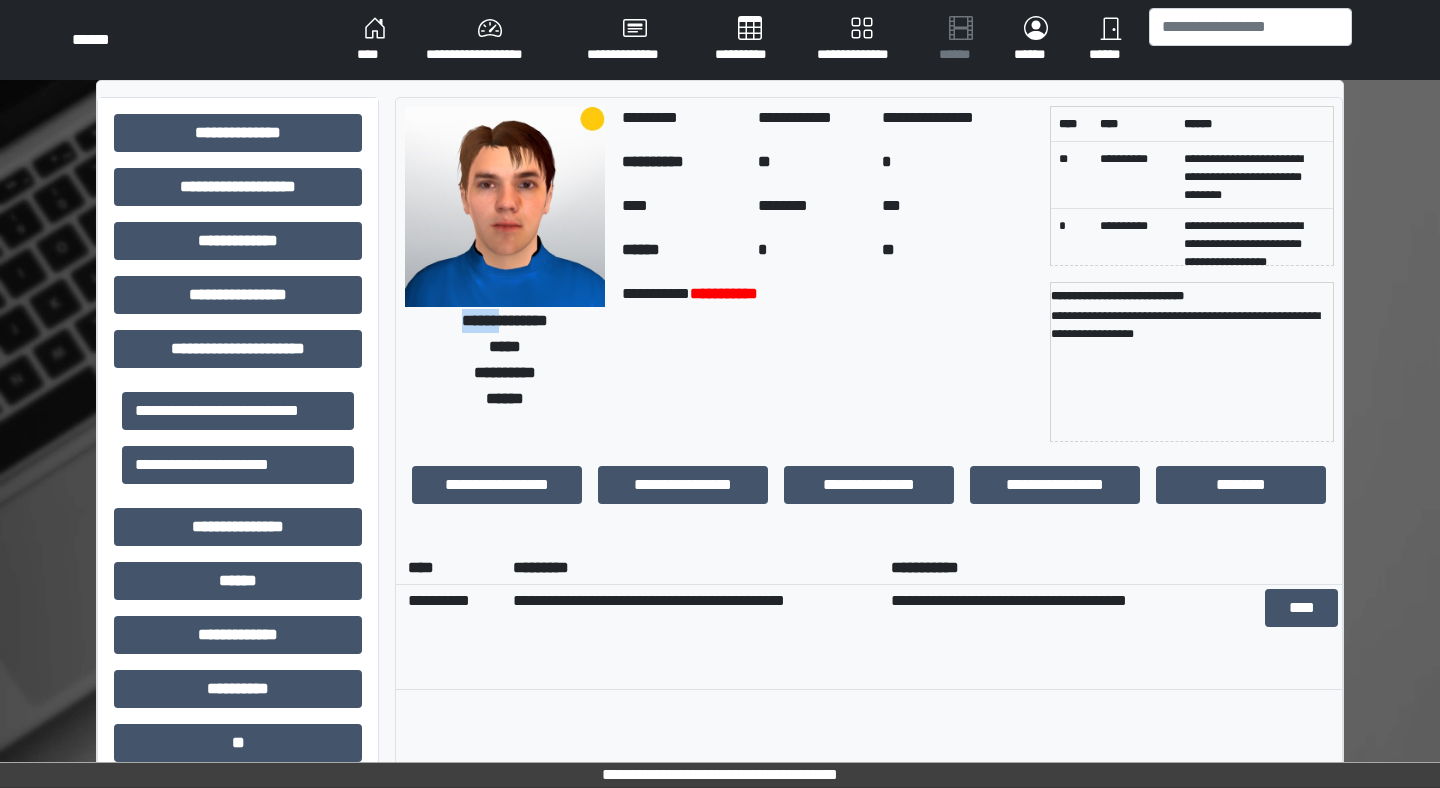 click on "**********" at bounding box center (505, 320) 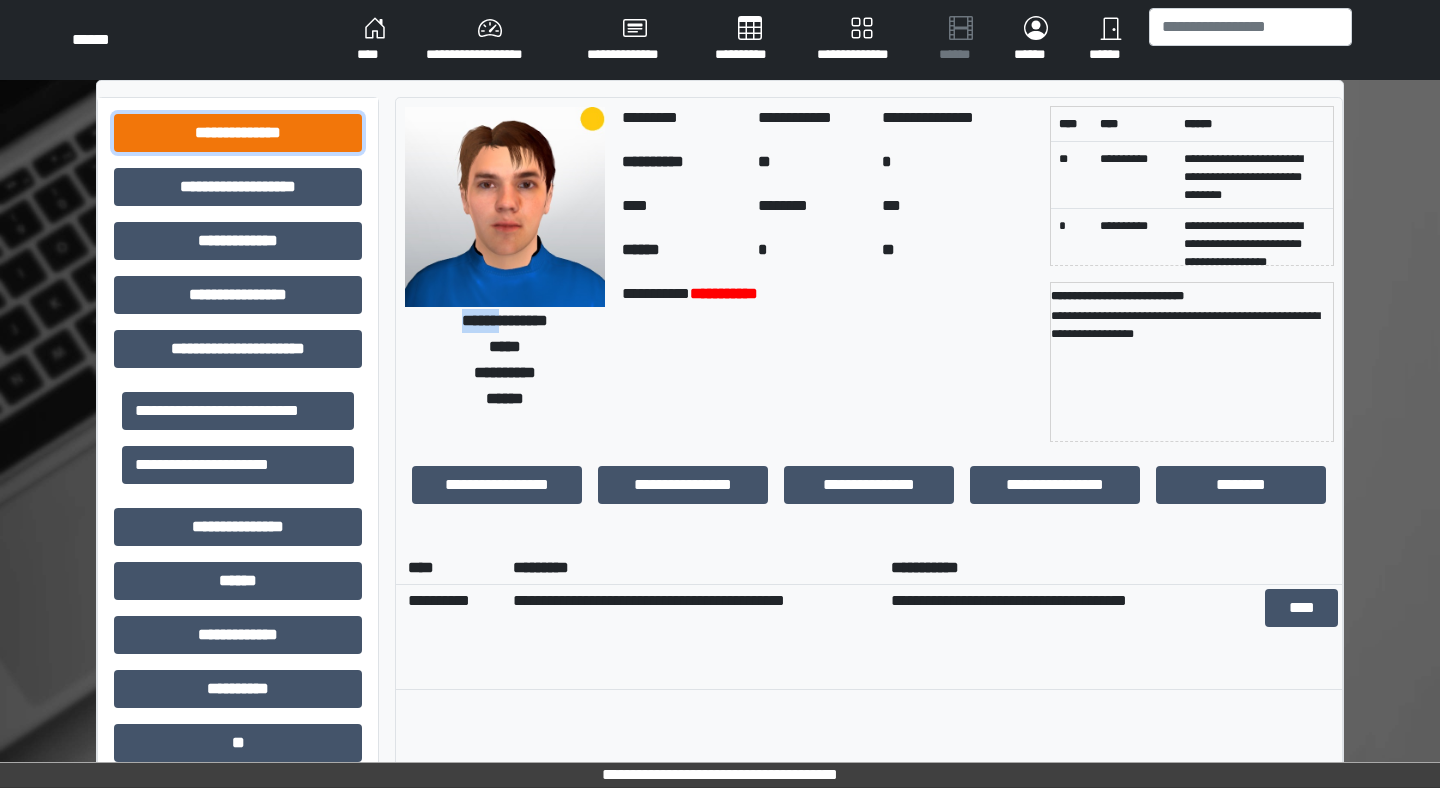 click on "**********" at bounding box center (238, 133) 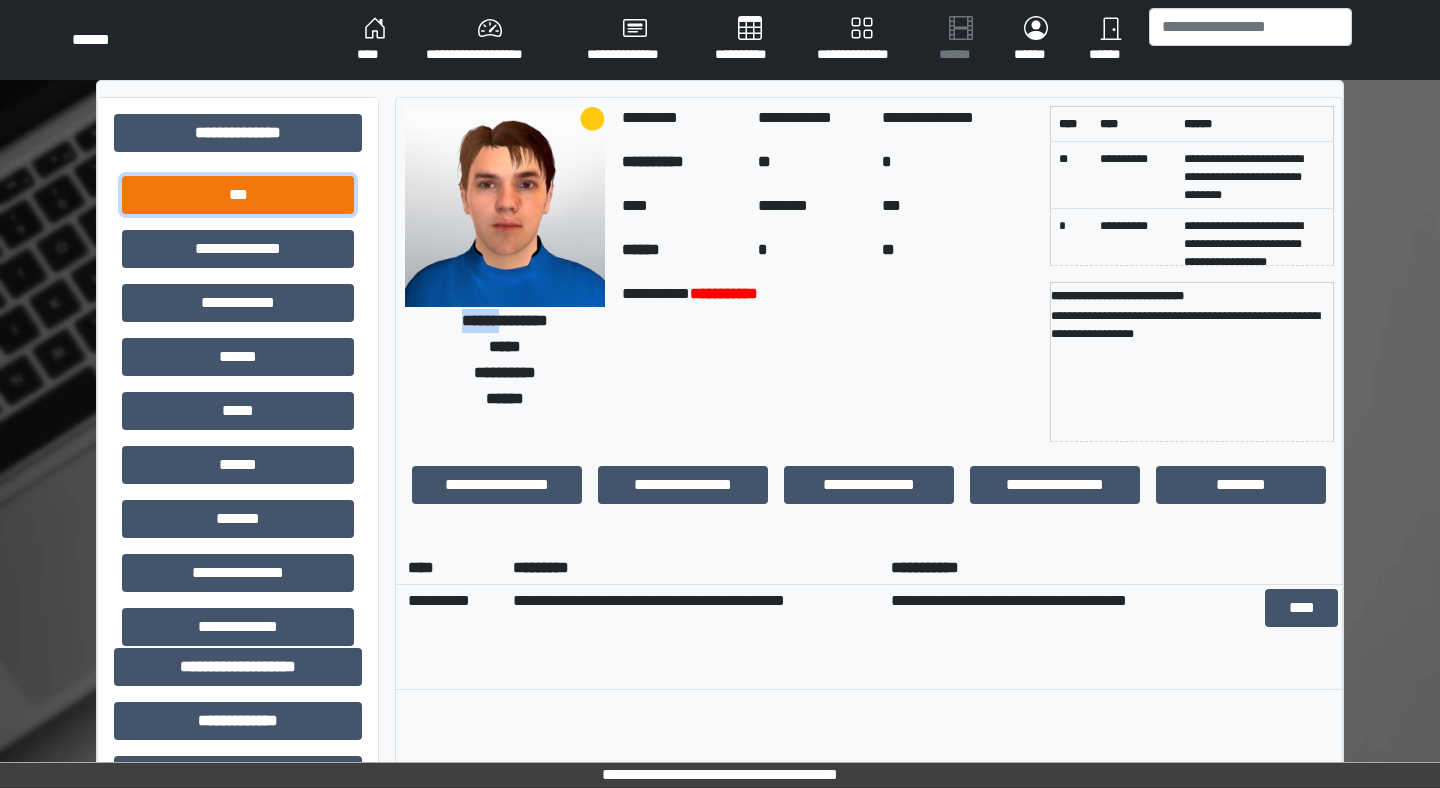 click on "***" at bounding box center (238, 195) 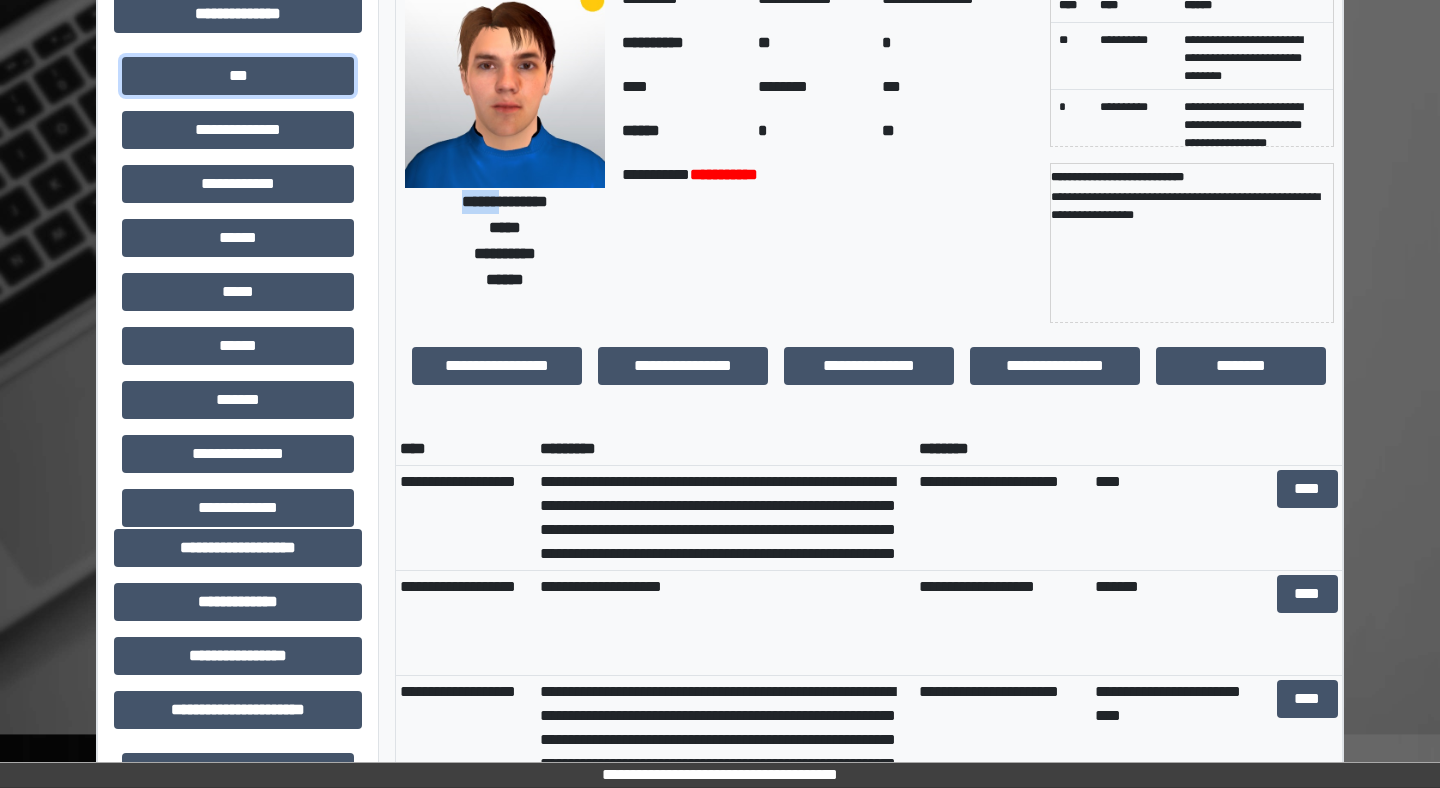 scroll, scrollTop: 163, scrollLeft: 0, axis: vertical 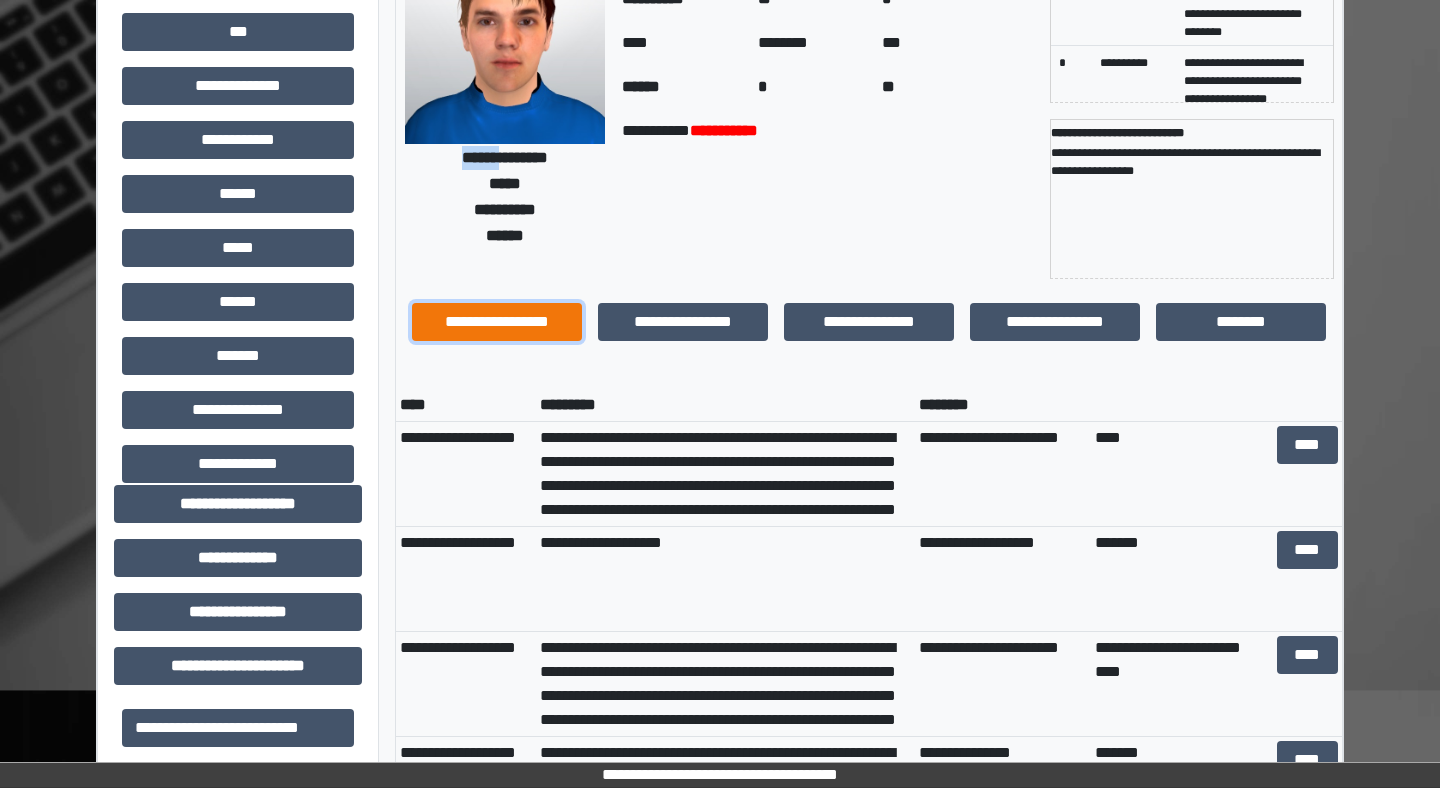 click on "**********" at bounding box center [497, 322] 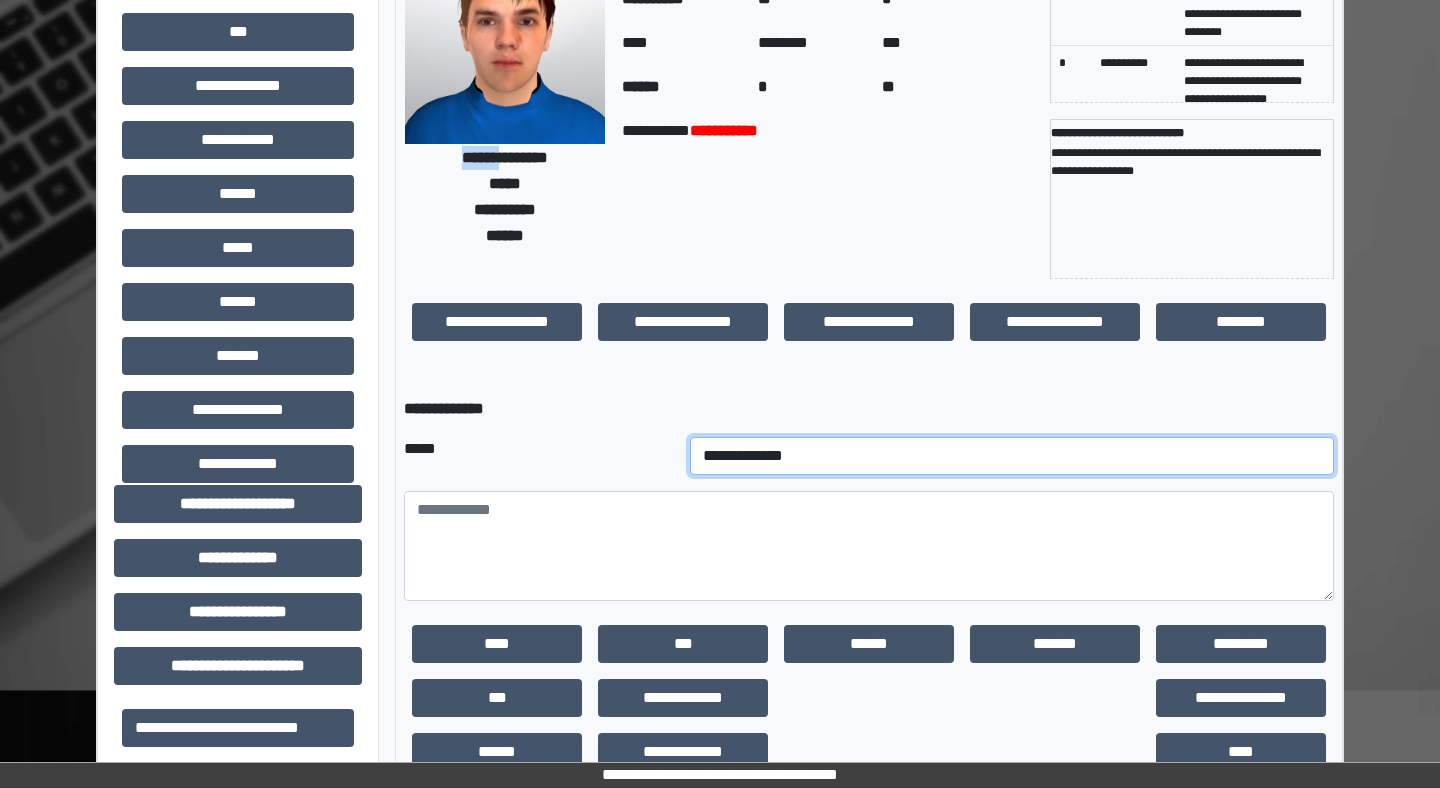 click on "**********" at bounding box center [1012, 456] 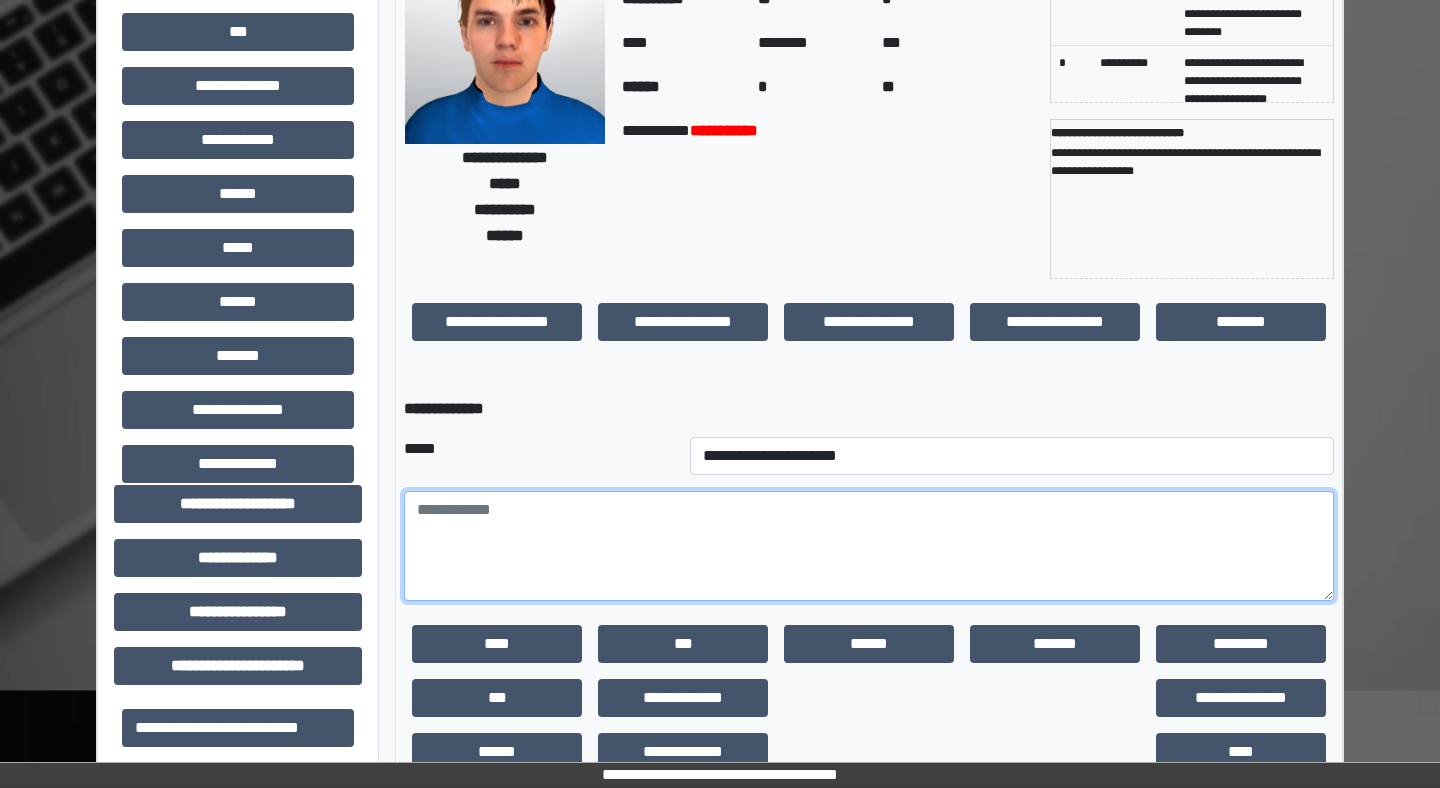 click at bounding box center (869, 546) 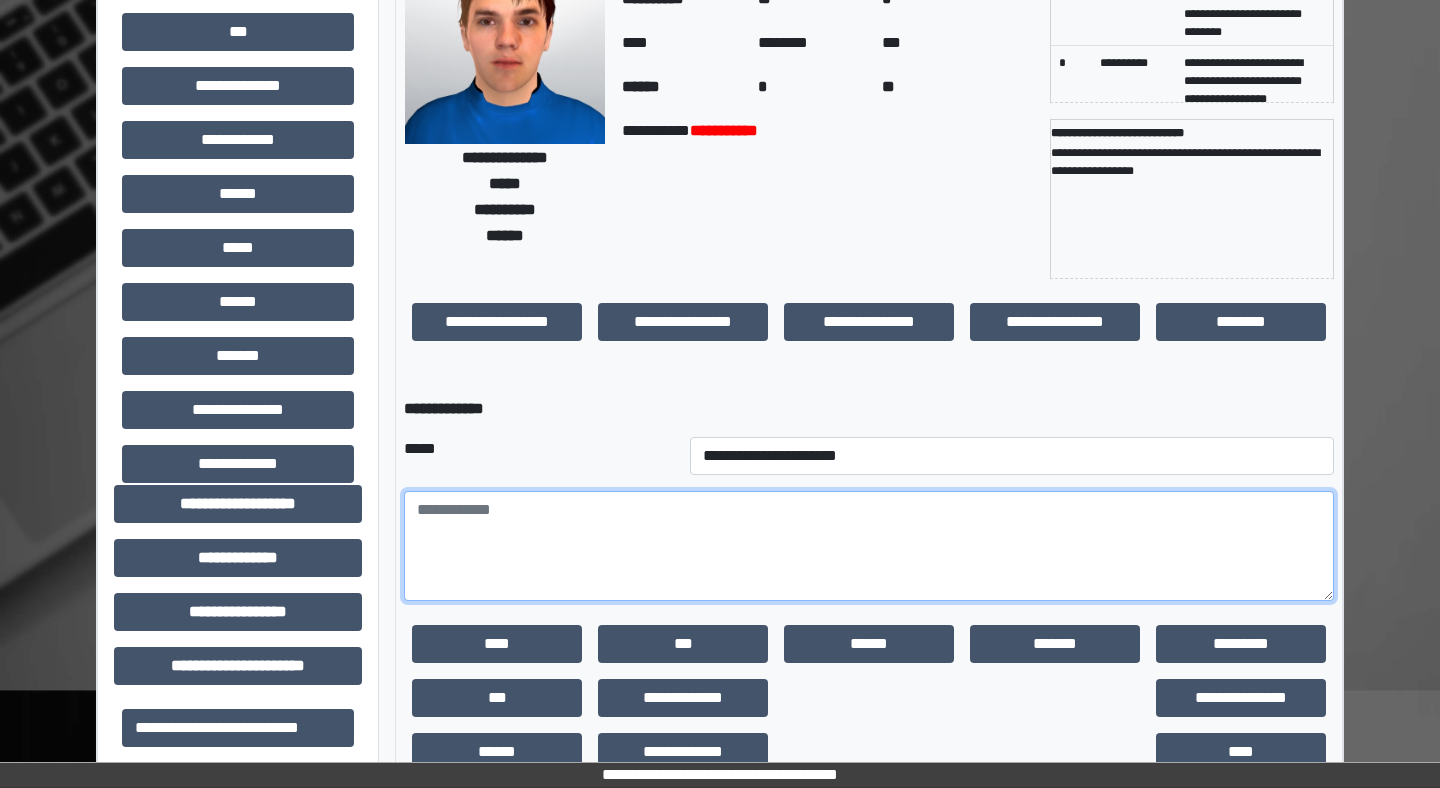 click at bounding box center [869, 546] 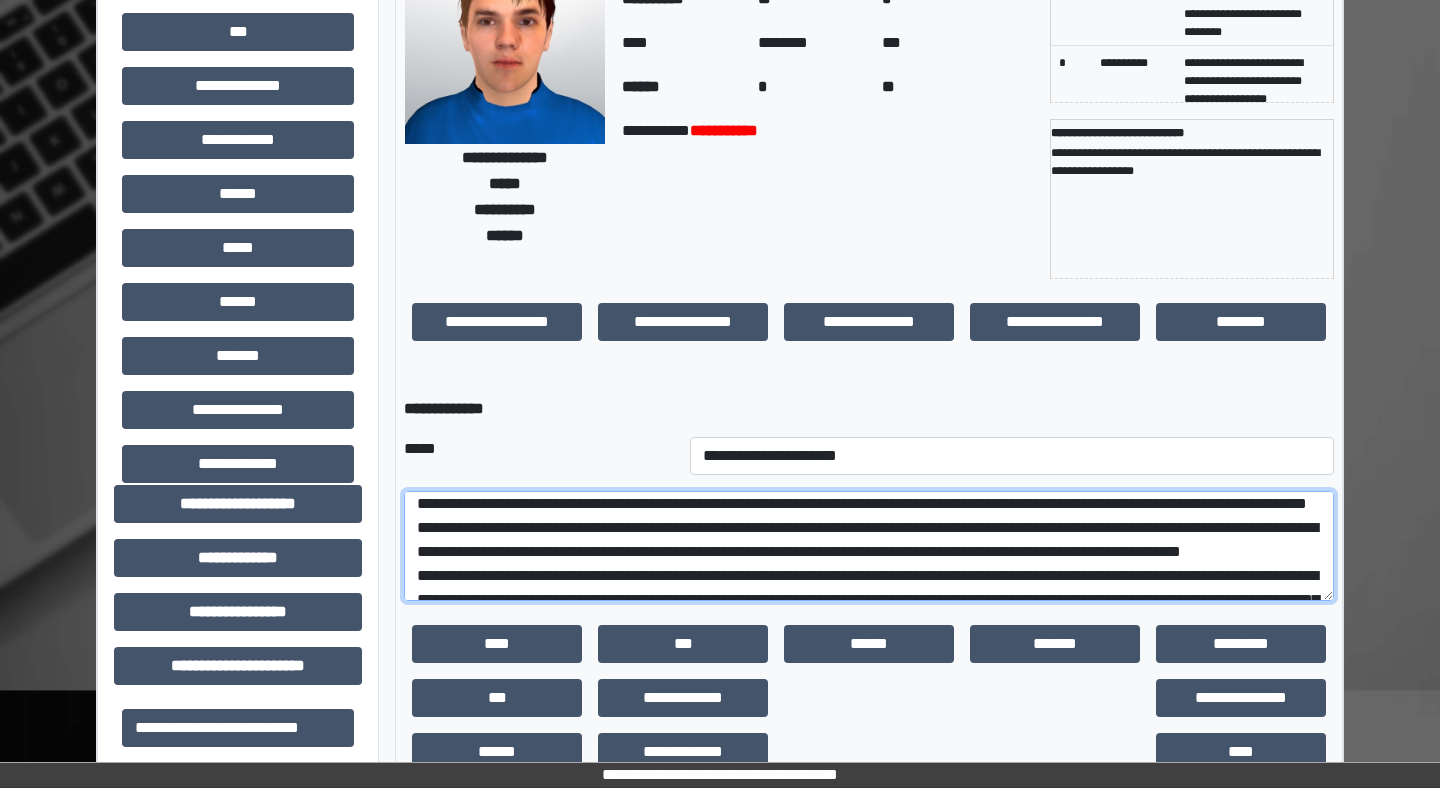 scroll, scrollTop: 0, scrollLeft: 0, axis: both 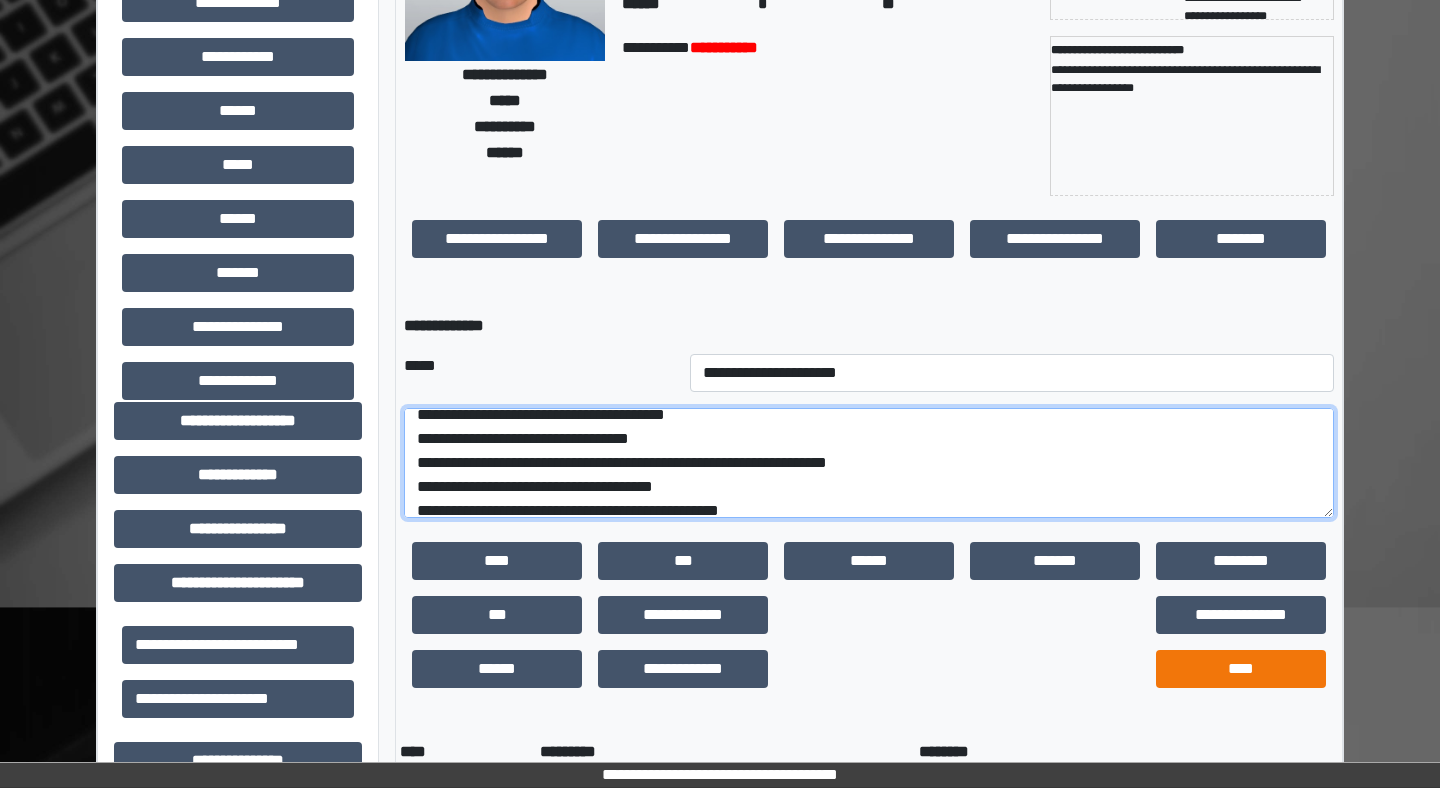 type on "**********" 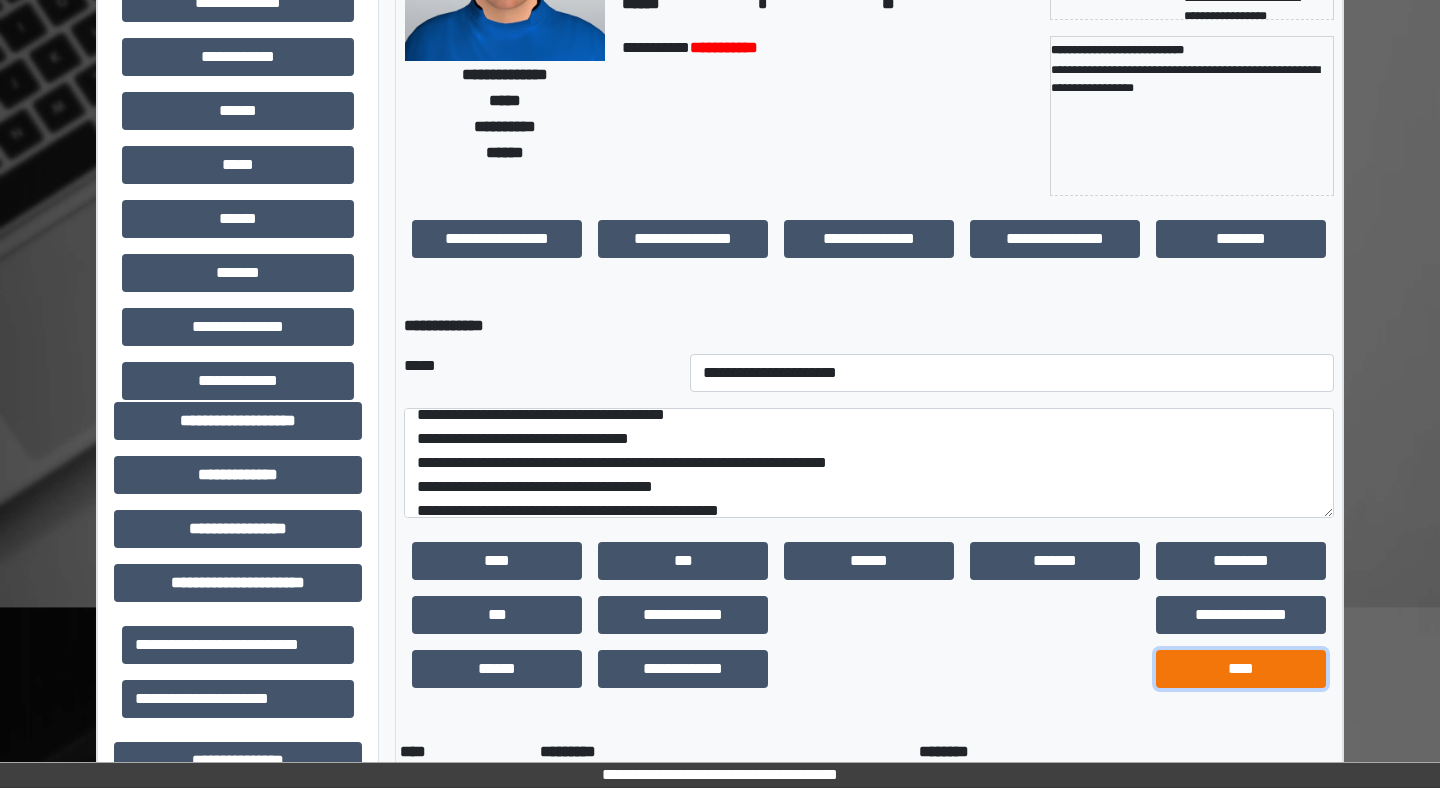 click on "****" at bounding box center (1241, 669) 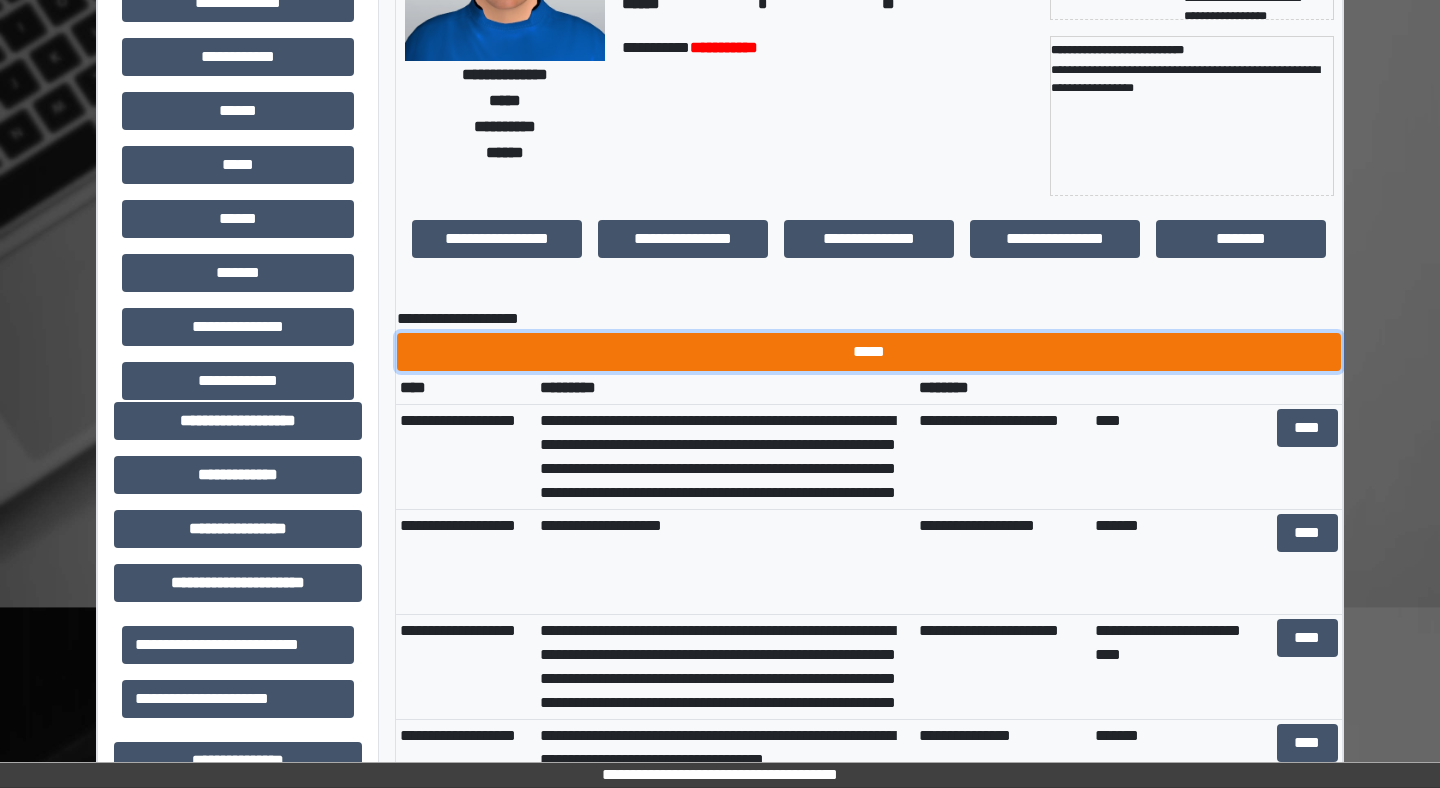 click on "*****" at bounding box center [869, 352] 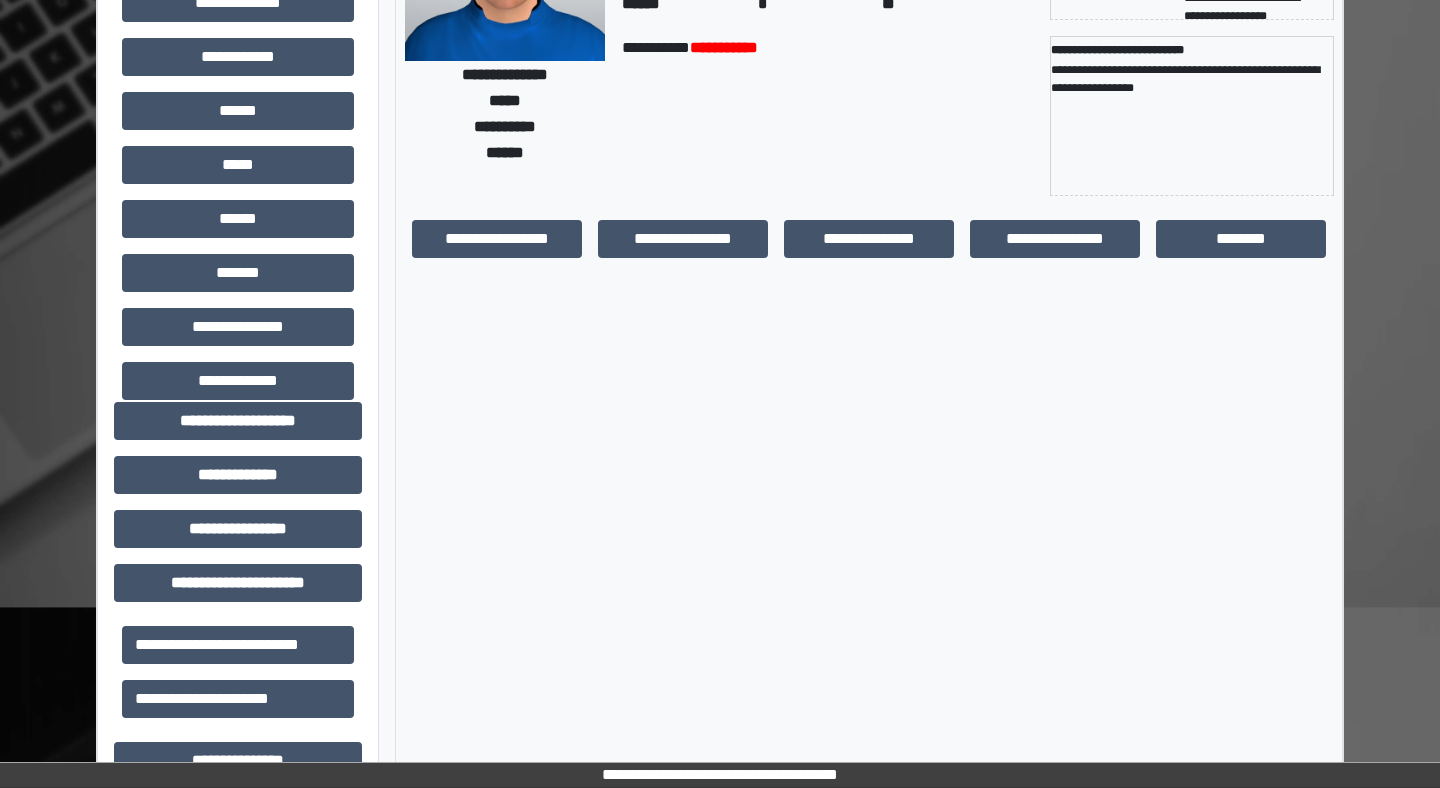 scroll, scrollTop: 0, scrollLeft: 0, axis: both 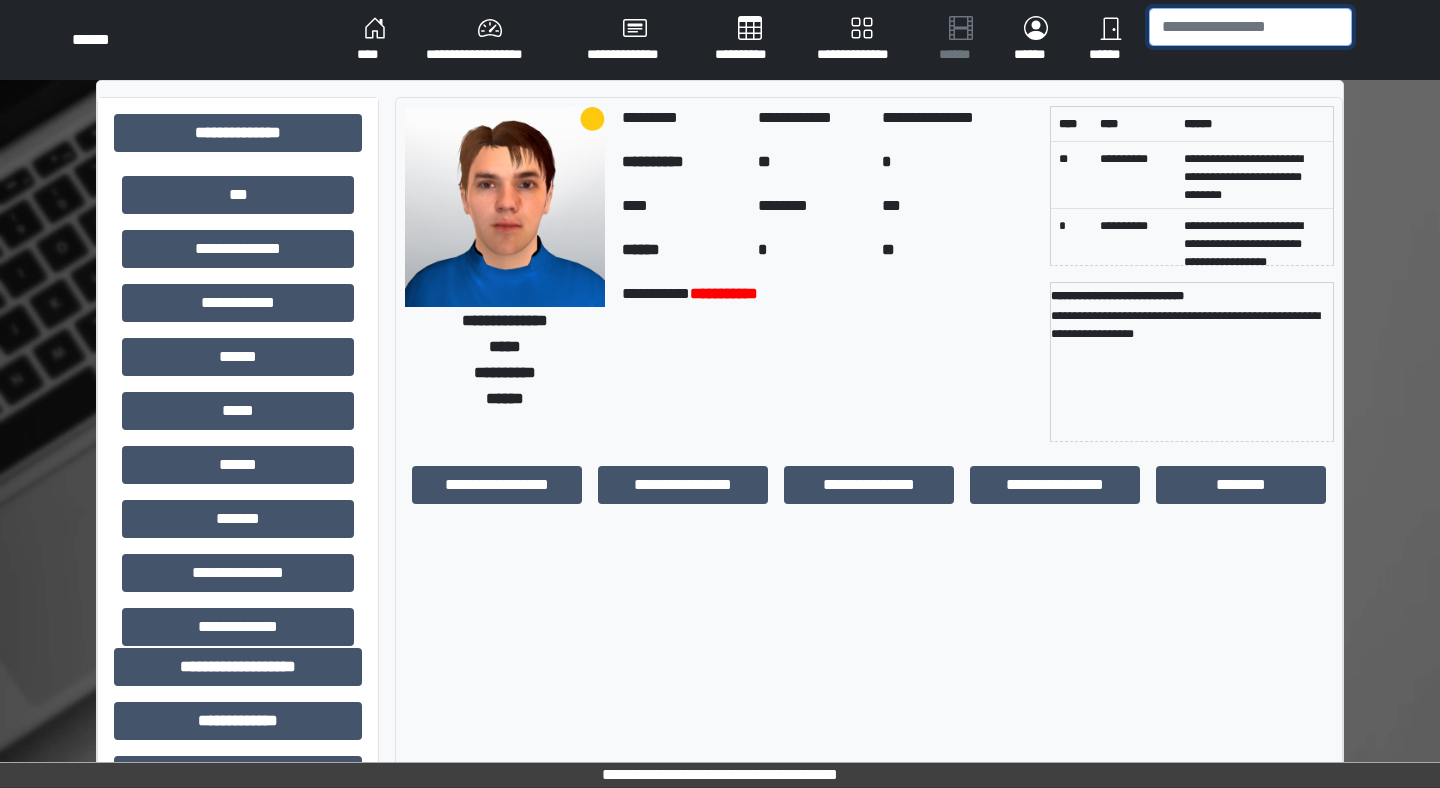 click at bounding box center (1250, 27) 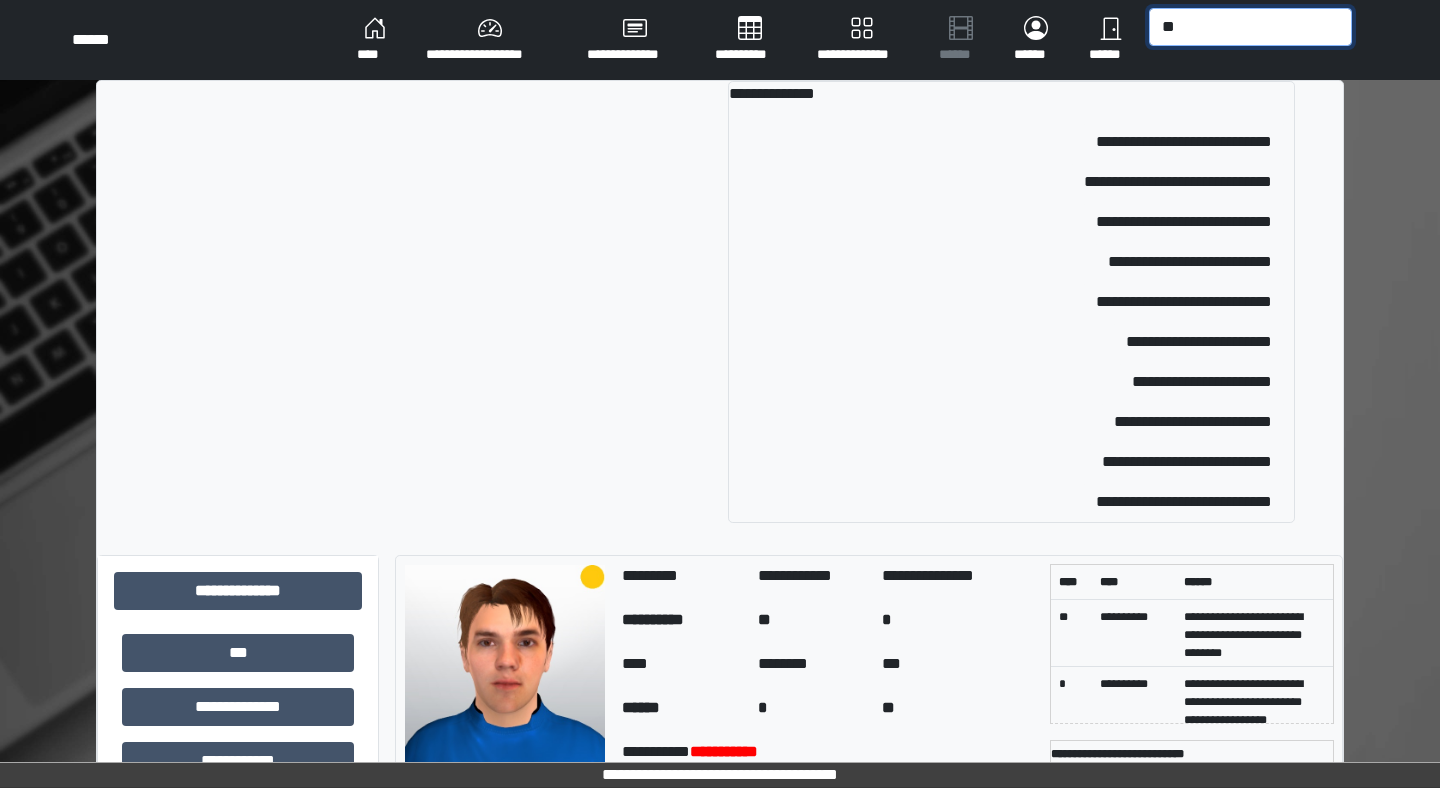 type on "*" 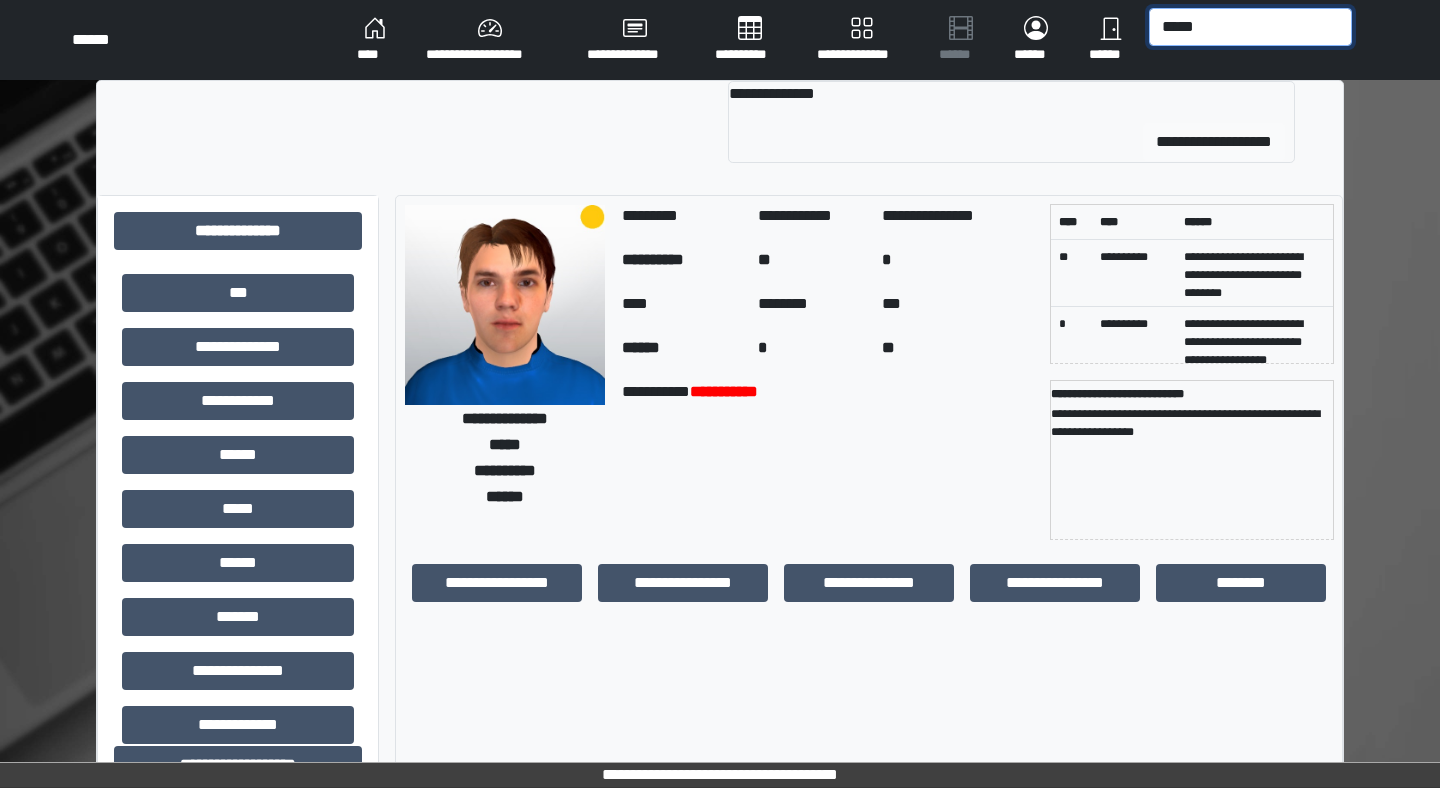 type on "*****" 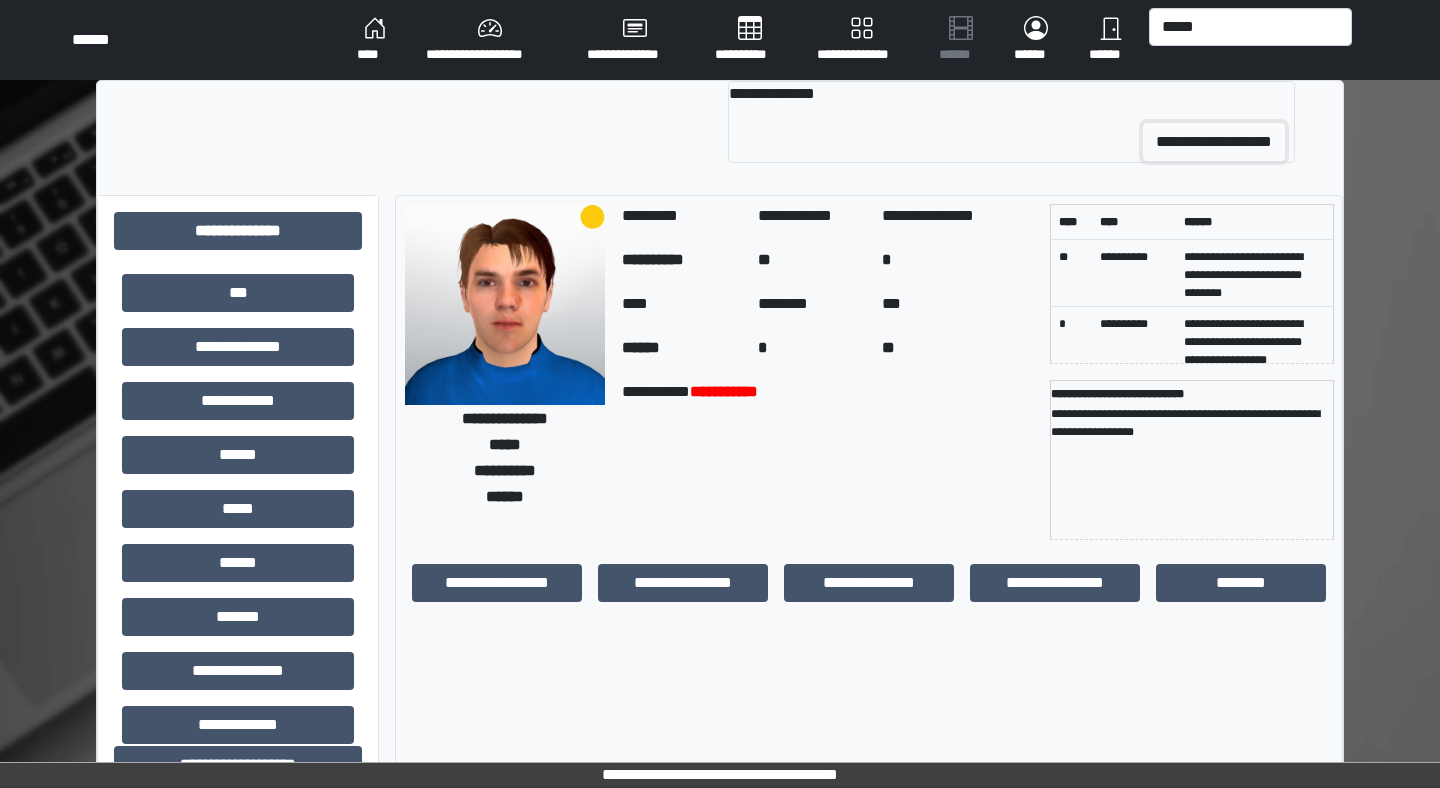 click on "**********" at bounding box center (1214, 142) 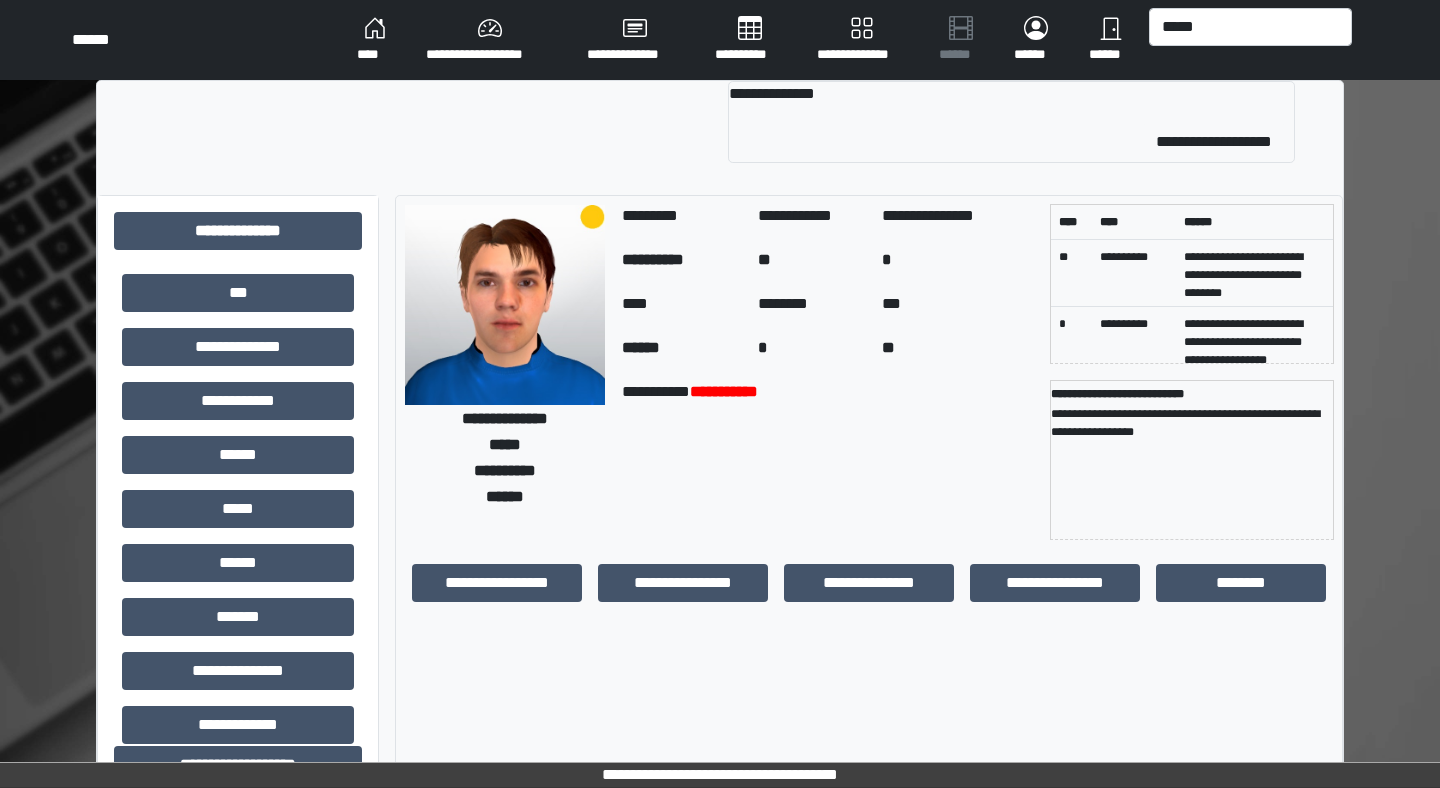 type 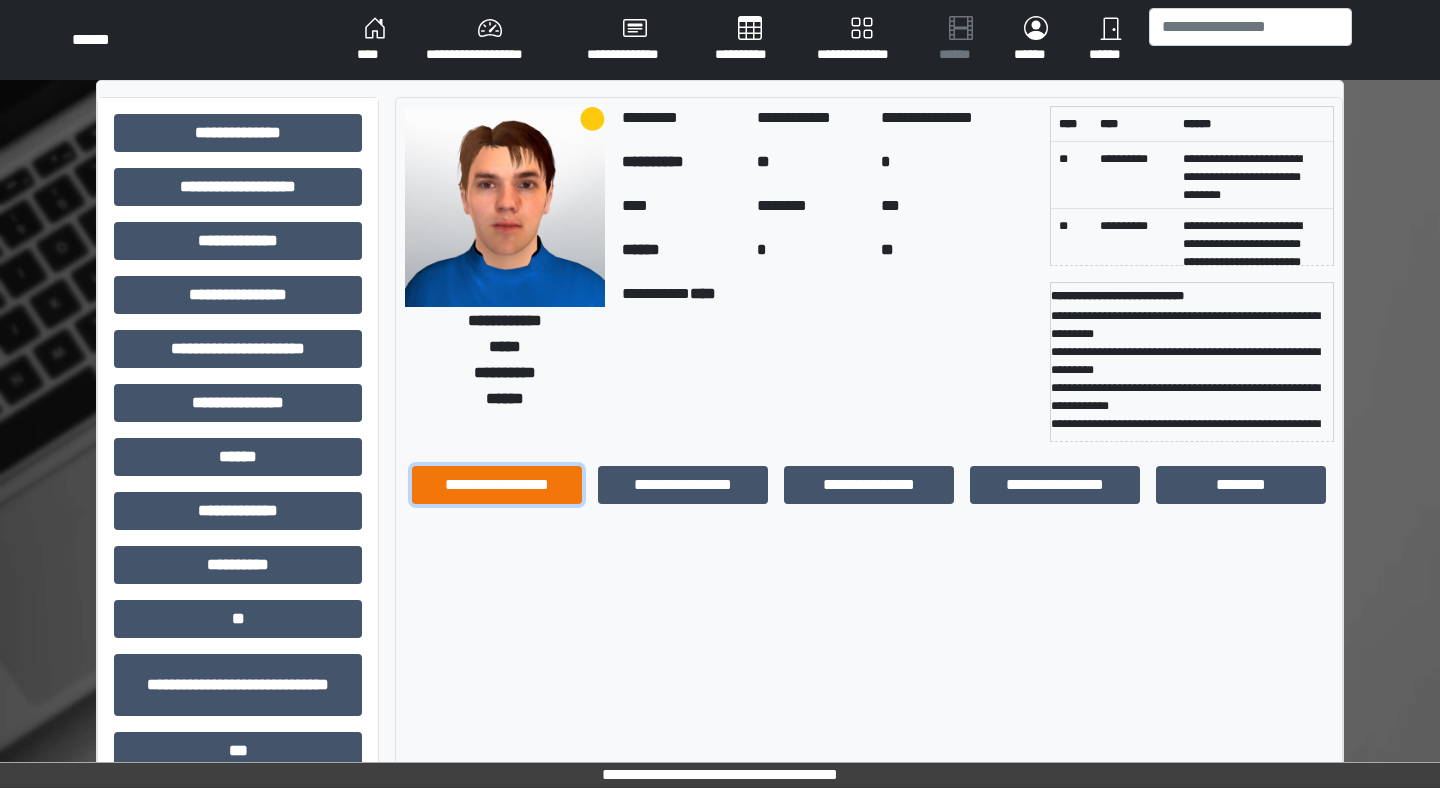 click on "**********" at bounding box center (497, 485) 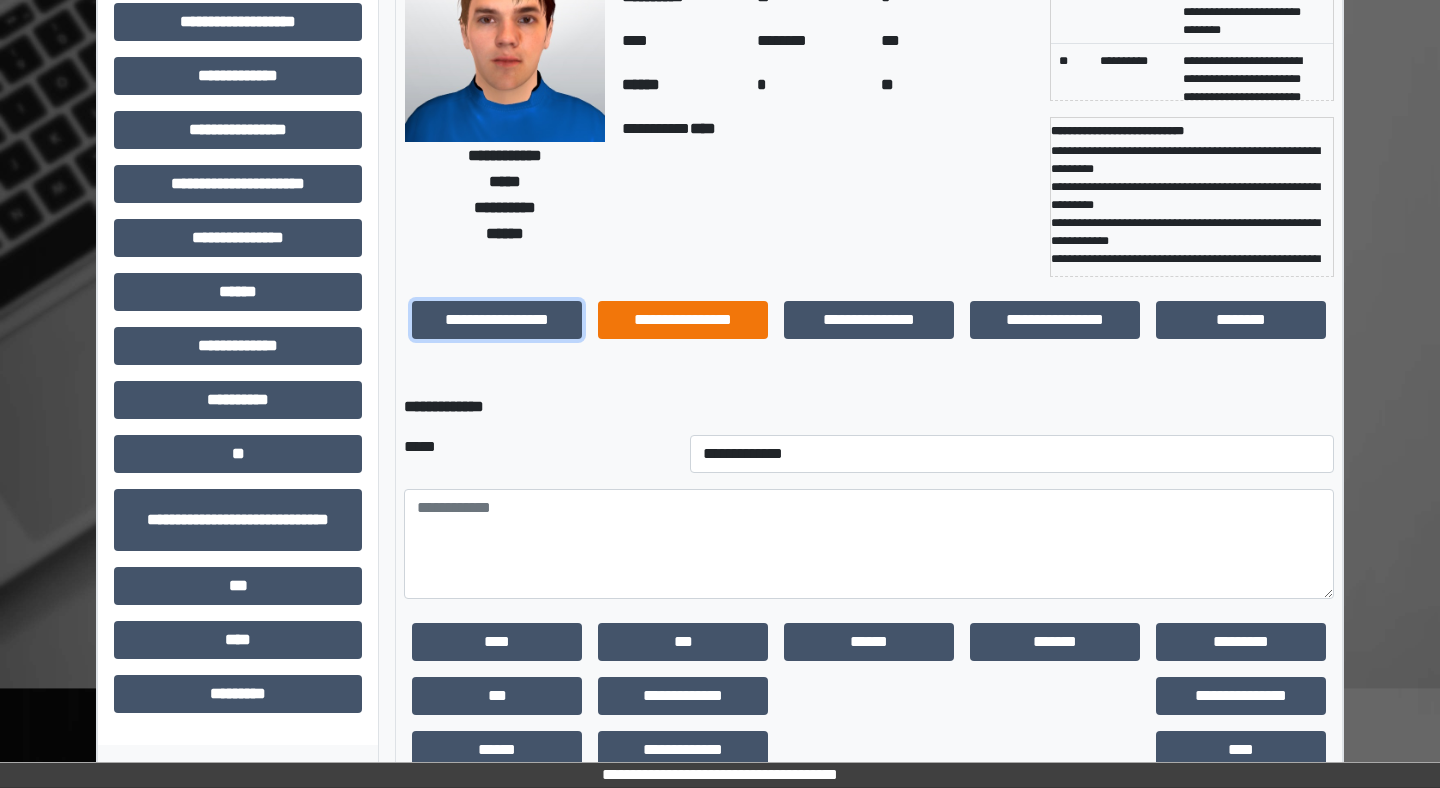 scroll, scrollTop: 183, scrollLeft: 0, axis: vertical 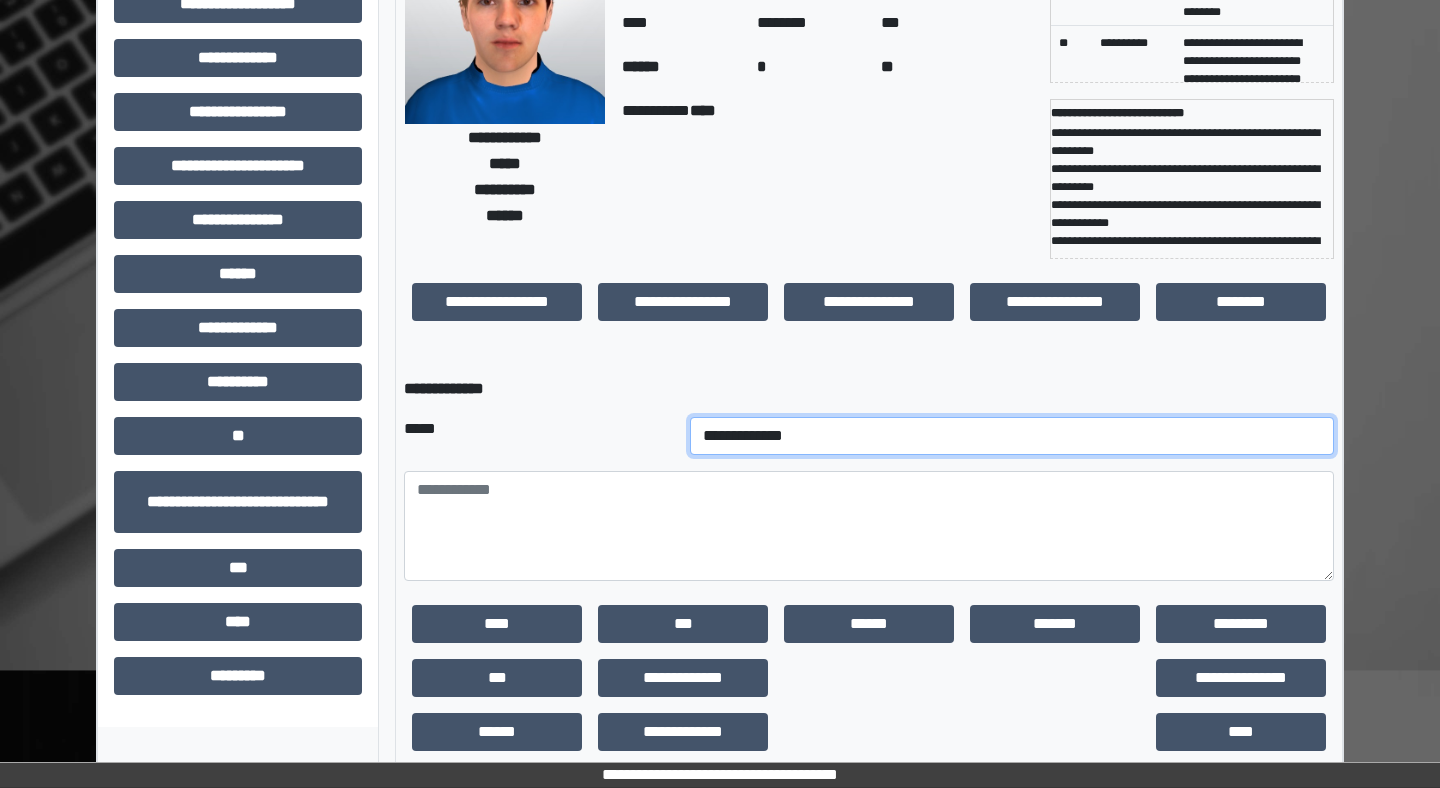 click on "**********" at bounding box center (1012, 436) 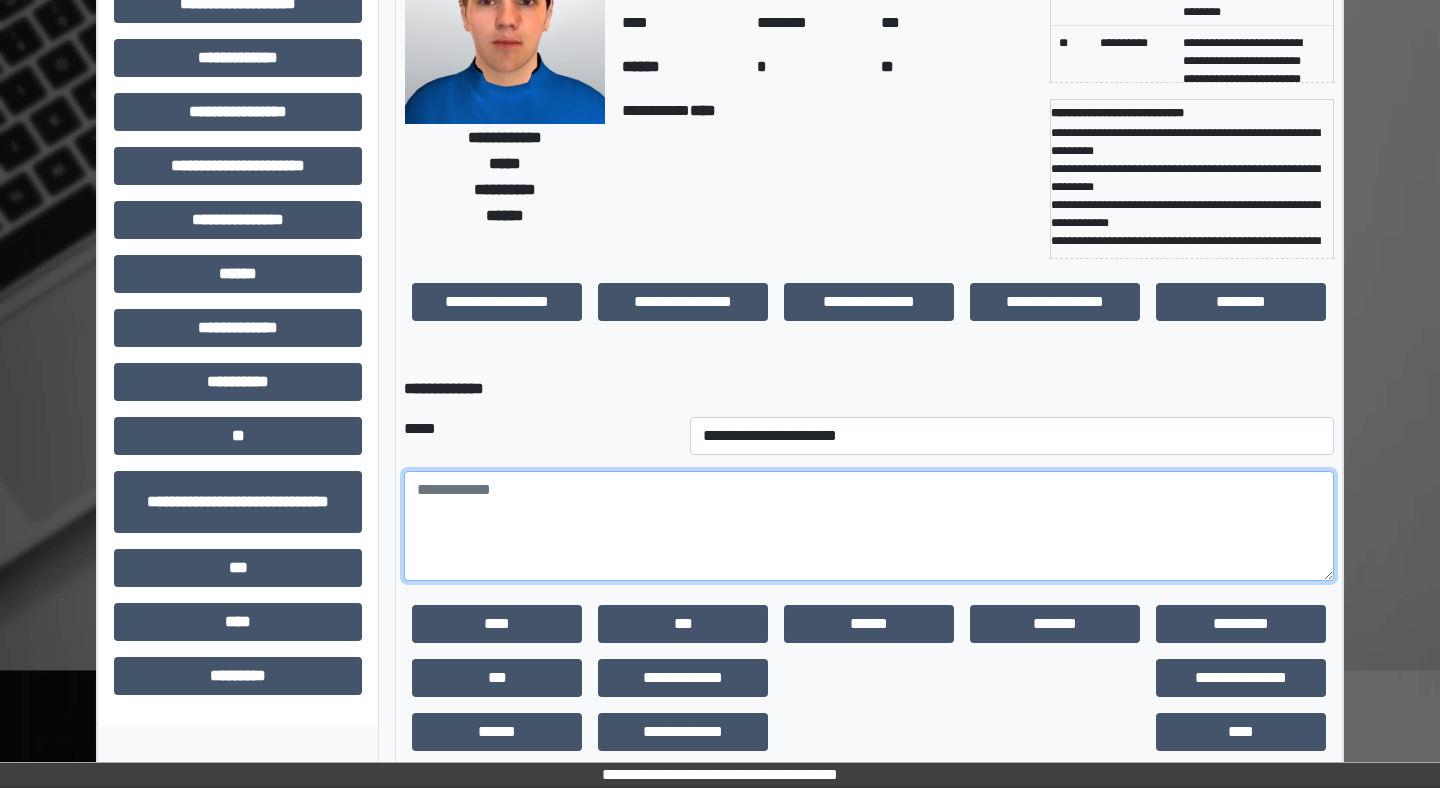 click at bounding box center [869, 526] 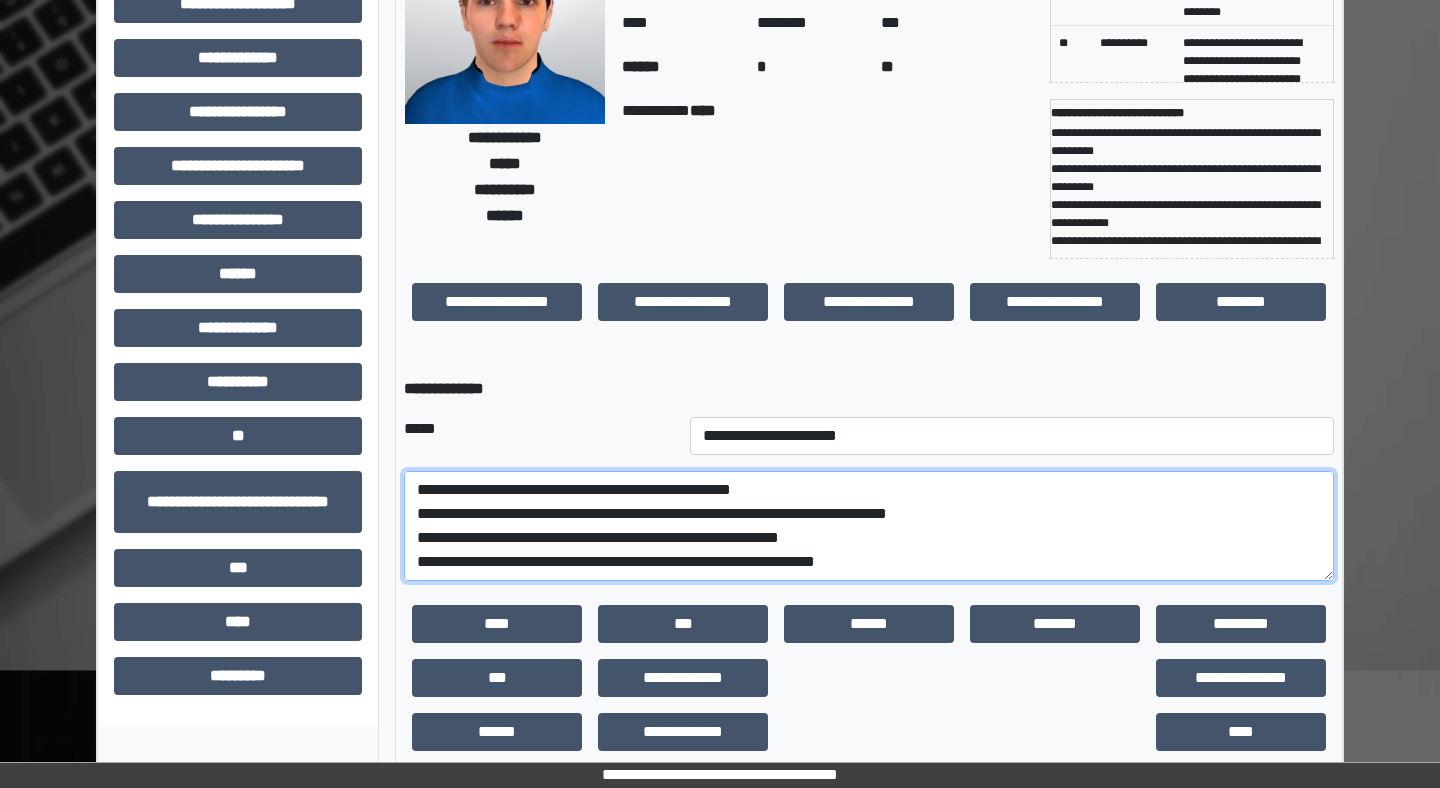scroll, scrollTop: 744, scrollLeft: 0, axis: vertical 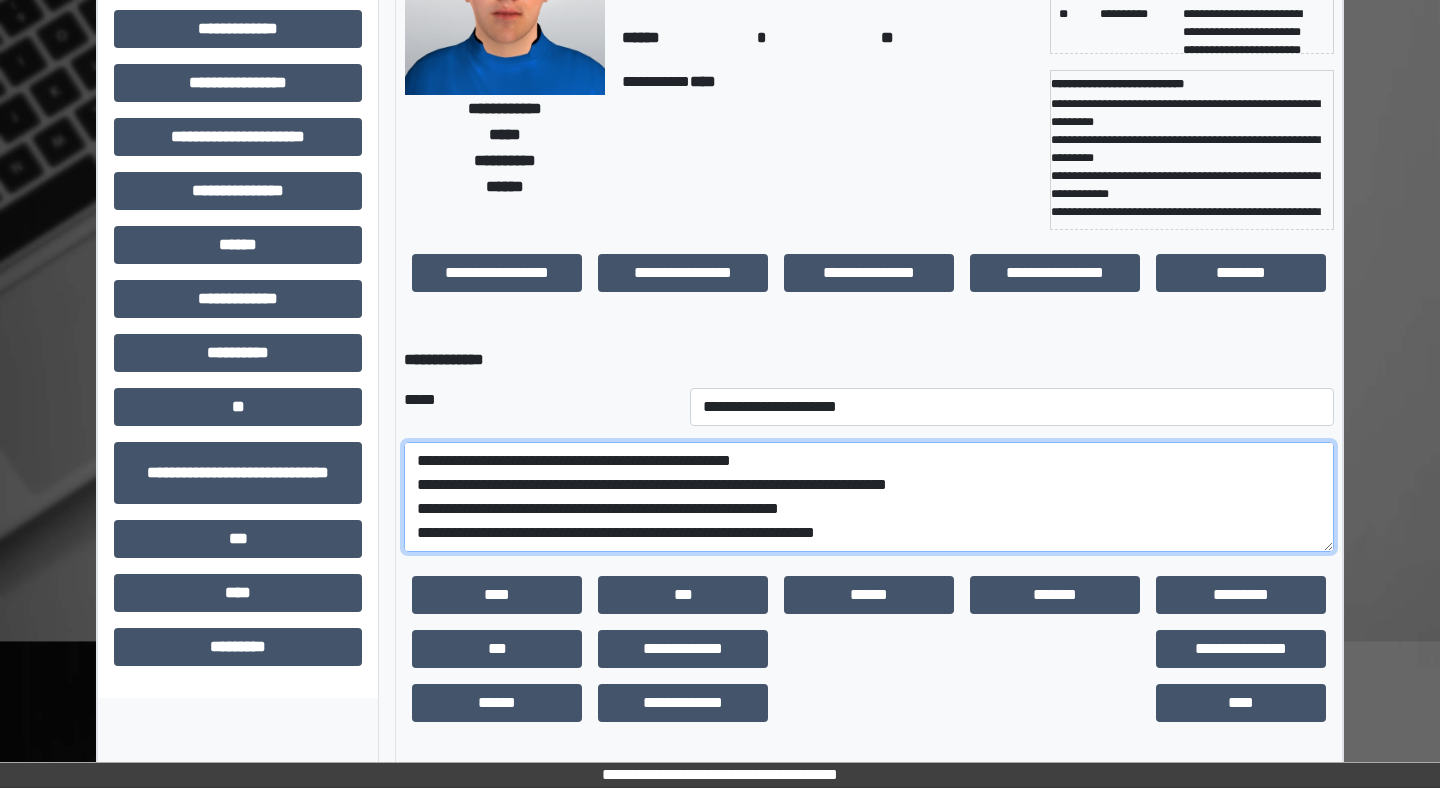 type on "**********" 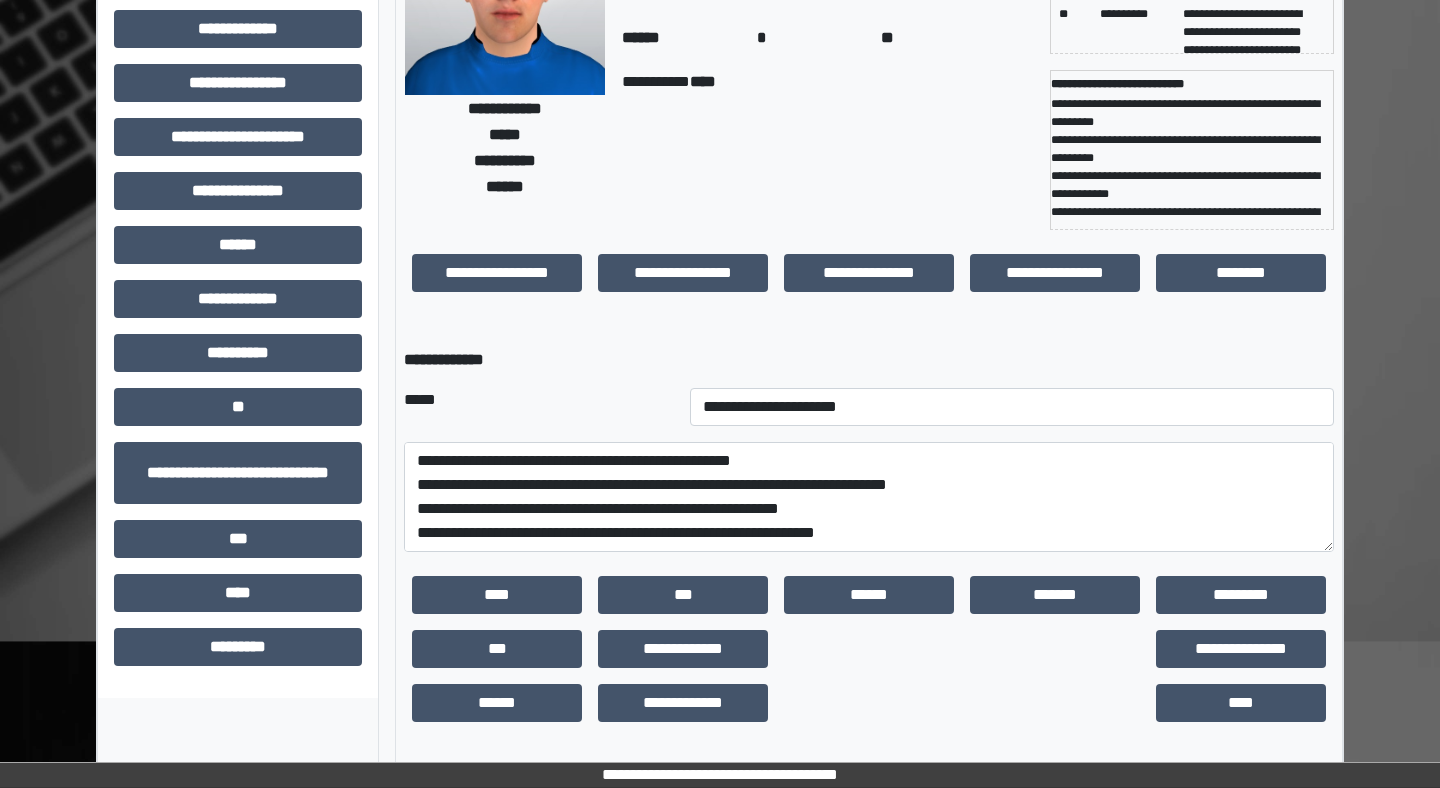 click on "****" at bounding box center (1241, 703) 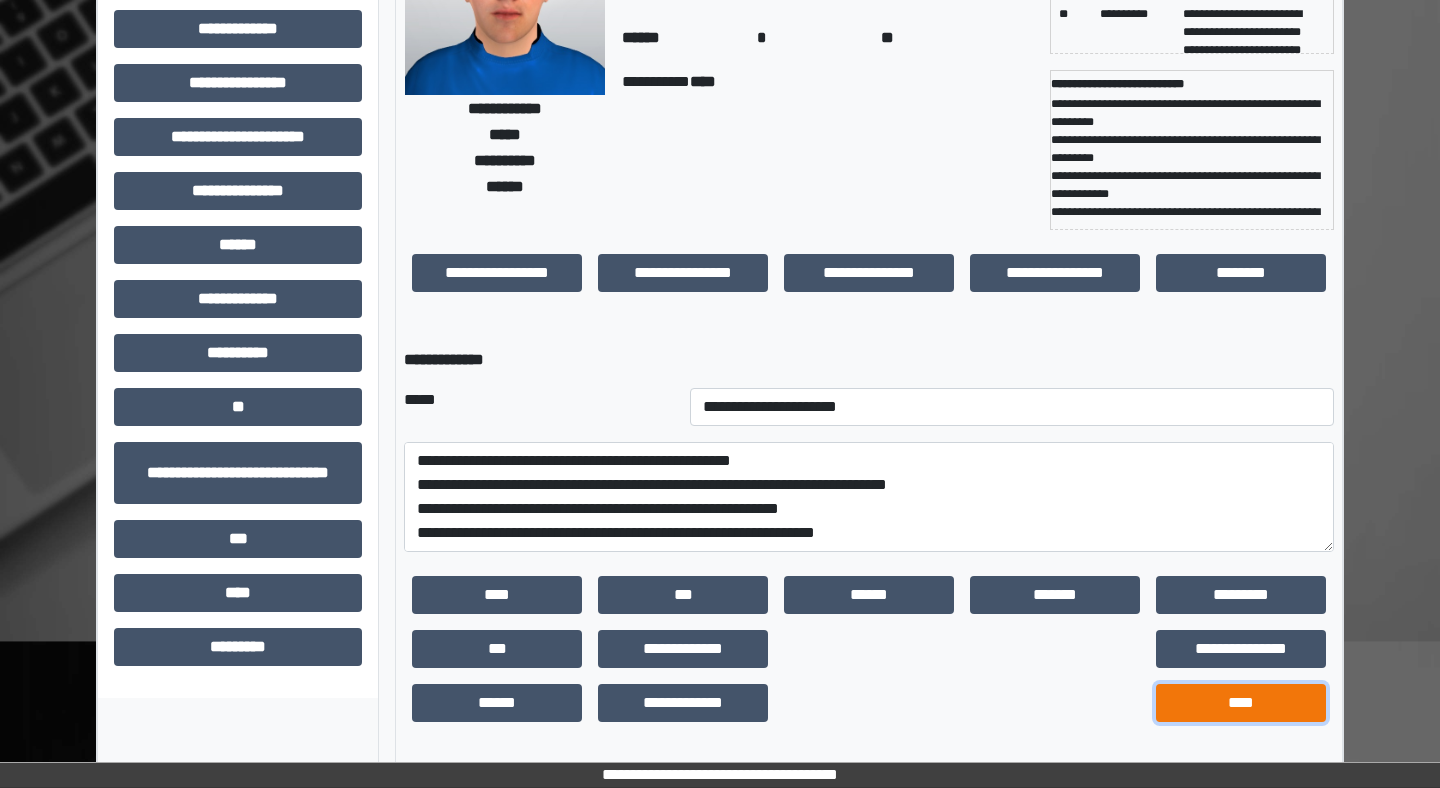 click on "****" at bounding box center (1241, 703) 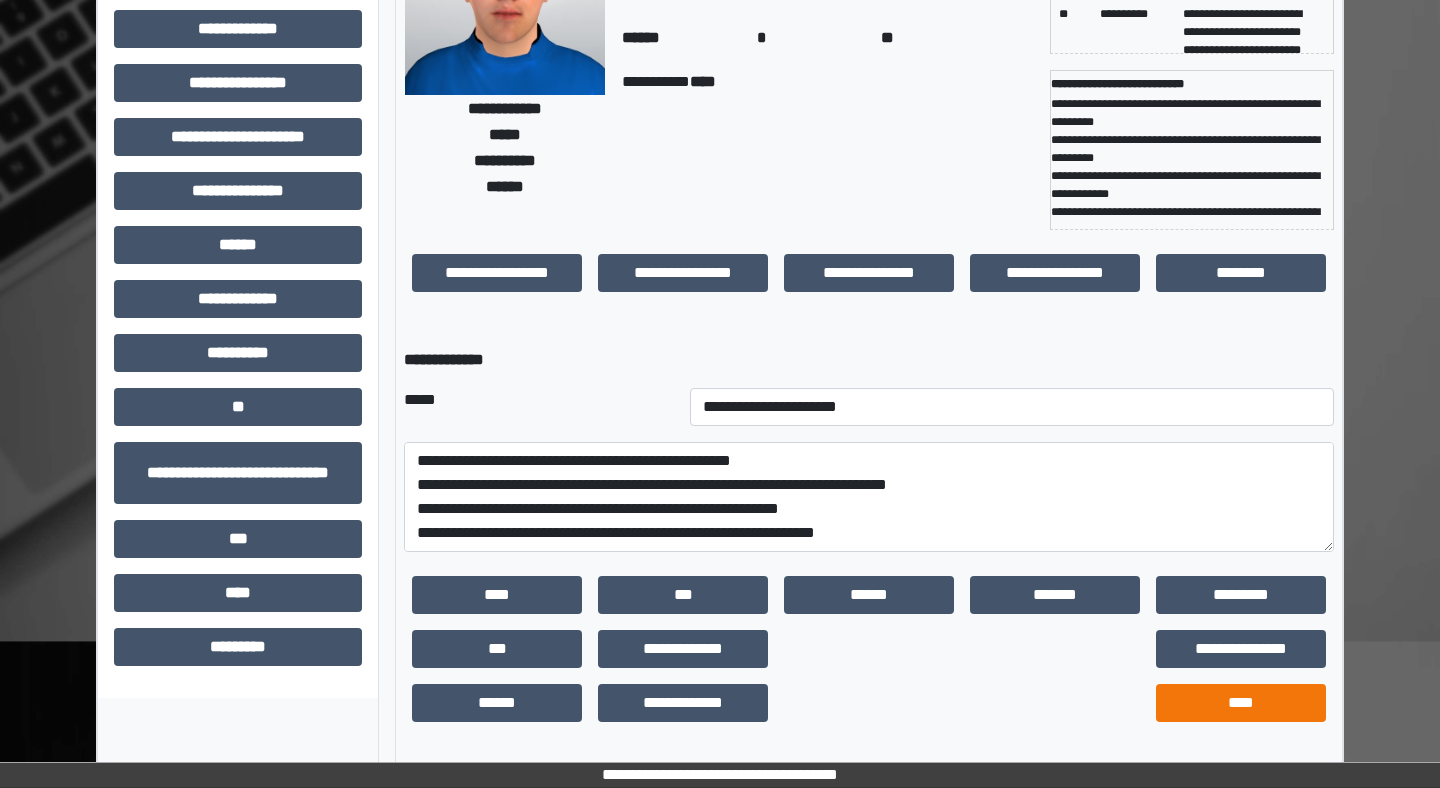 scroll, scrollTop: 140, scrollLeft: 0, axis: vertical 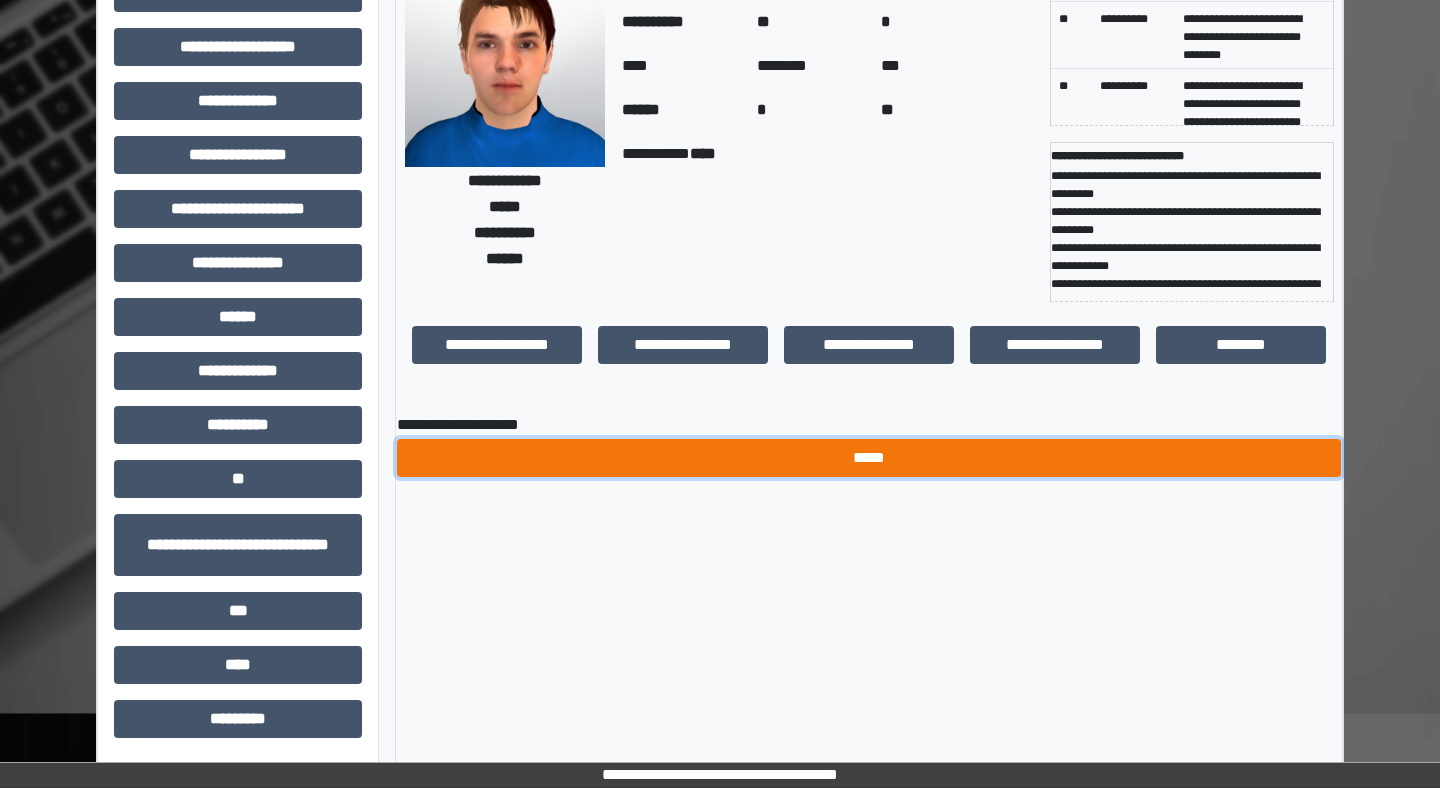 click on "*****" at bounding box center (869, 458) 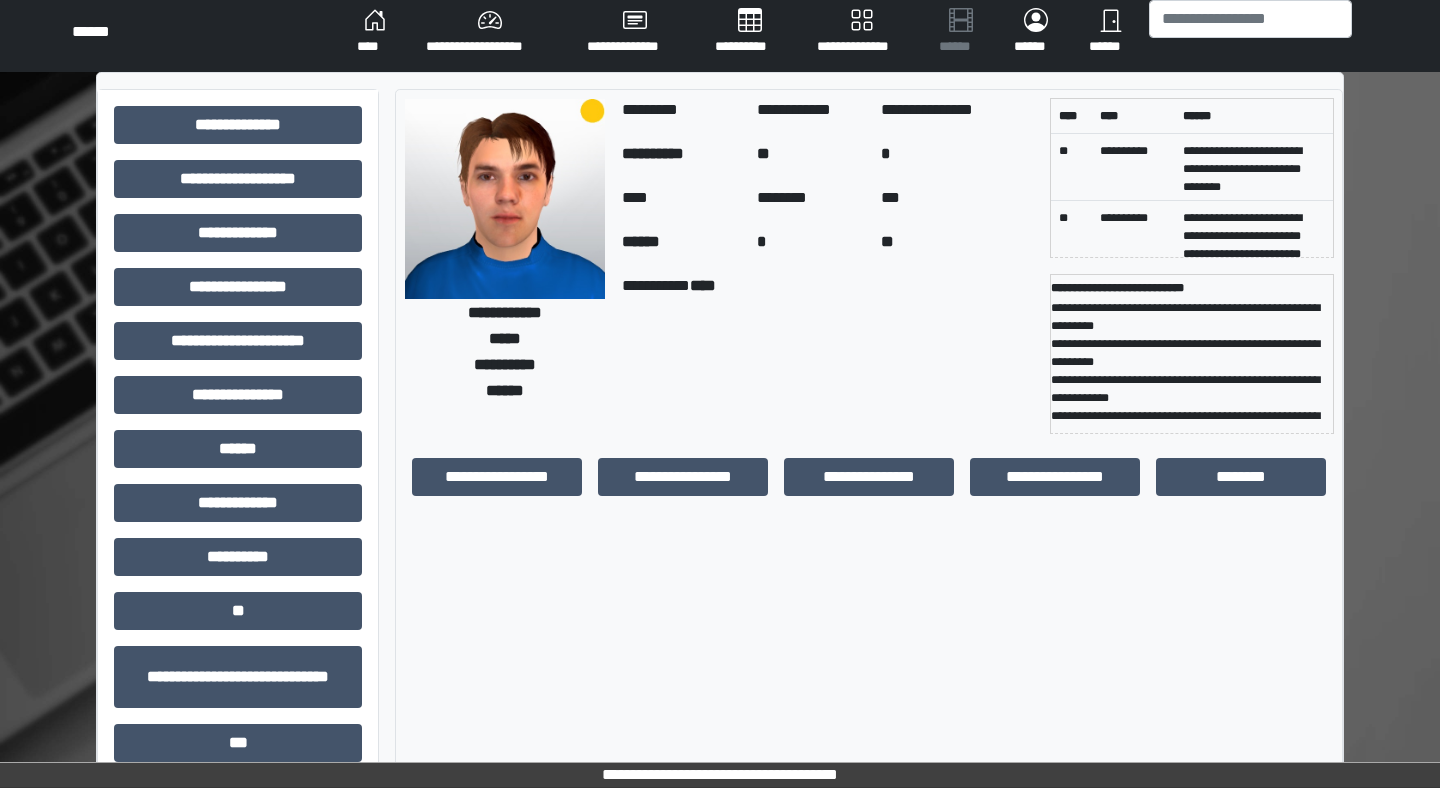 scroll, scrollTop: 0, scrollLeft: 0, axis: both 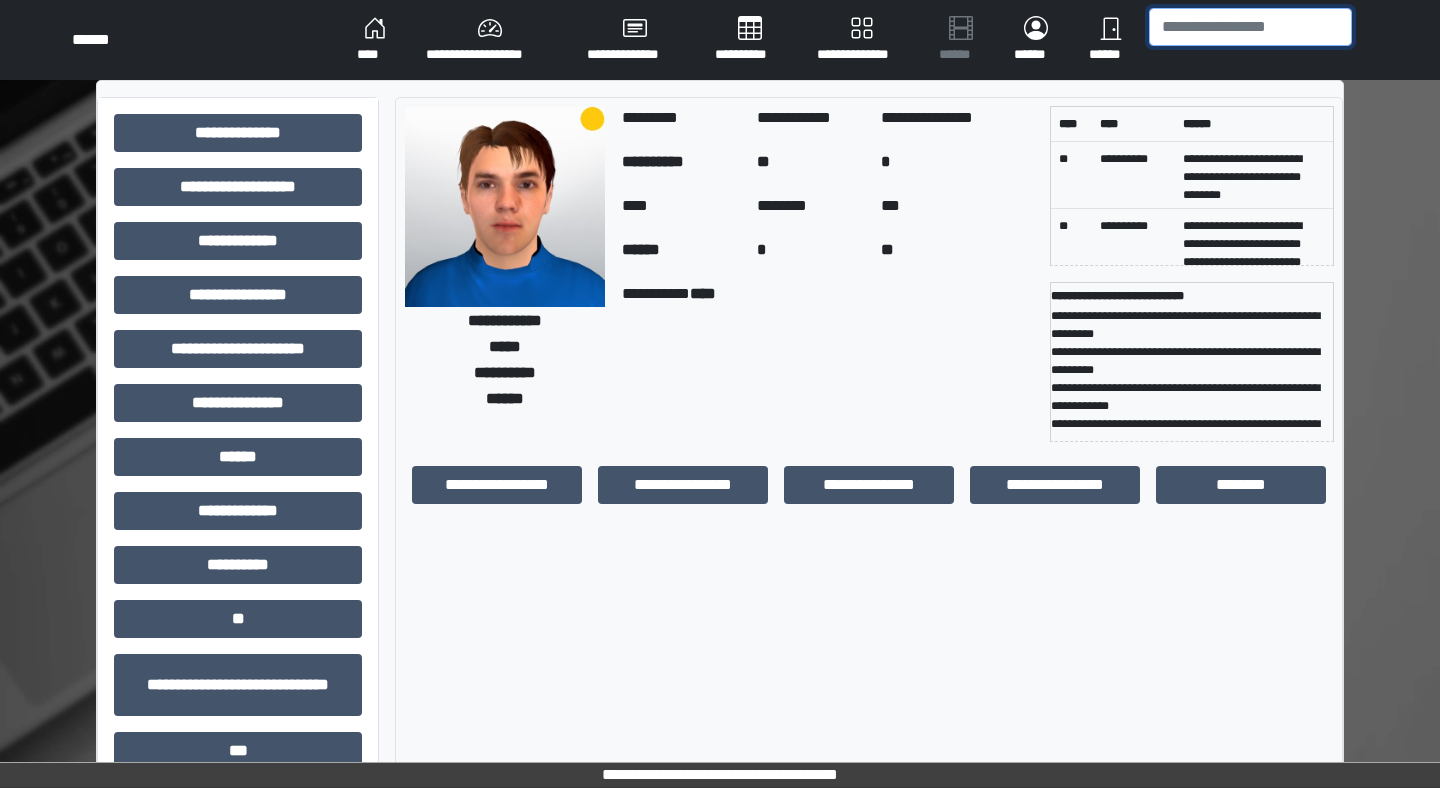 click at bounding box center [1250, 27] 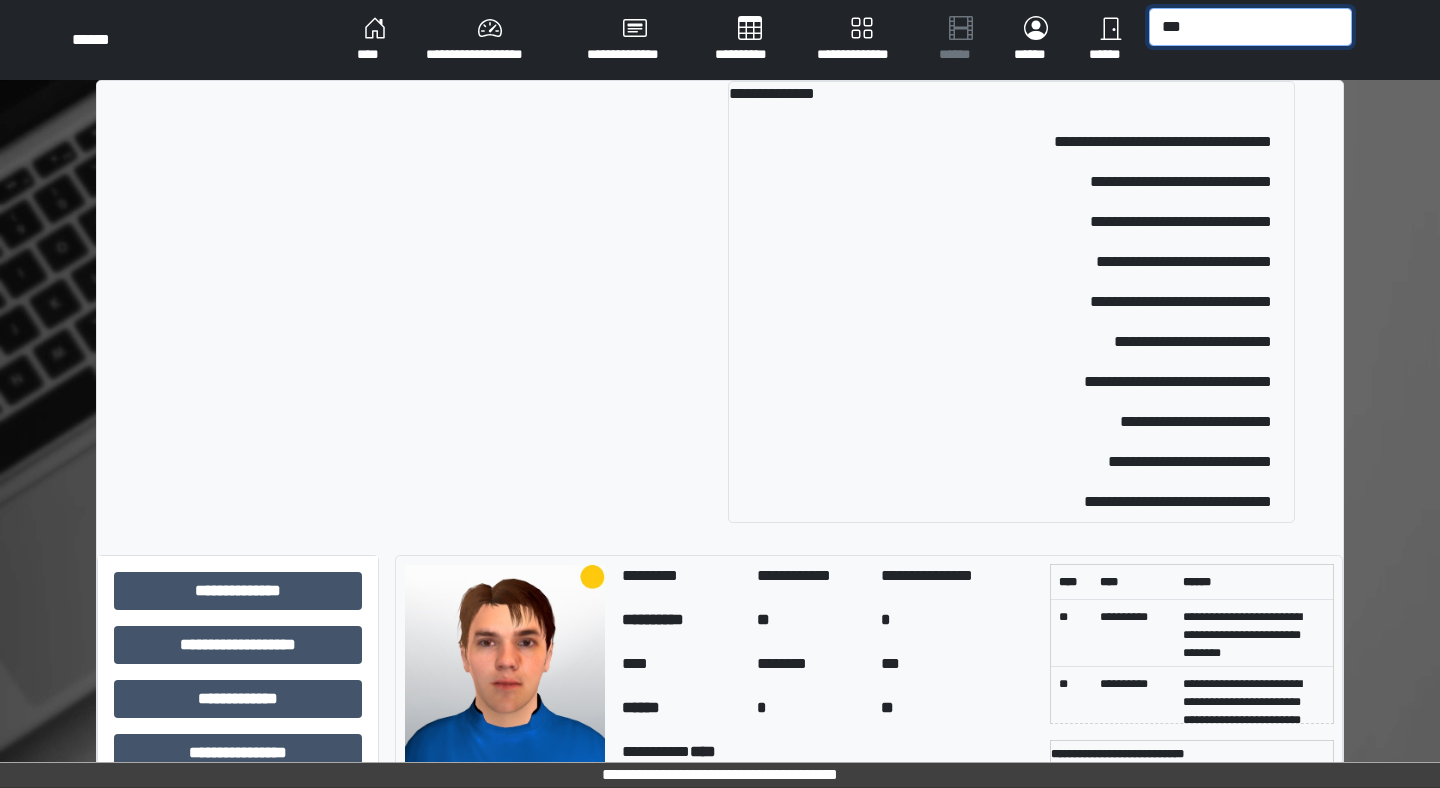 type on "***" 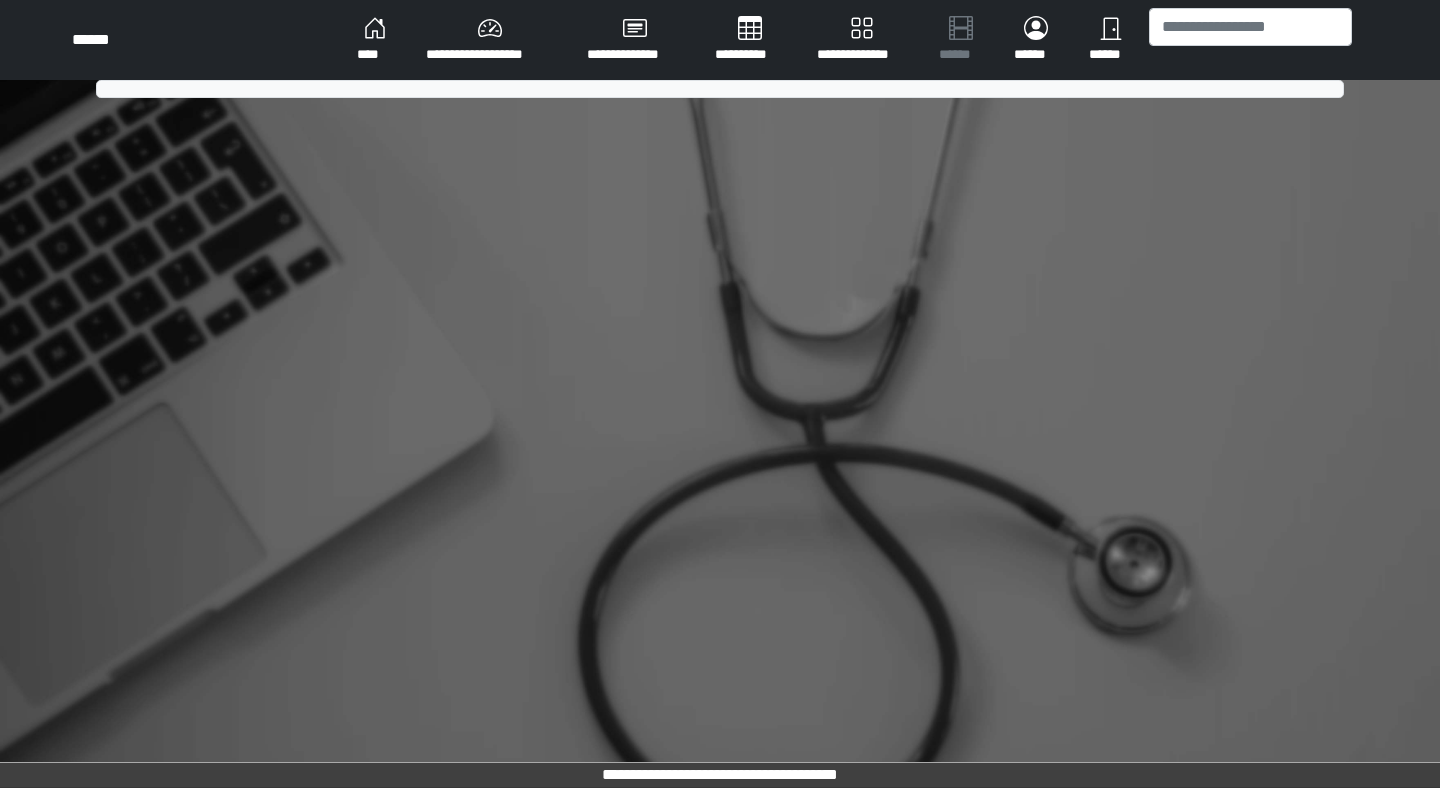 scroll, scrollTop: 0, scrollLeft: 0, axis: both 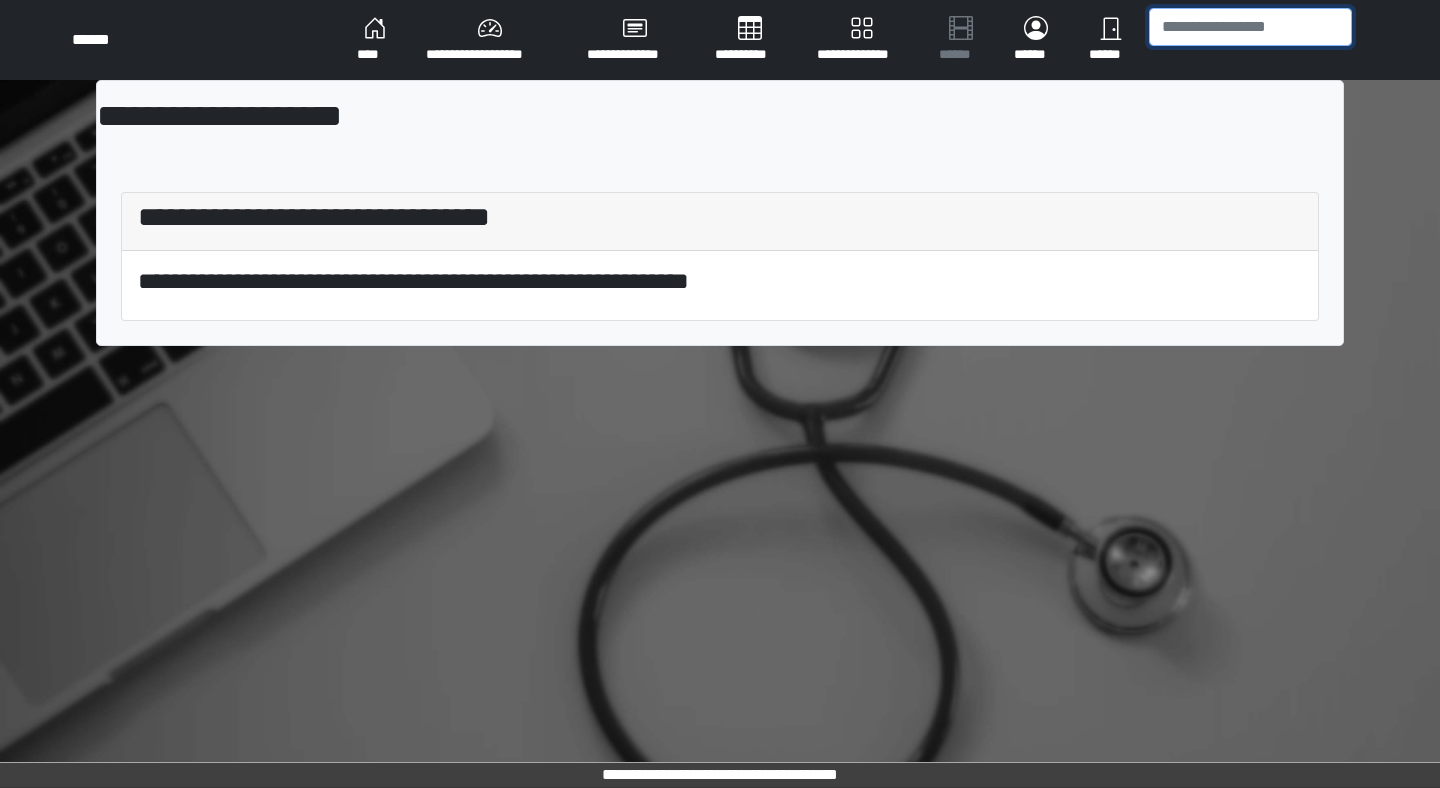 click at bounding box center (1250, 27) 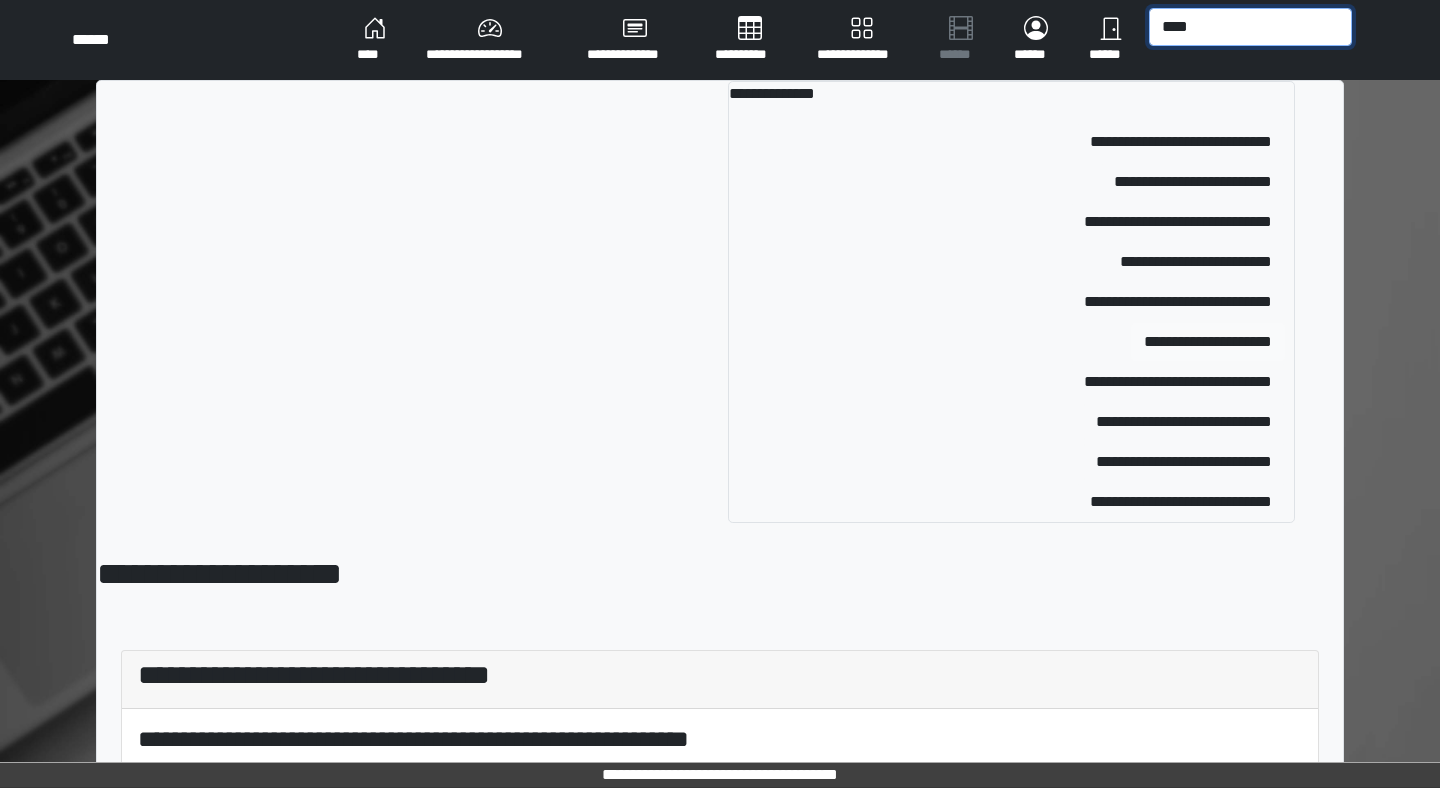 type on "****" 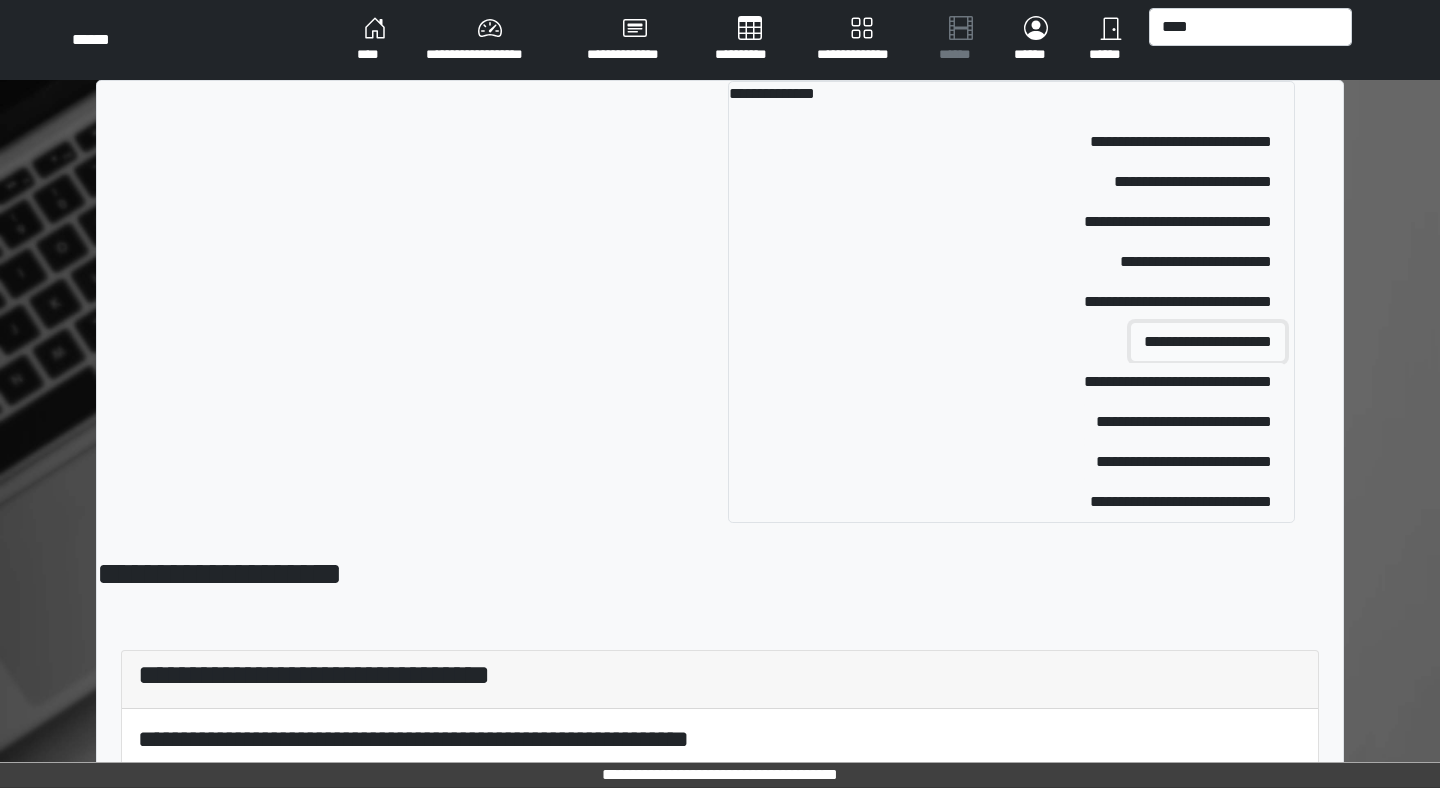click on "**********" at bounding box center (1208, 342) 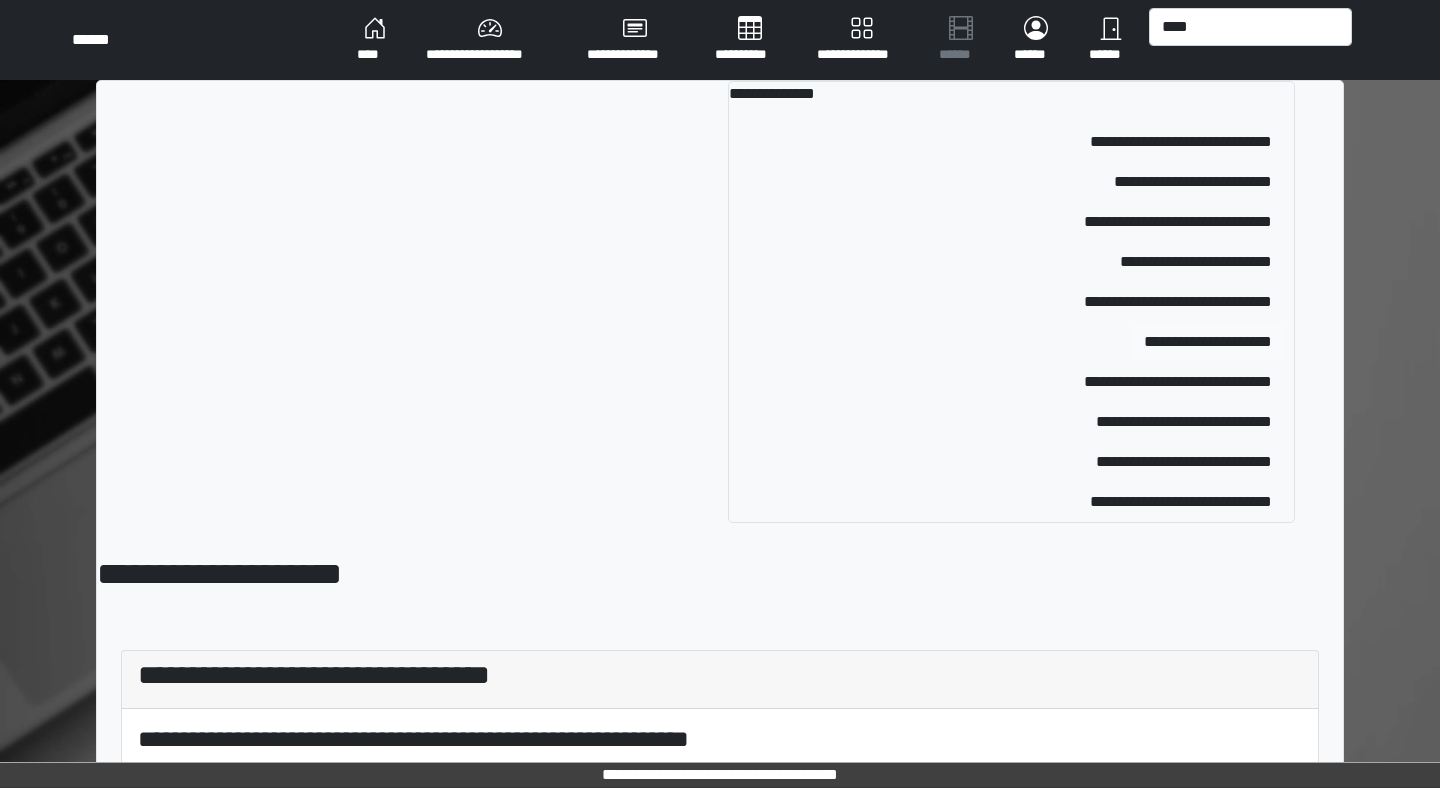 type 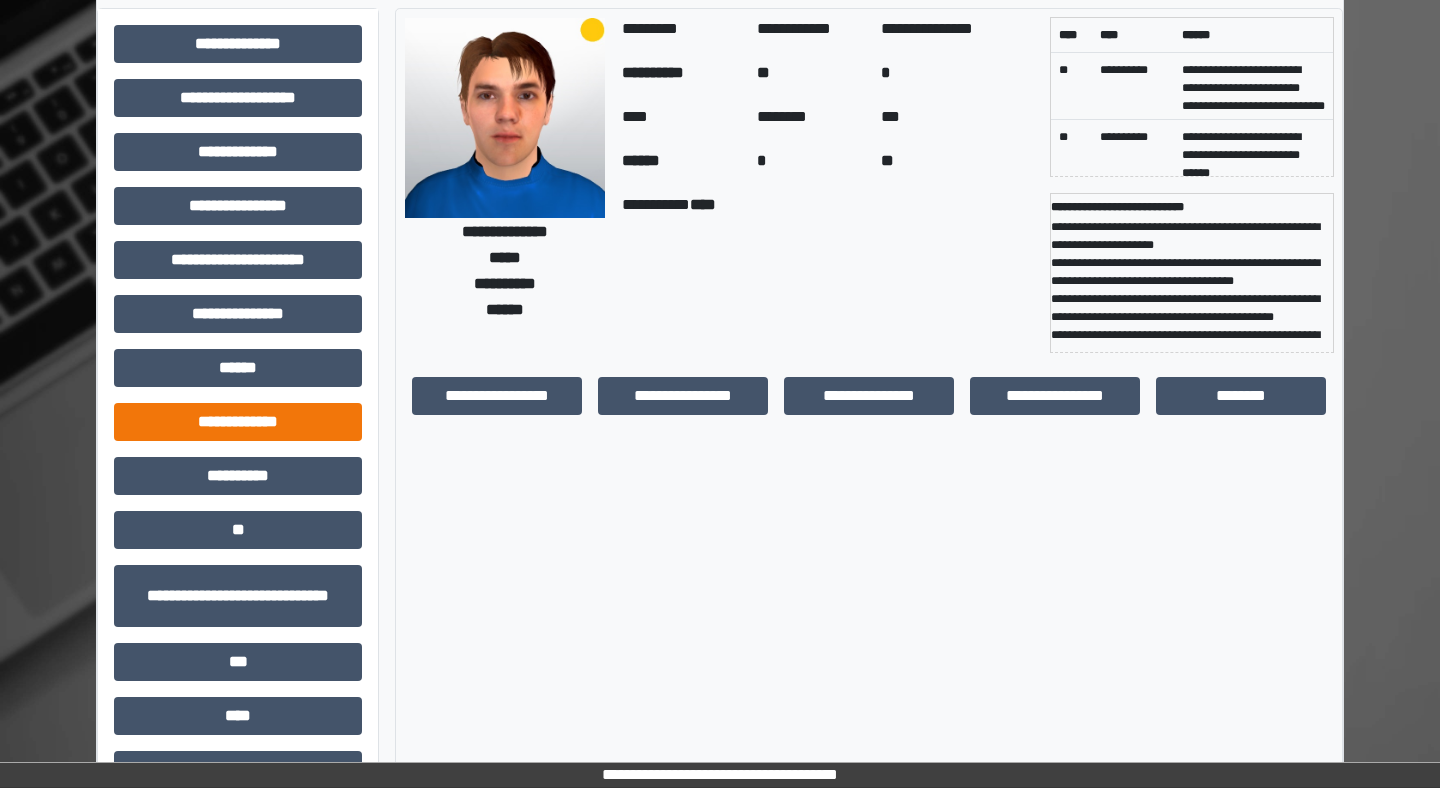 scroll, scrollTop: 105, scrollLeft: 0, axis: vertical 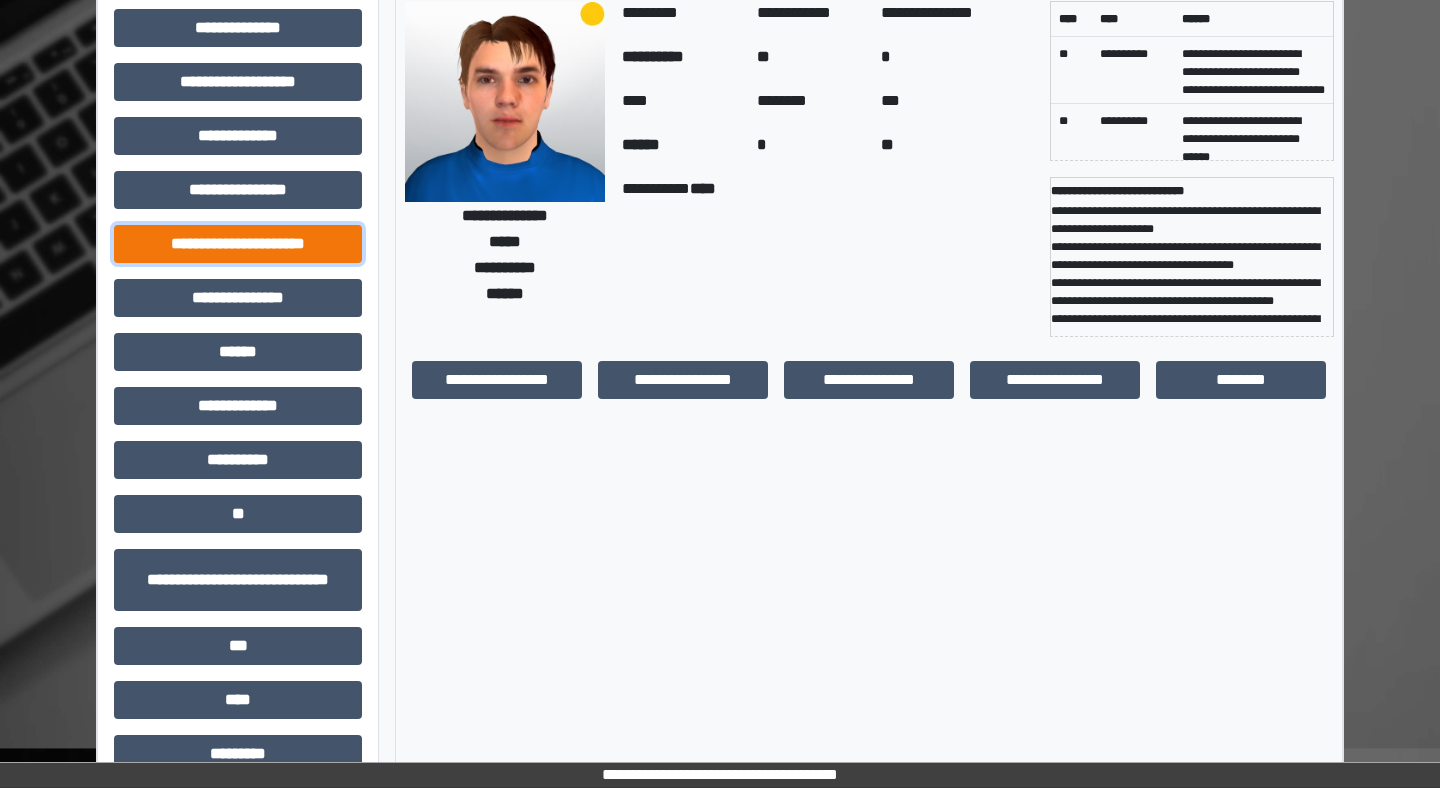 click on "**********" at bounding box center (238, 244) 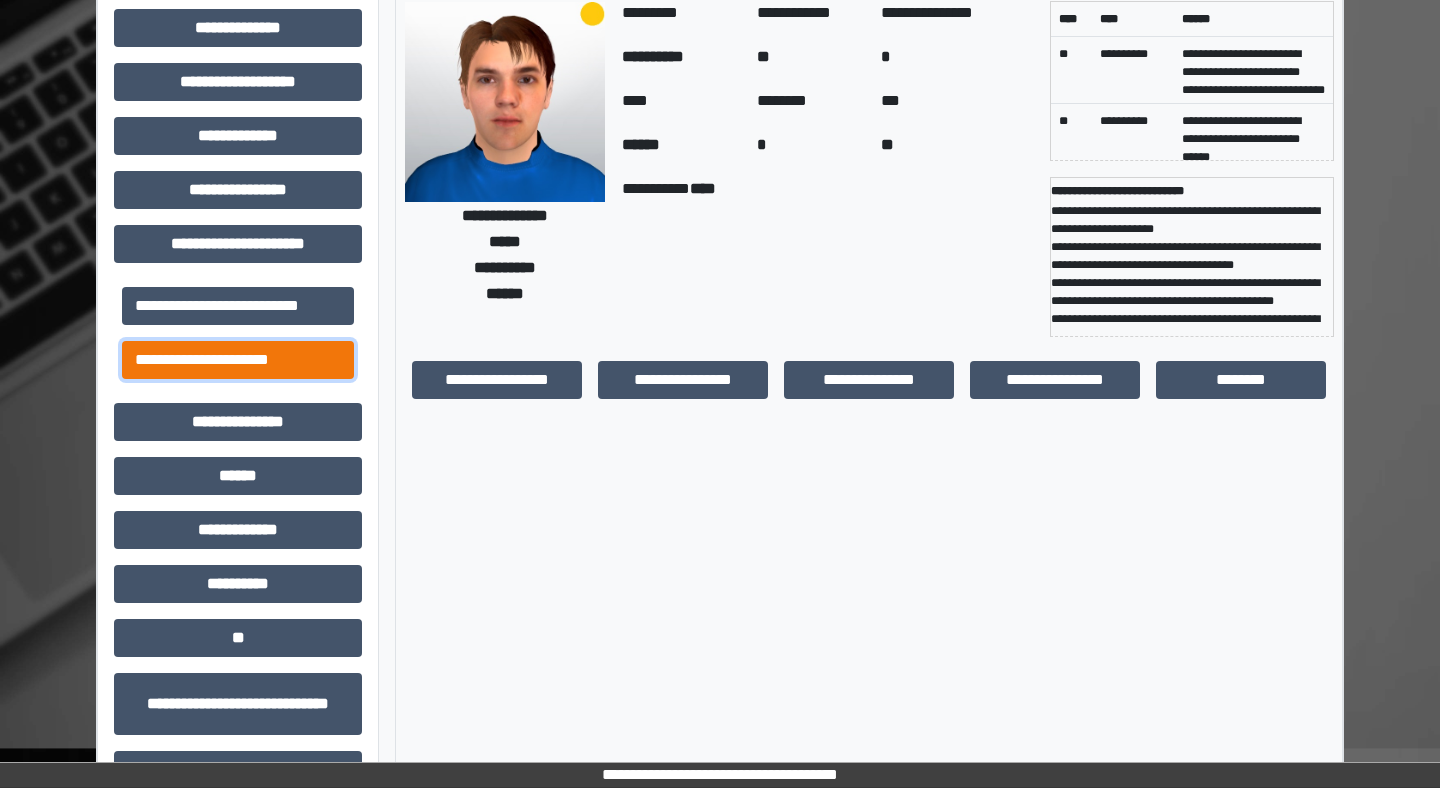 click on "**********" at bounding box center (238, 360) 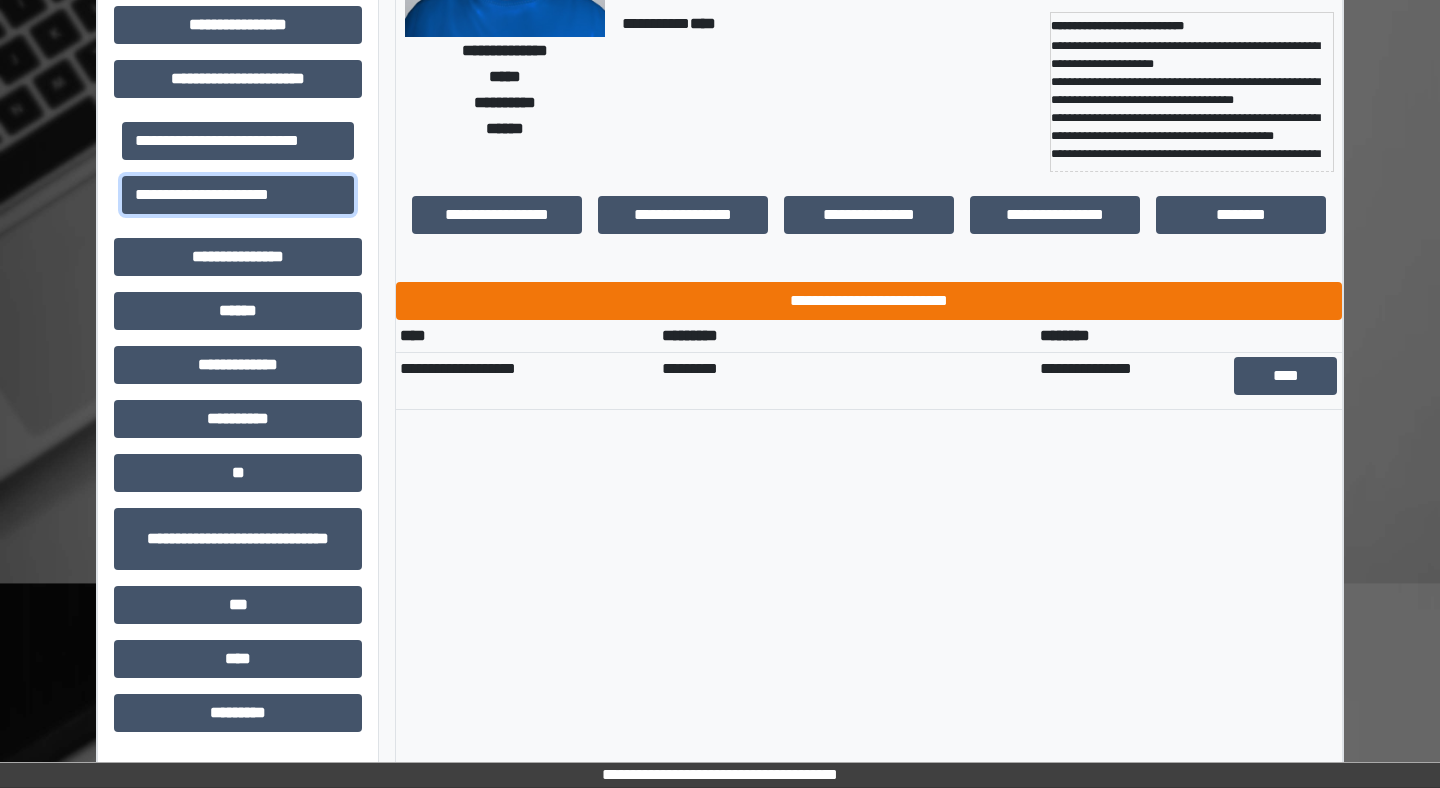 scroll, scrollTop: 293, scrollLeft: 0, axis: vertical 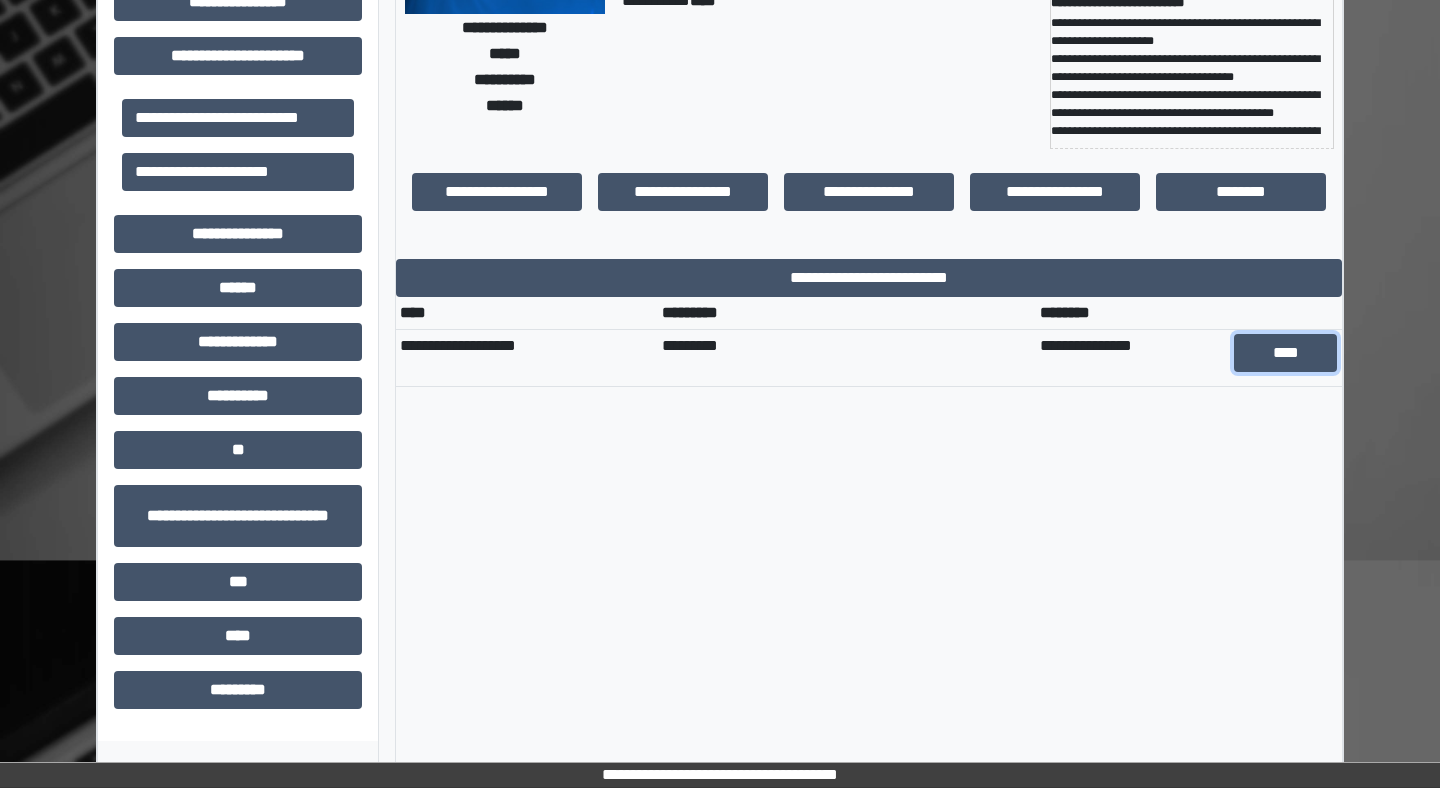 click on "****" at bounding box center (1285, 353) 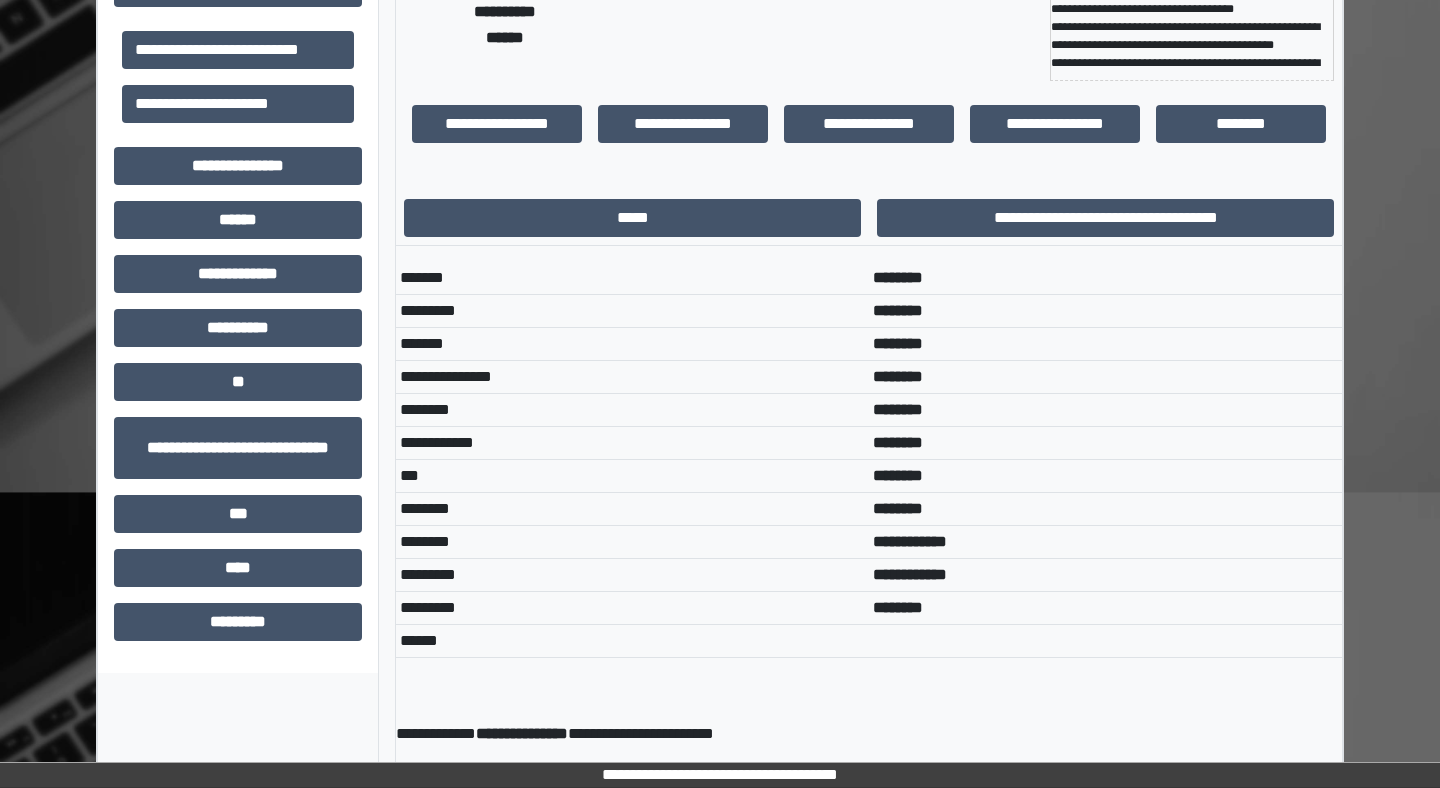 scroll, scrollTop: 361, scrollLeft: 0, axis: vertical 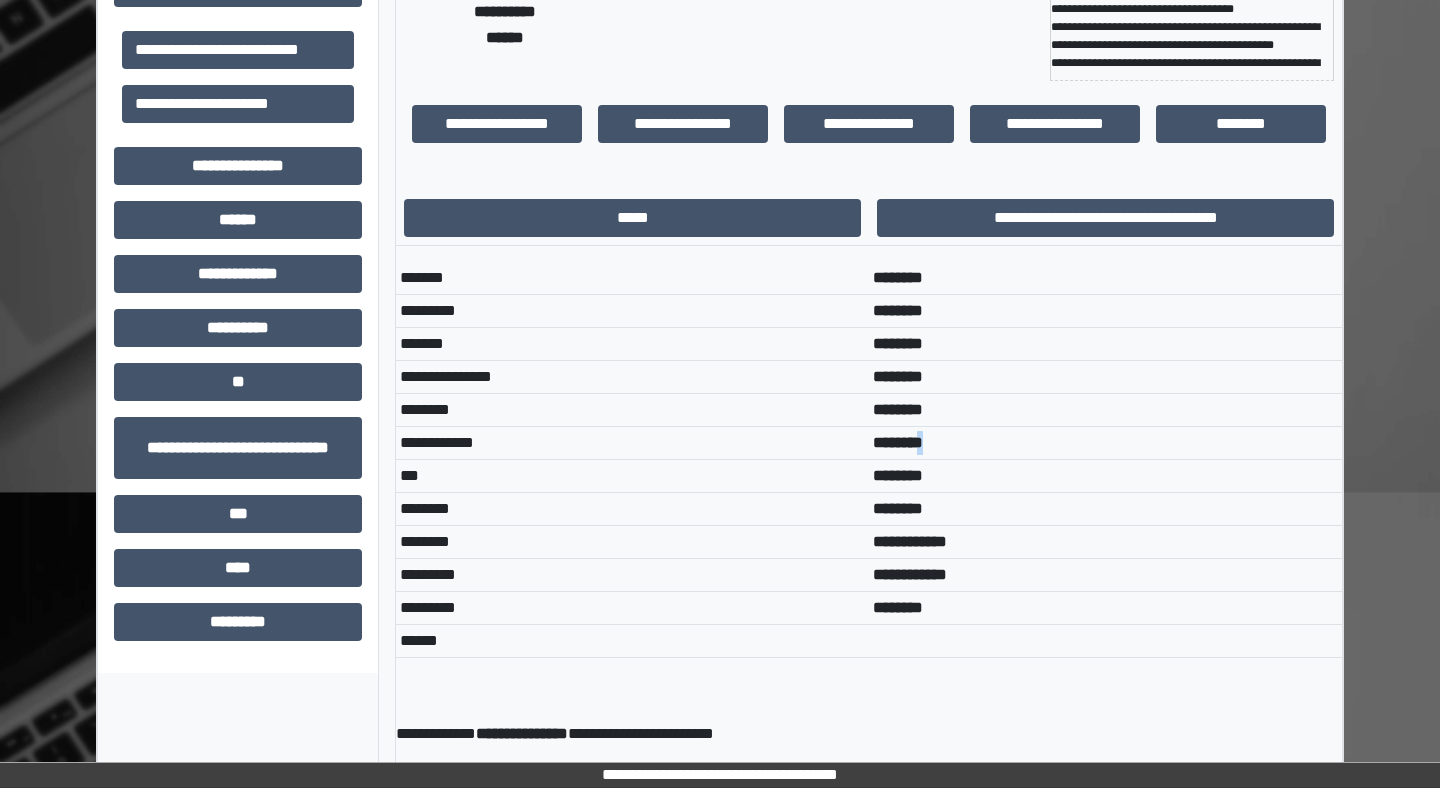click on "********" at bounding box center (1105, 443) 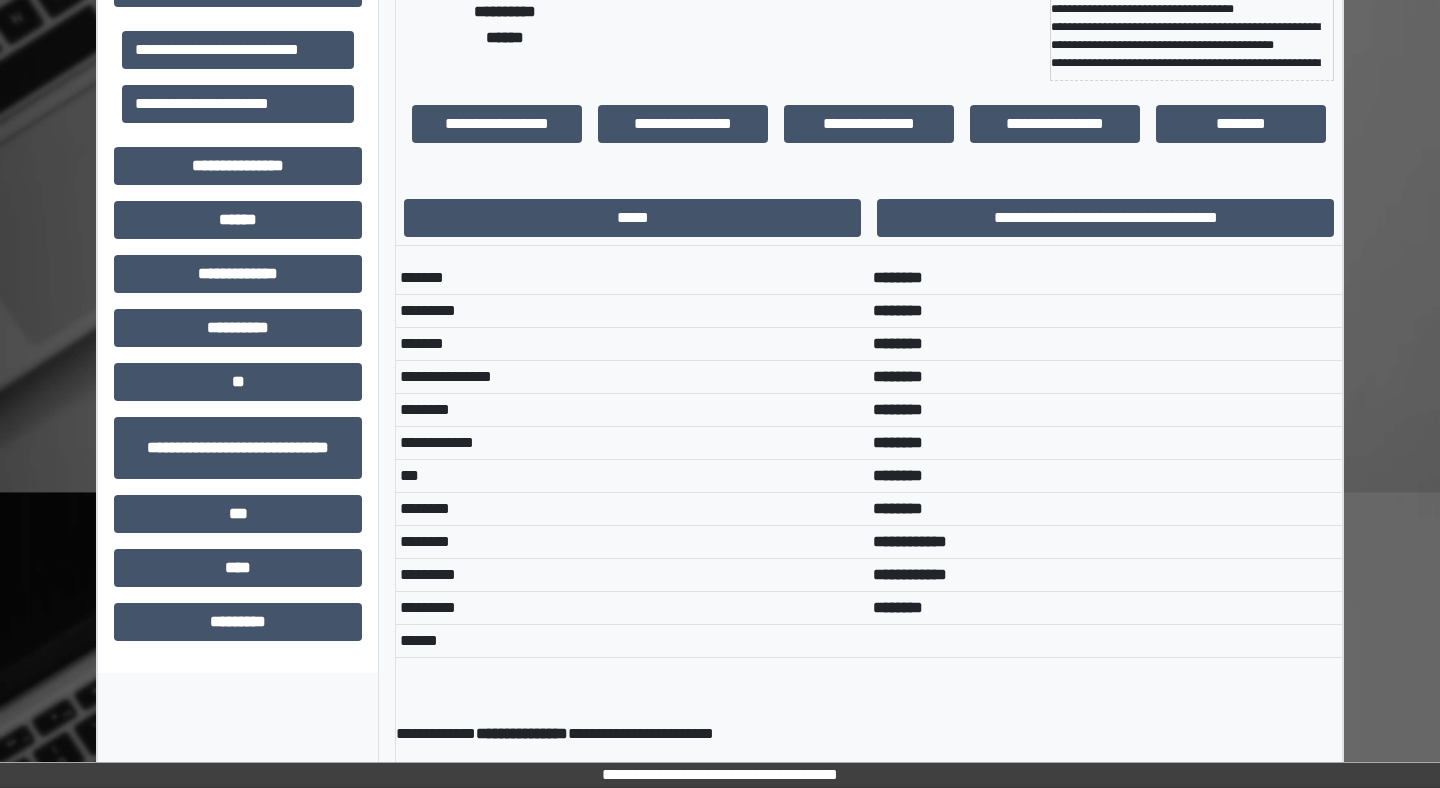 click on "********" at bounding box center [898, 409] 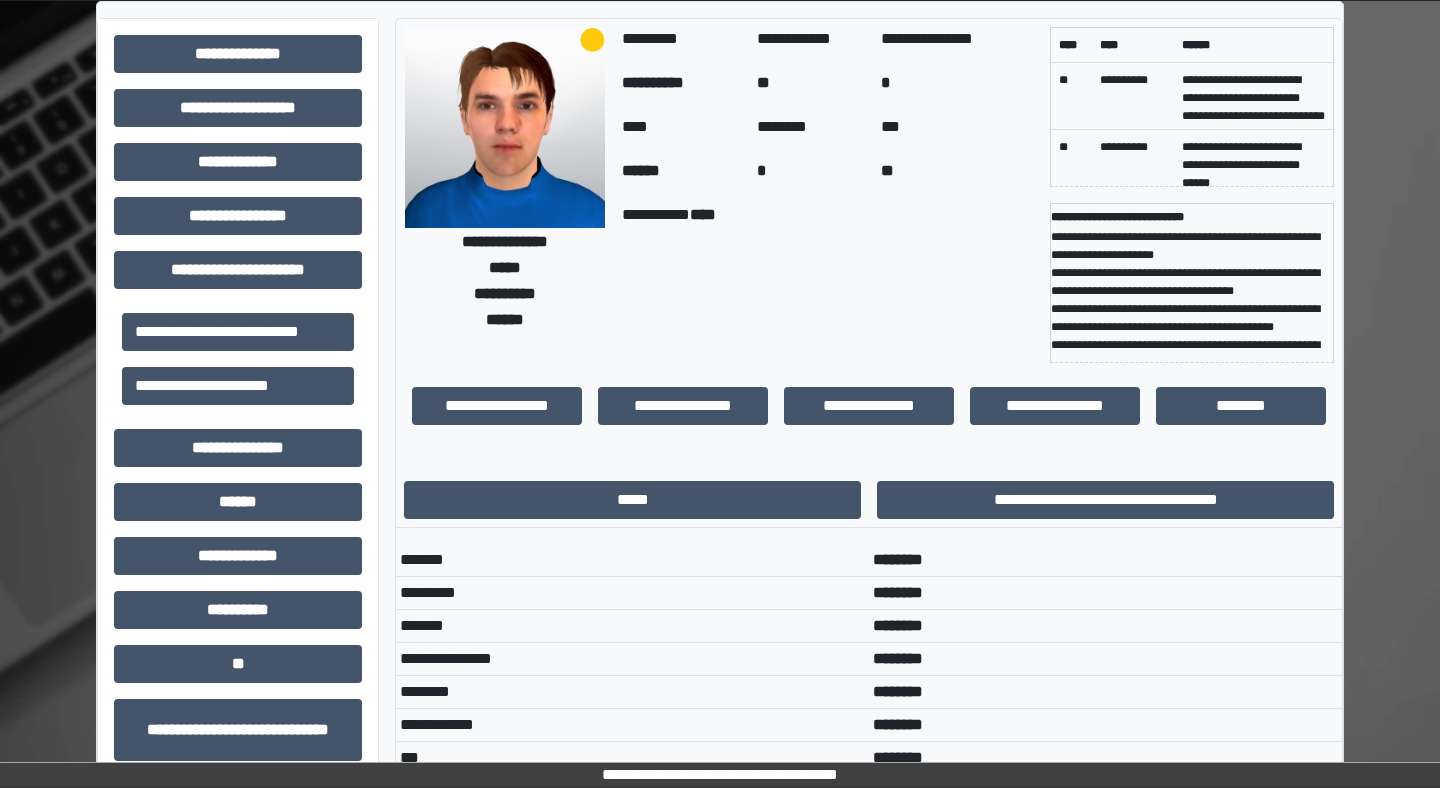 scroll, scrollTop: 0, scrollLeft: 0, axis: both 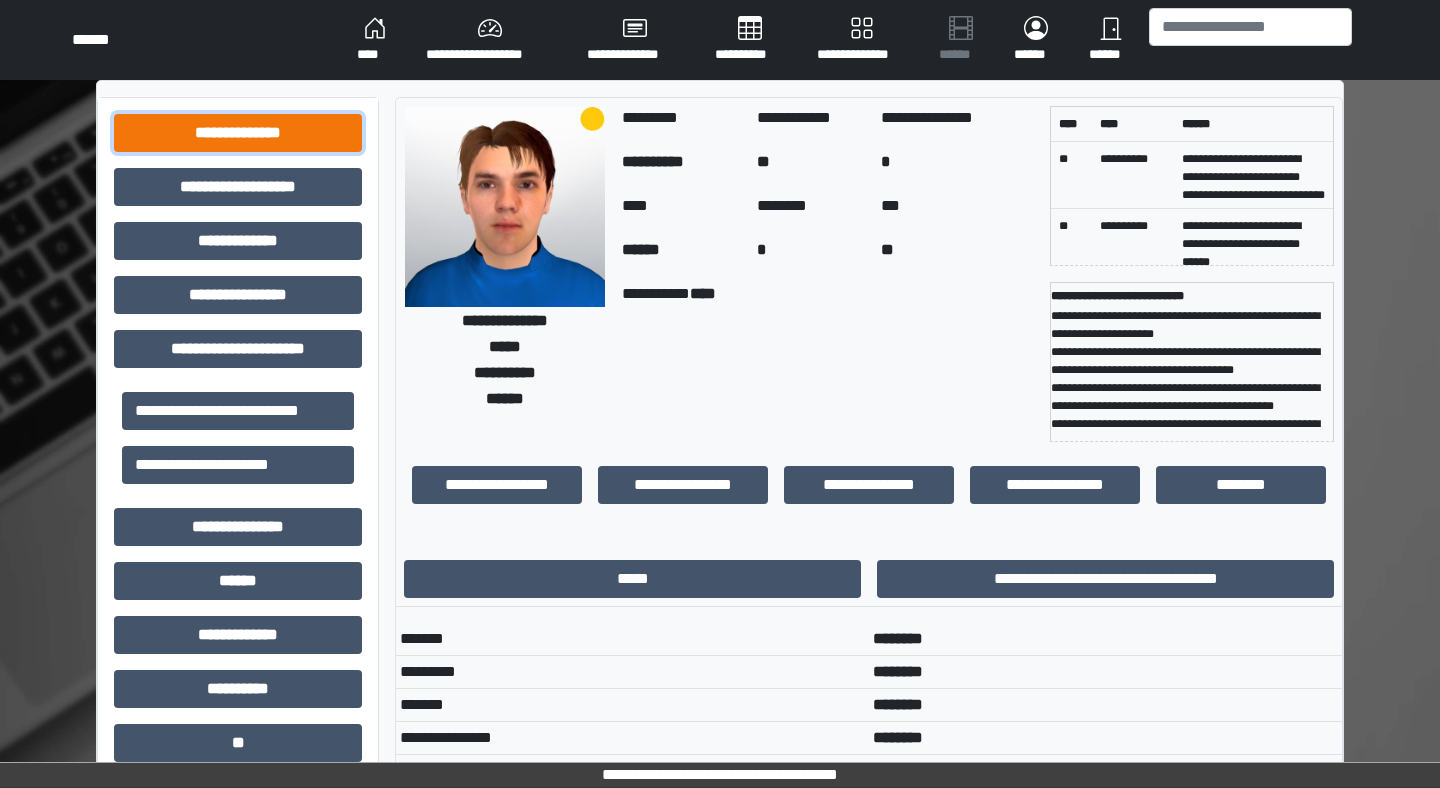 click on "**********" at bounding box center (238, 133) 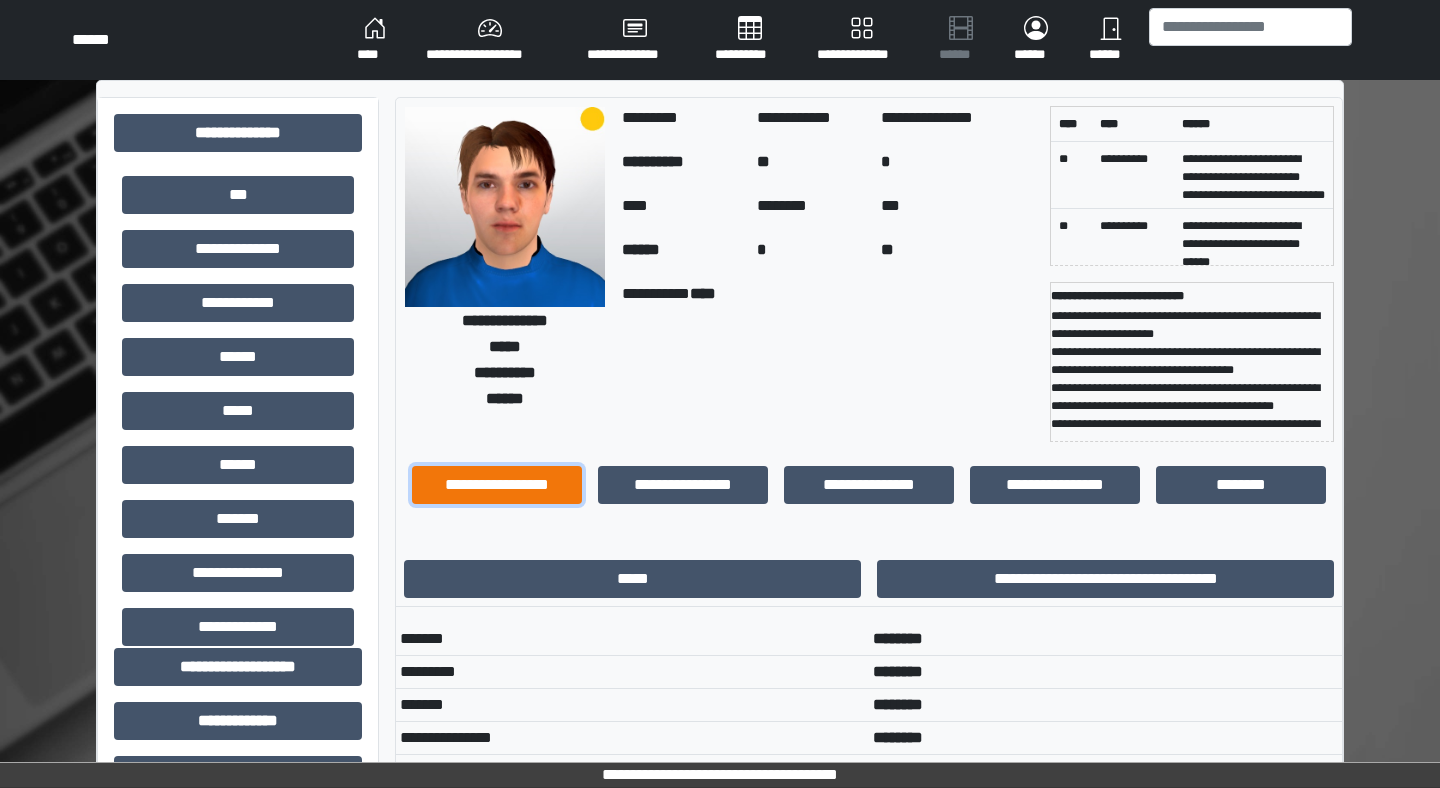 click on "**********" at bounding box center (497, 485) 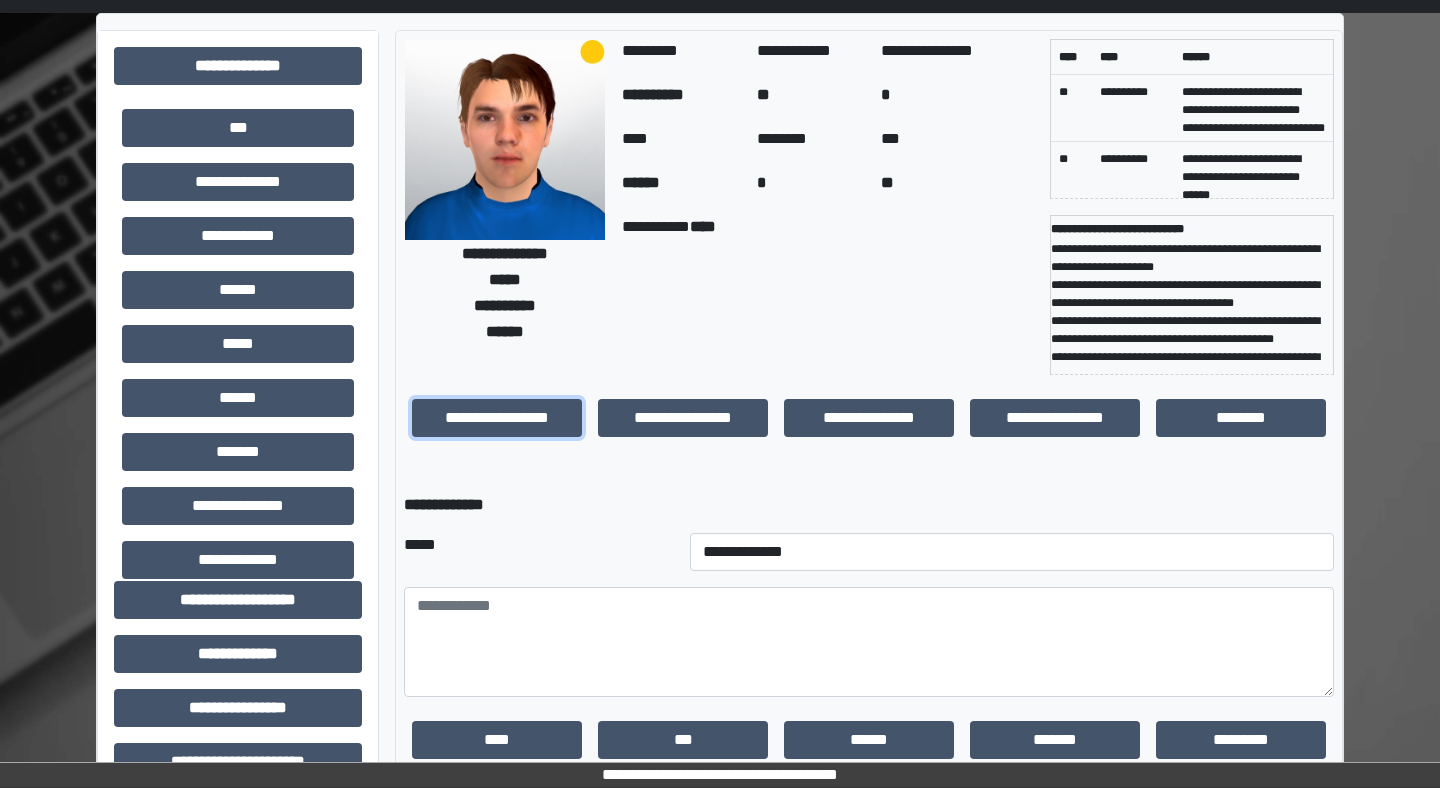 scroll, scrollTop: 70, scrollLeft: 0, axis: vertical 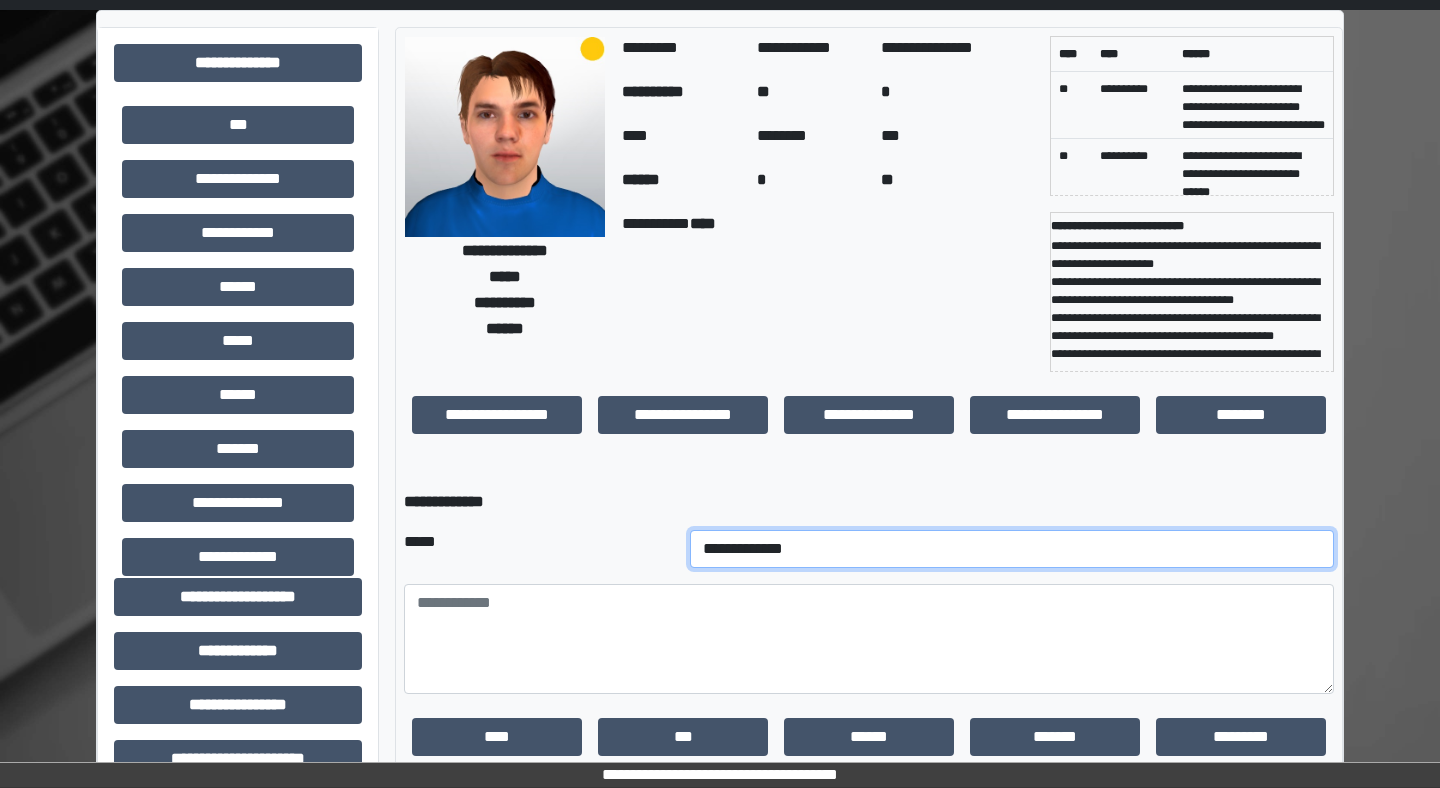 click on "**********" at bounding box center (1012, 549) 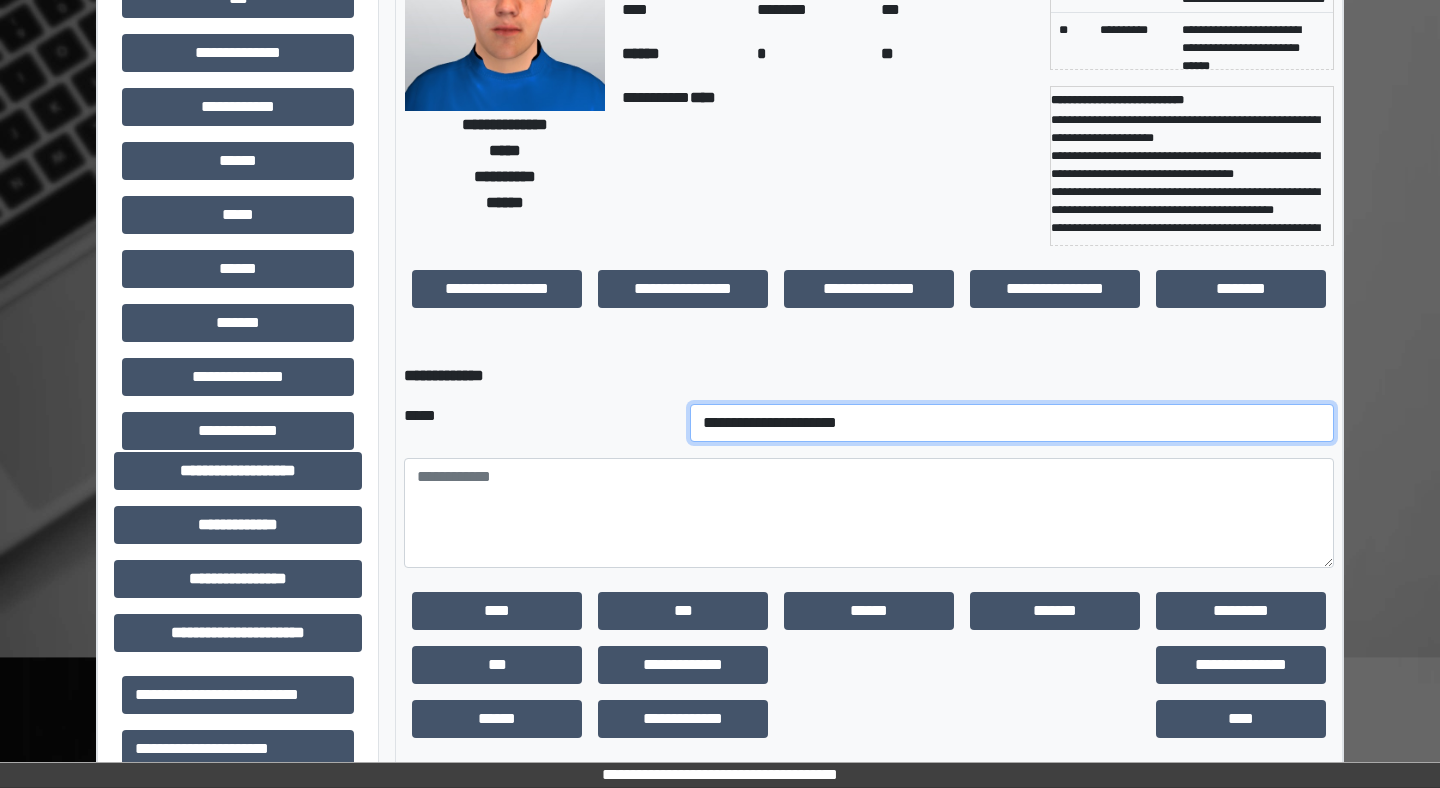 scroll, scrollTop: 239, scrollLeft: 0, axis: vertical 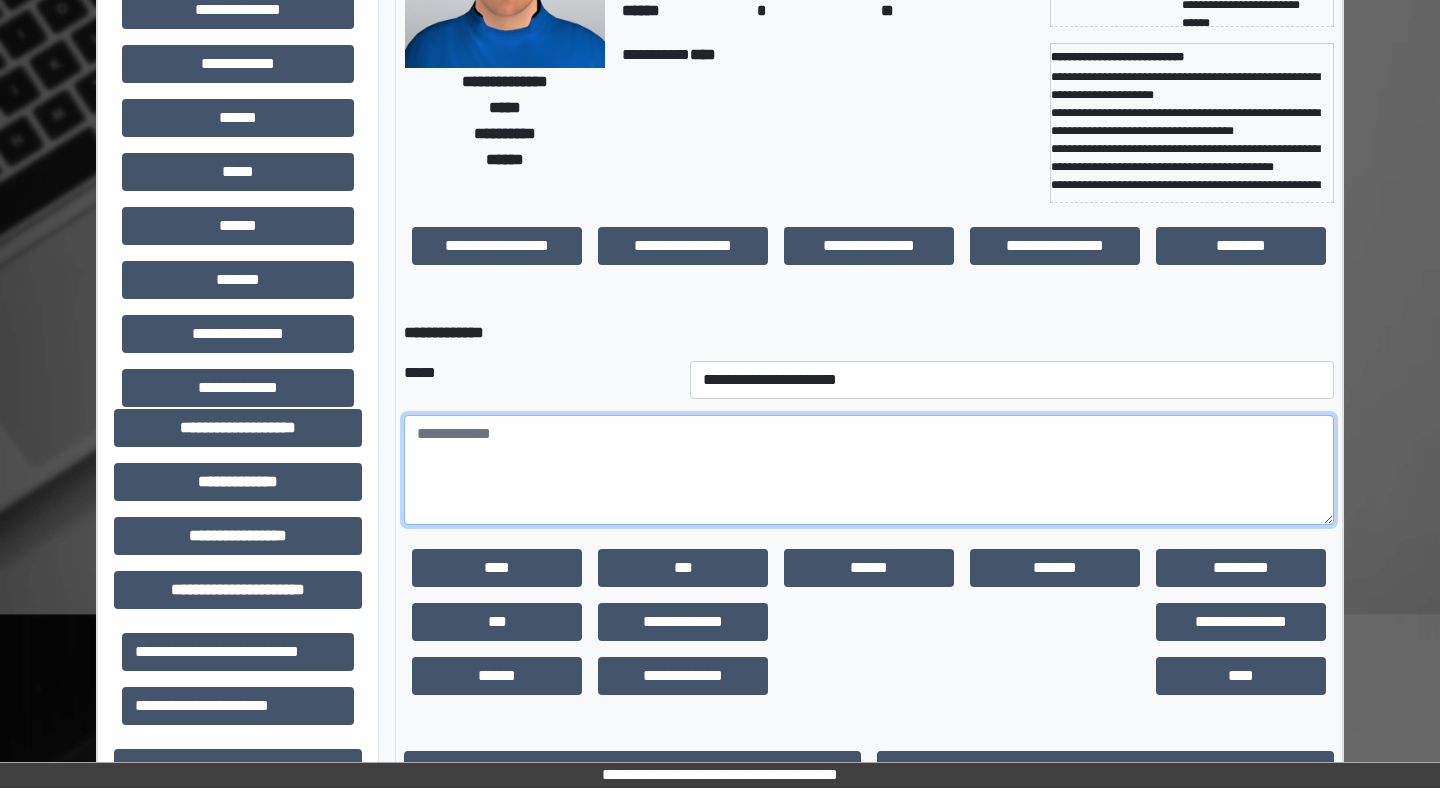 click at bounding box center (869, 470) 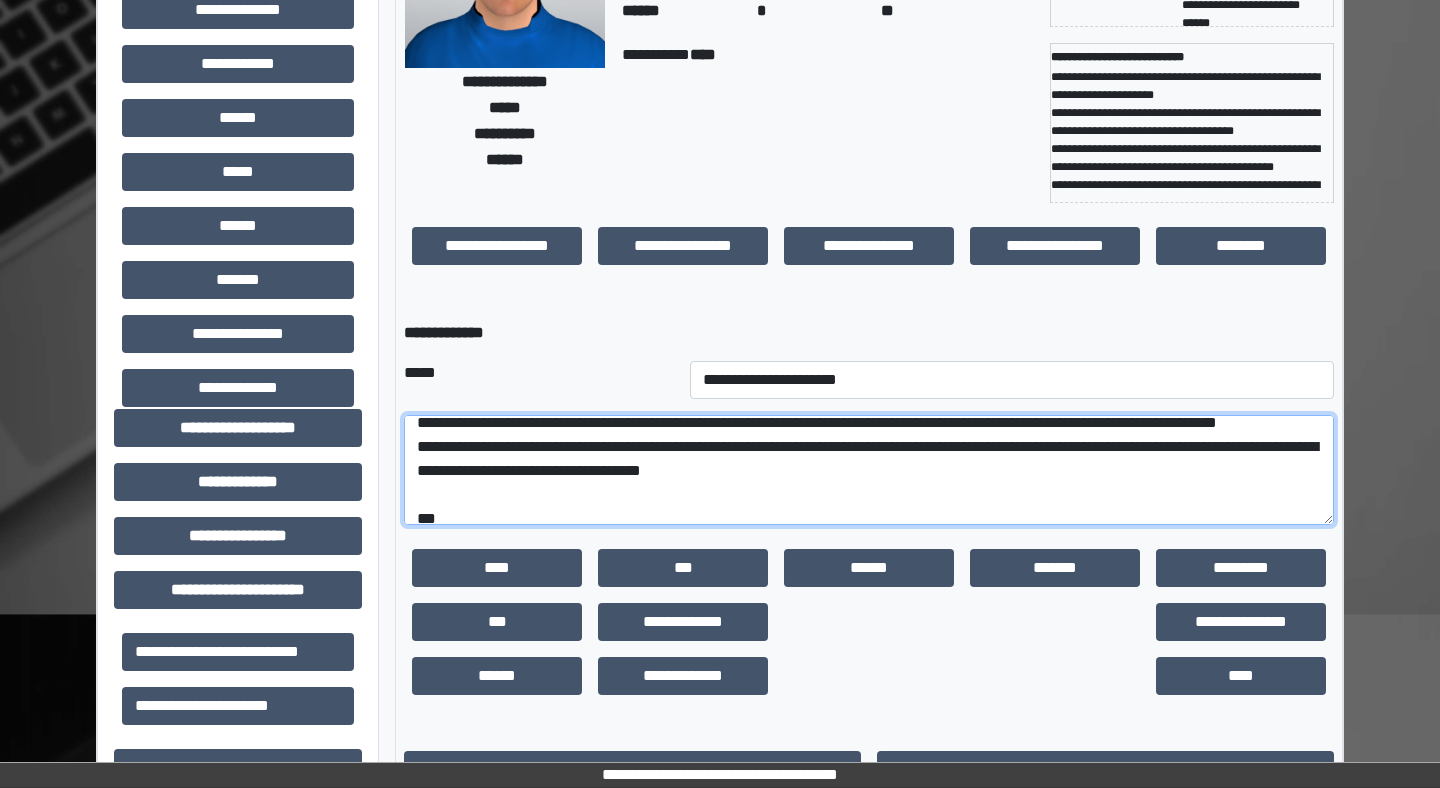scroll, scrollTop: 0, scrollLeft: 0, axis: both 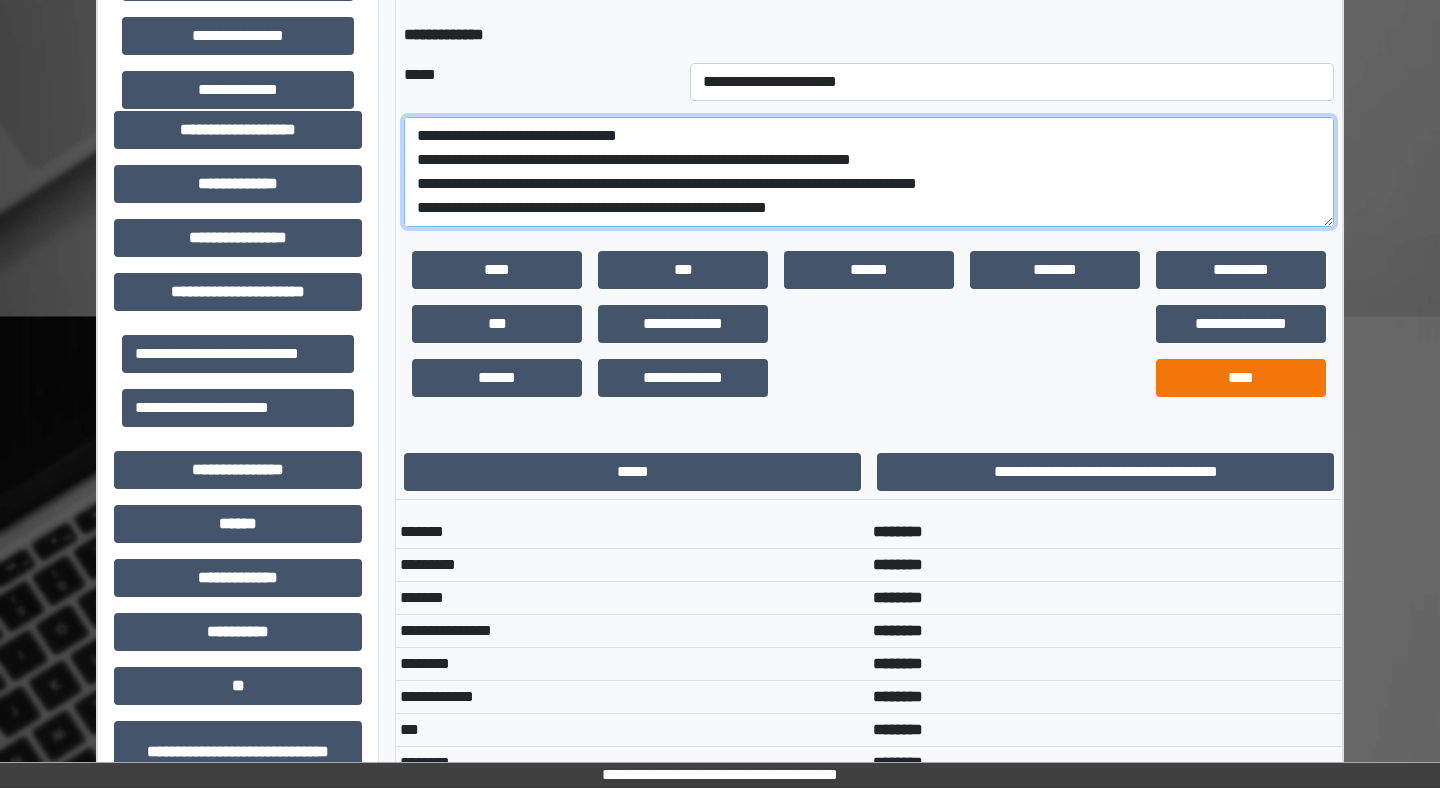 type on "**********" 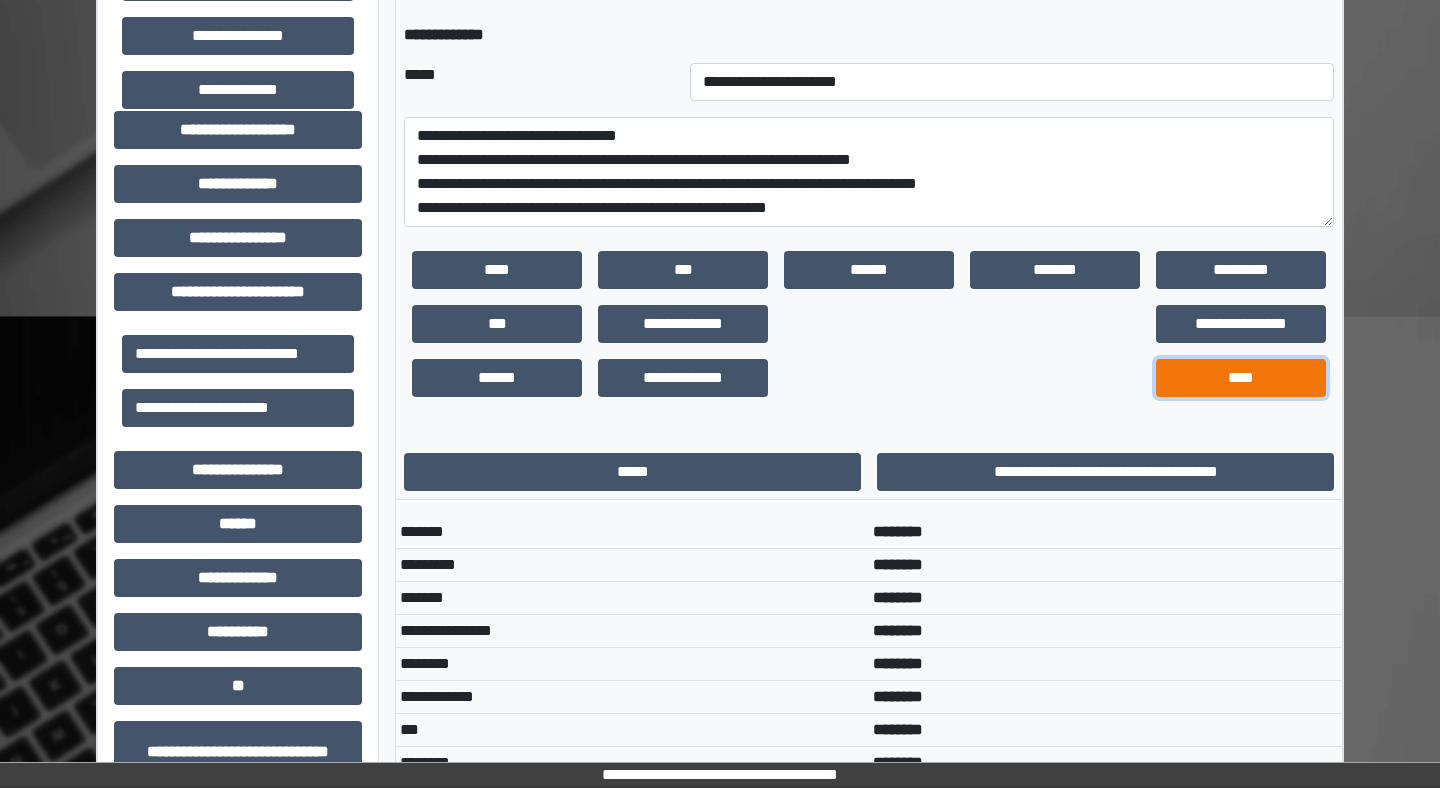click on "****" at bounding box center [1241, 378] 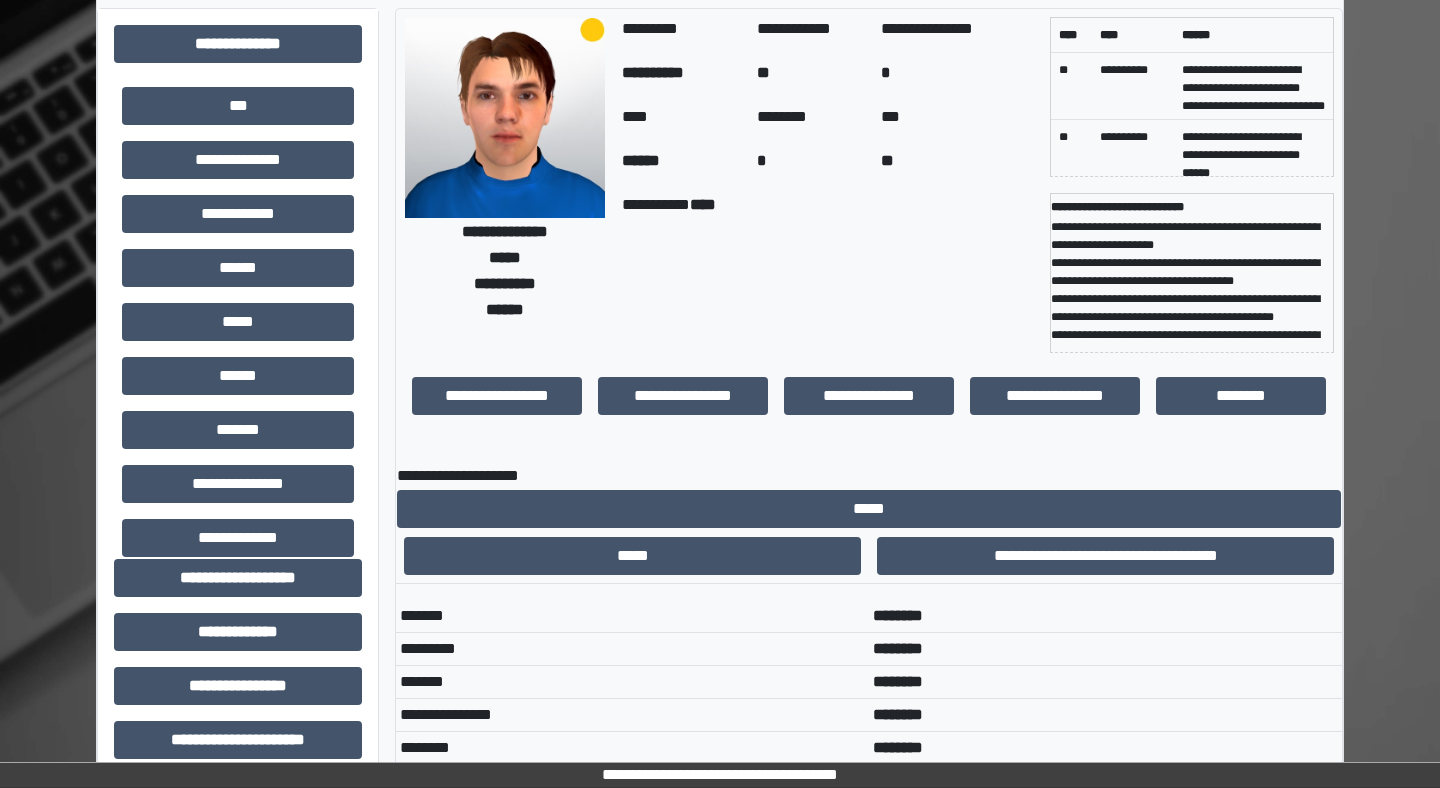 scroll, scrollTop: 0, scrollLeft: 0, axis: both 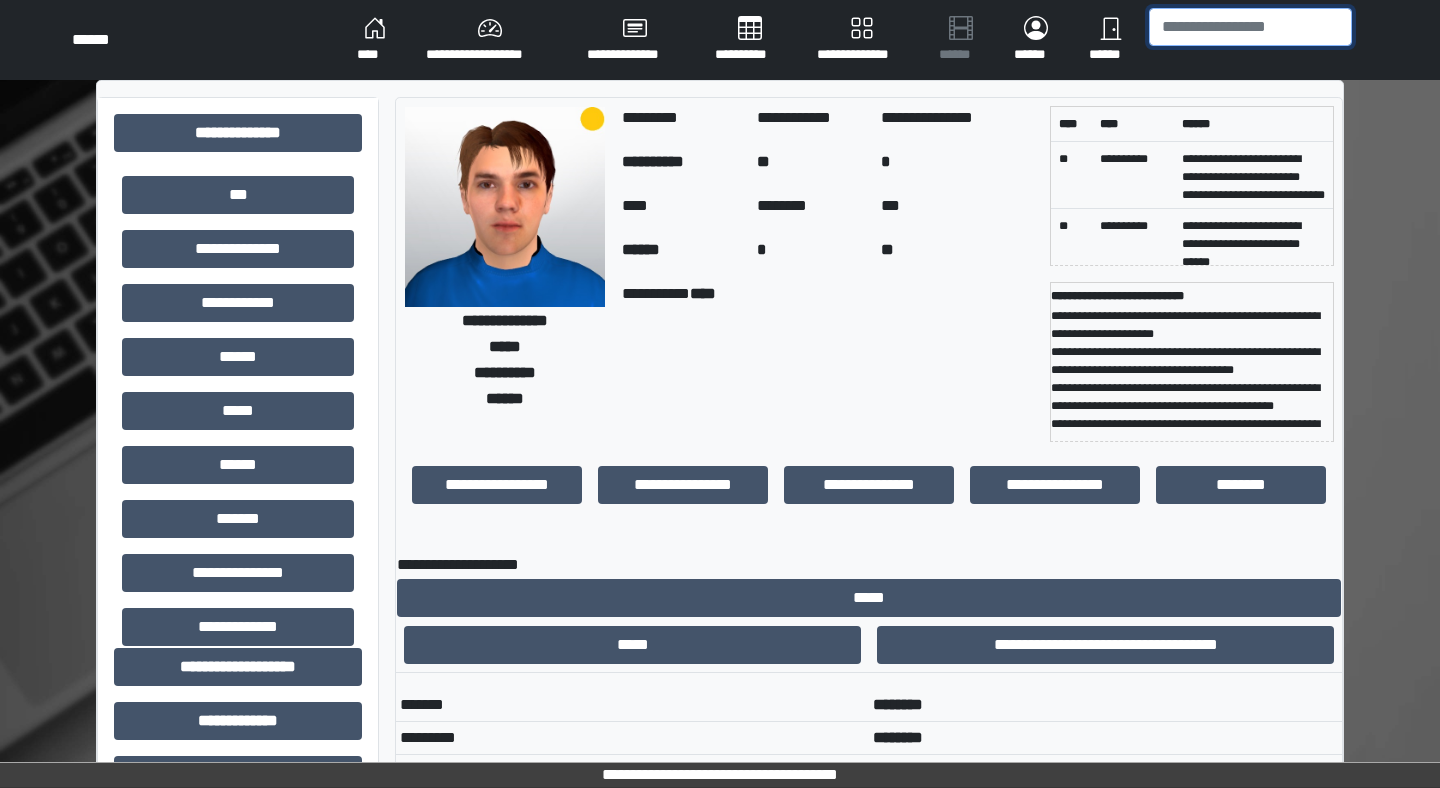 click at bounding box center (1250, 27) 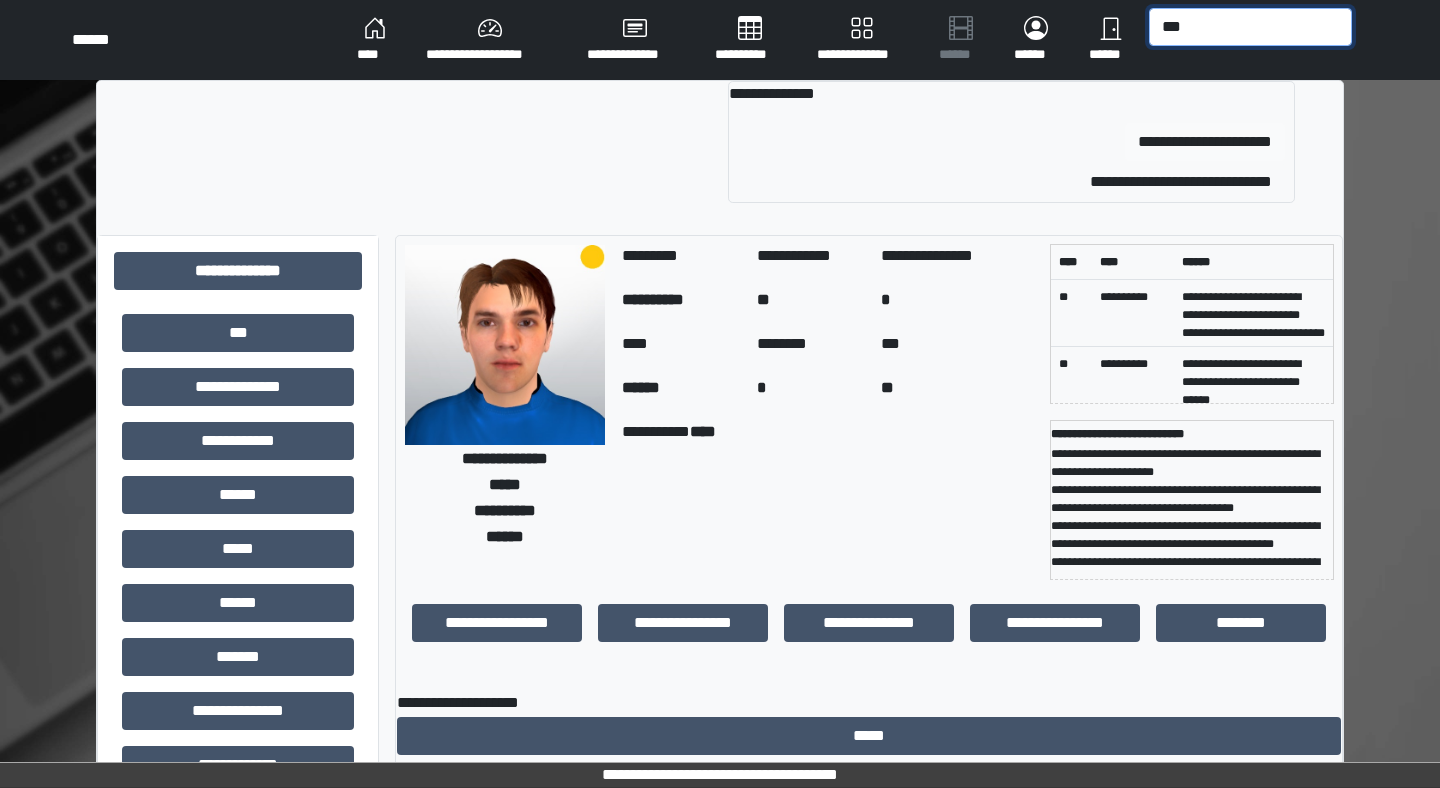 type on "***" 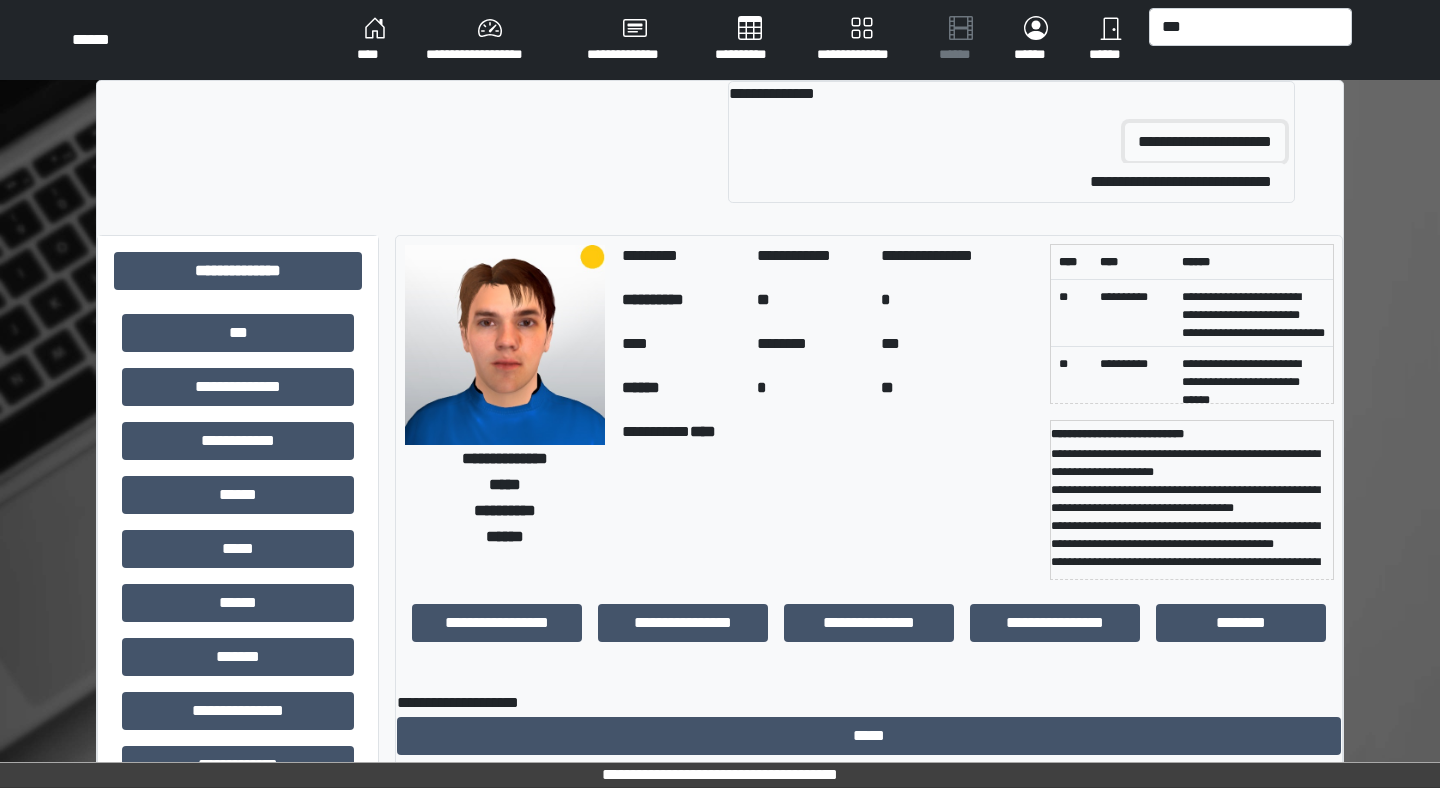 click on "**********" at bounding box center [1205, 142] 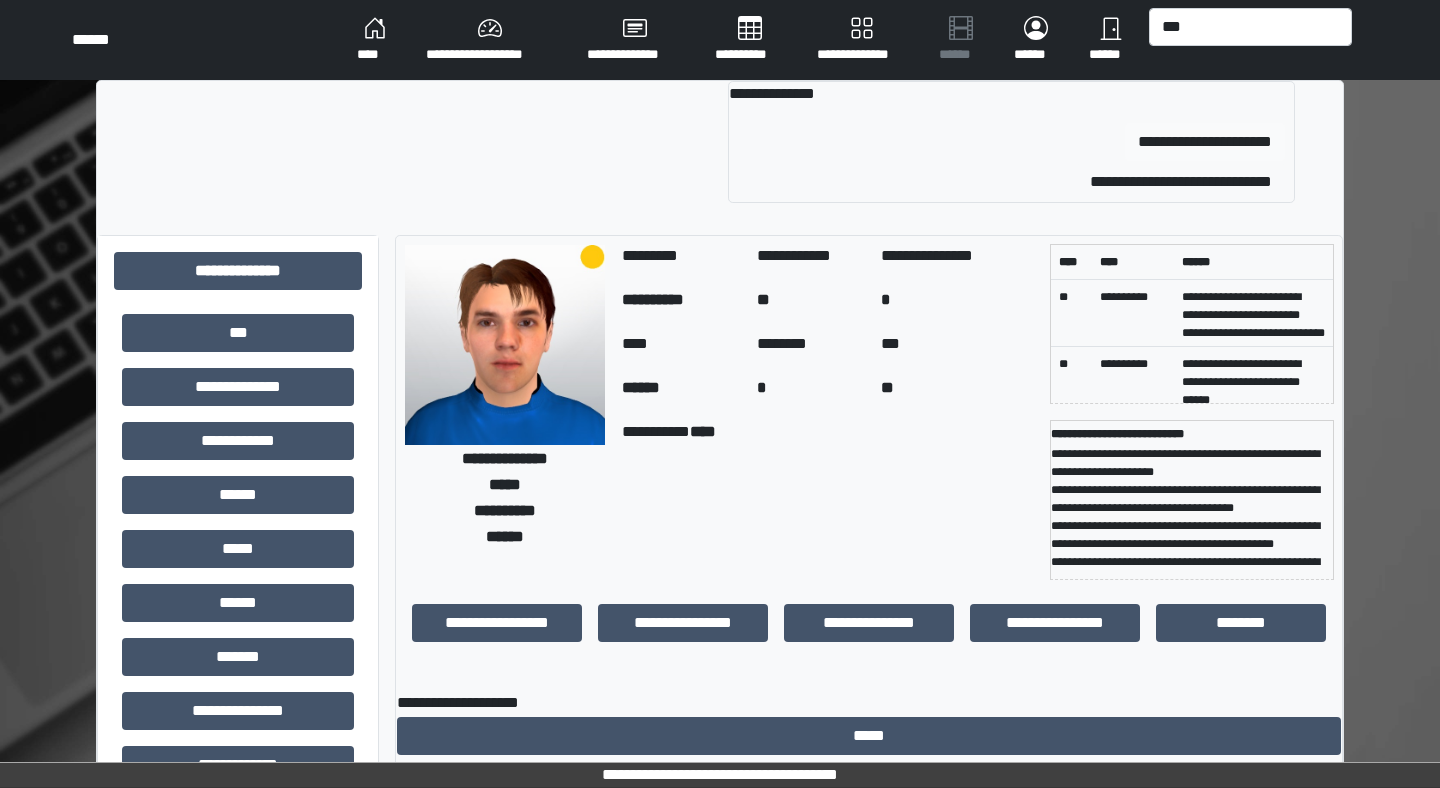 type 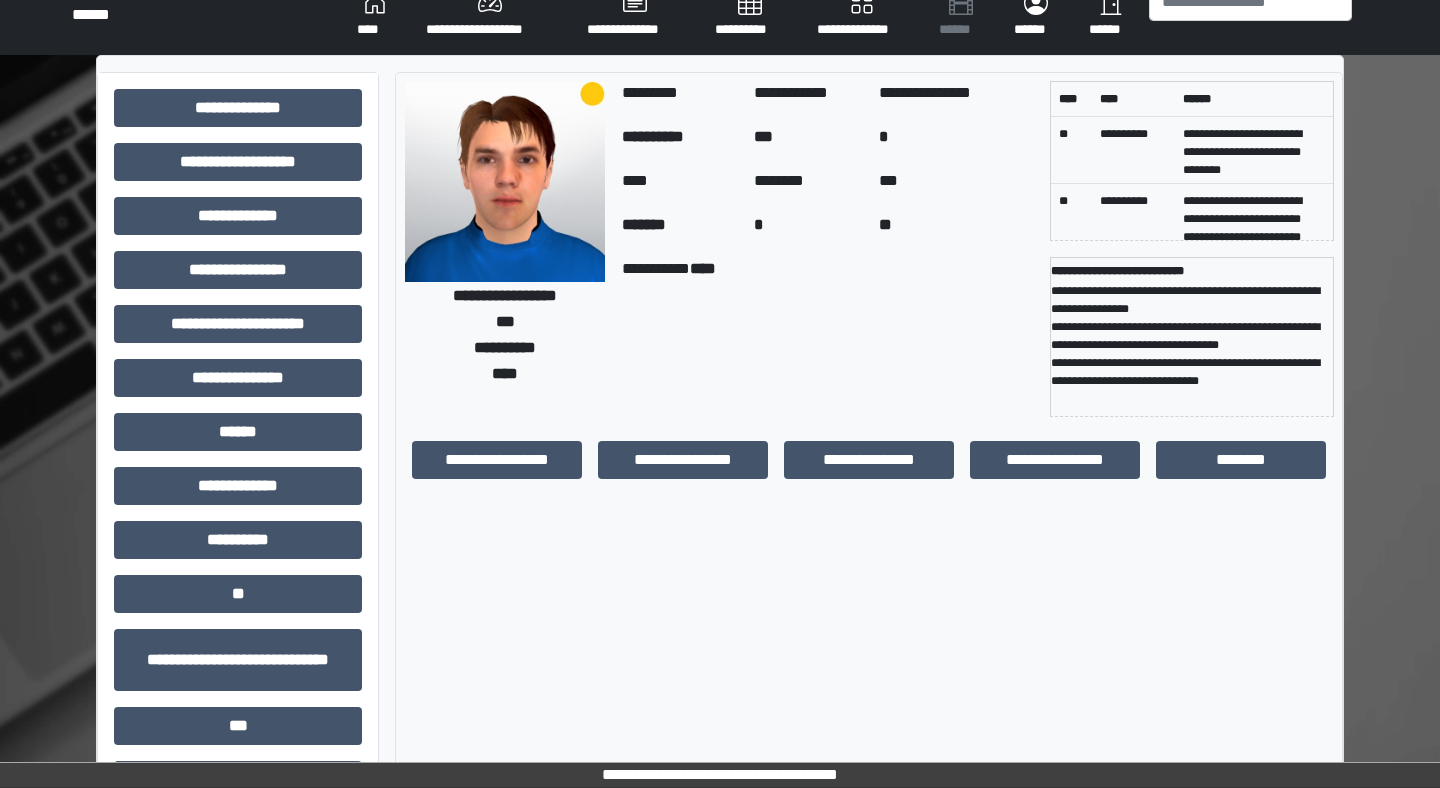scroll, scrollTop: 29, scrollLeft: 0, axis: vertical 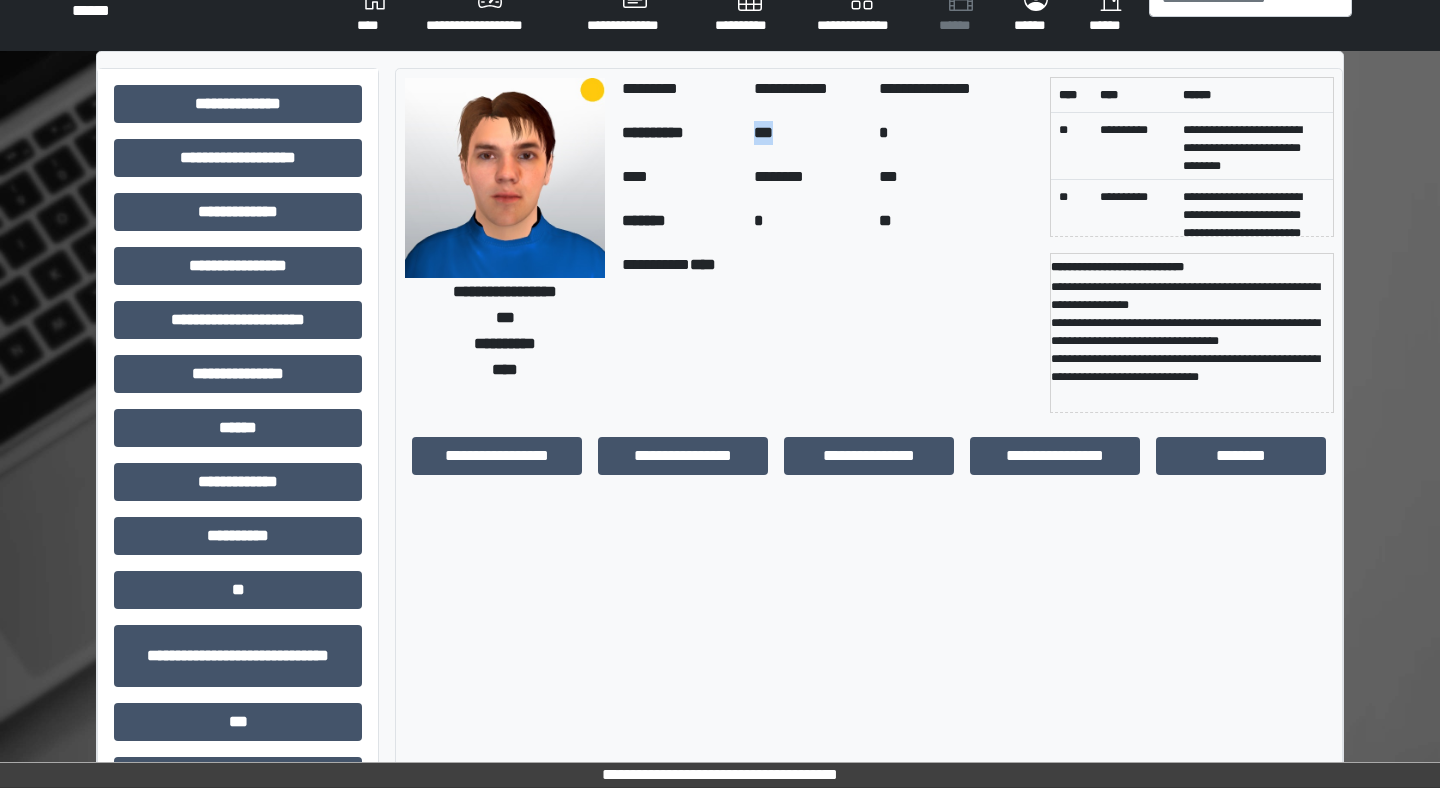drag, startPoint x: 750, startPoint y: 135, endPoint x: 779, endPoint y: 137, distance: 29.068884 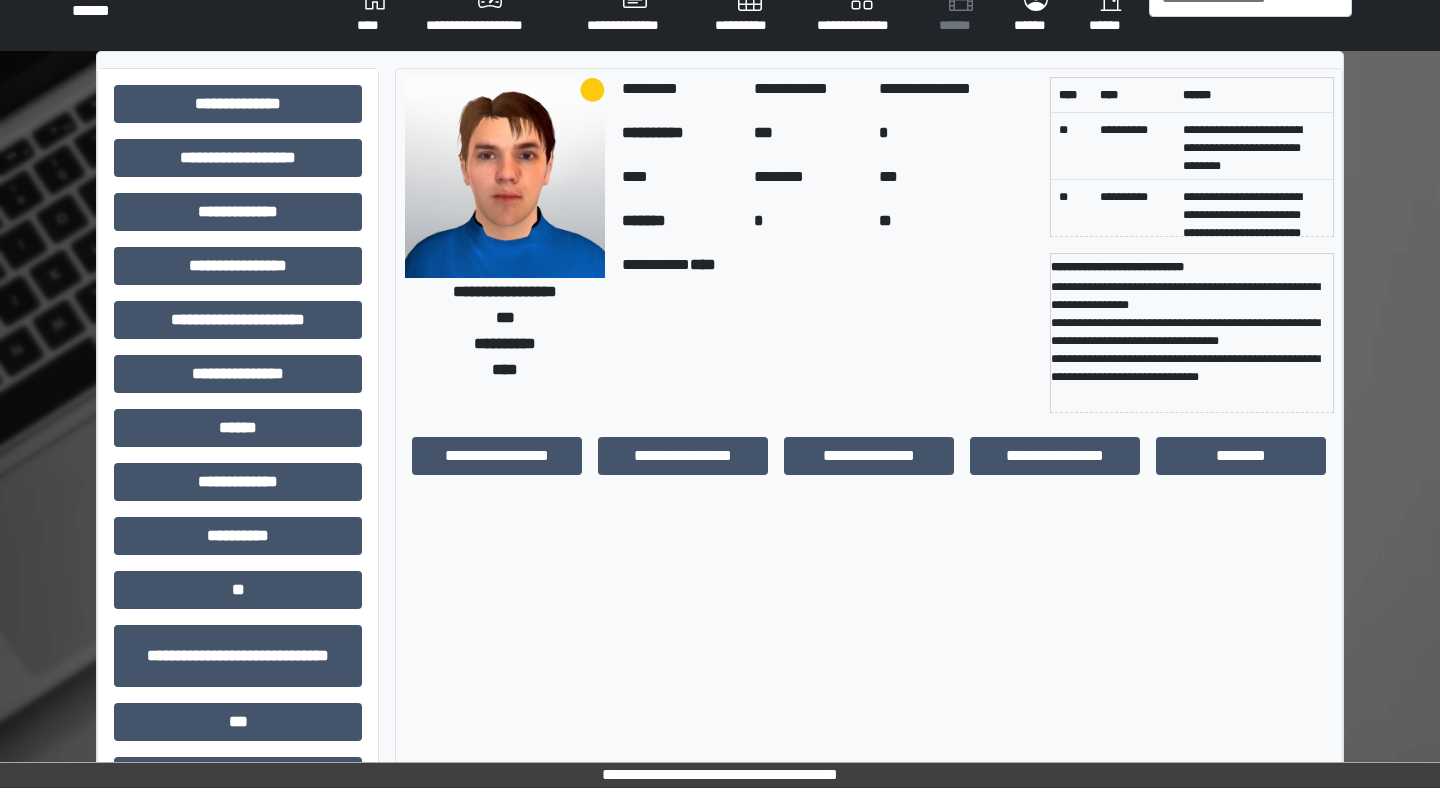 click on "*" at bounding box center [809, 223] 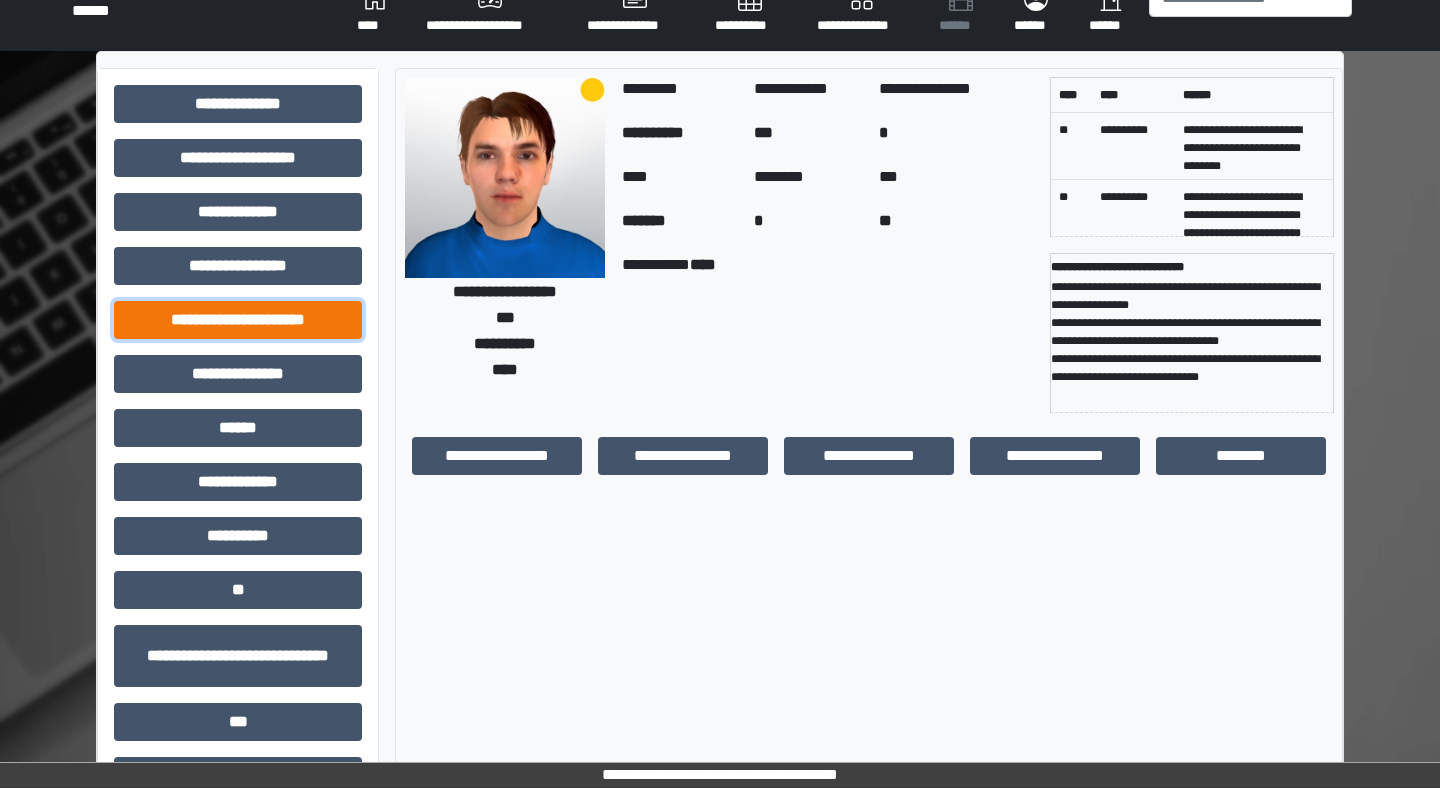click on "**********" at bounding box center [238, 320] 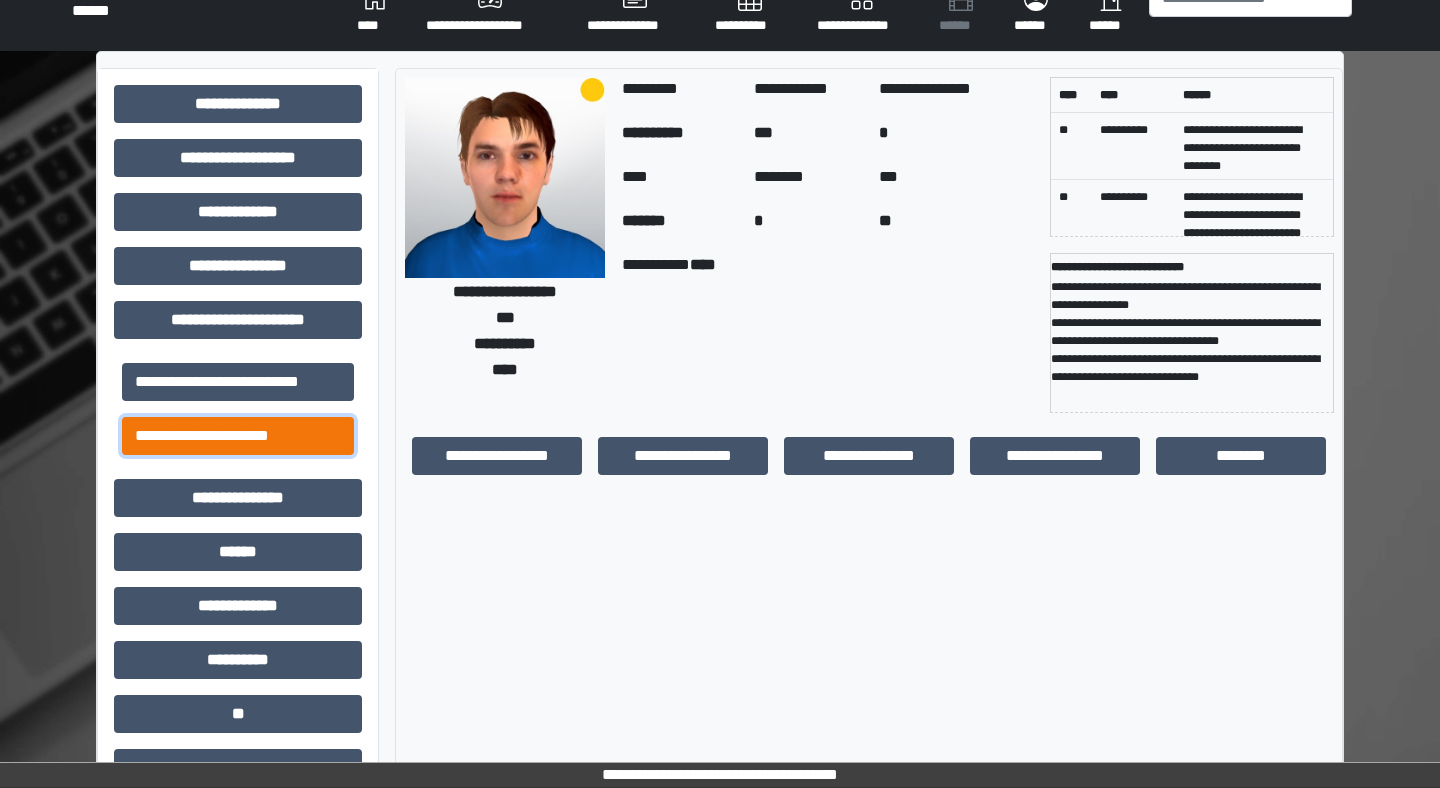 click on "**********" at bounding box center [238, 436] 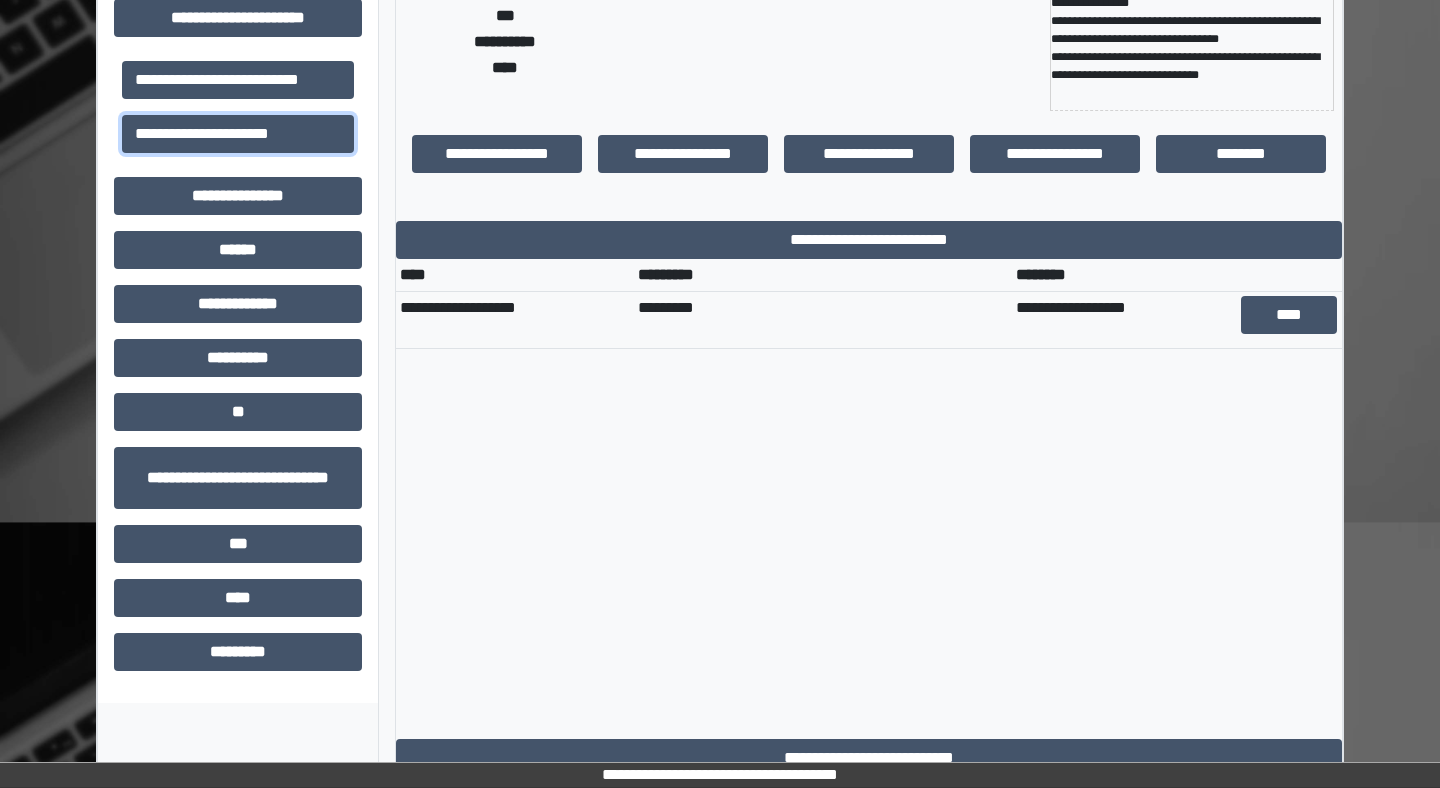 scroll, scrollTop: 338, scrollLeft: 0, axis: vertical 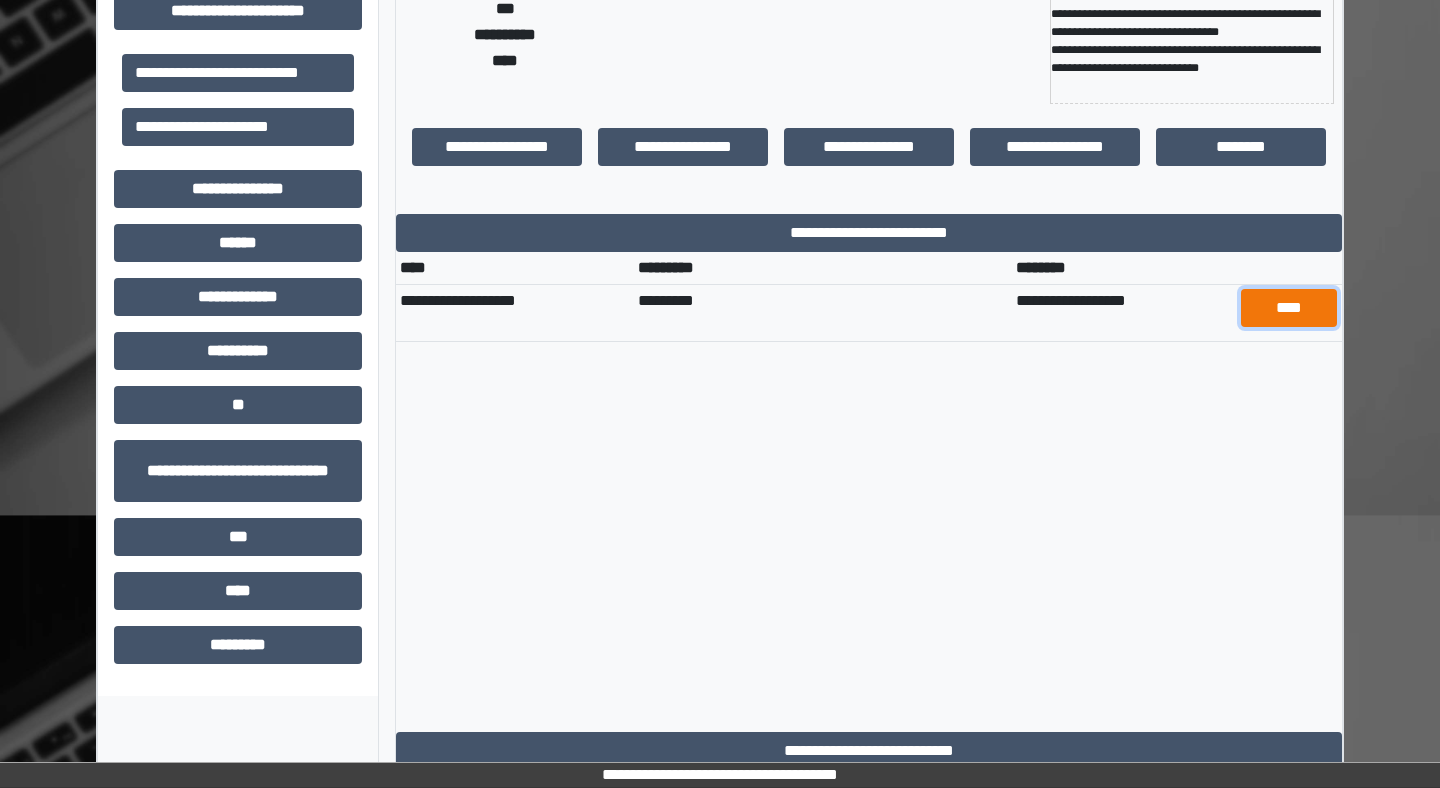 click on "****" at bounding box center [1289, 308] 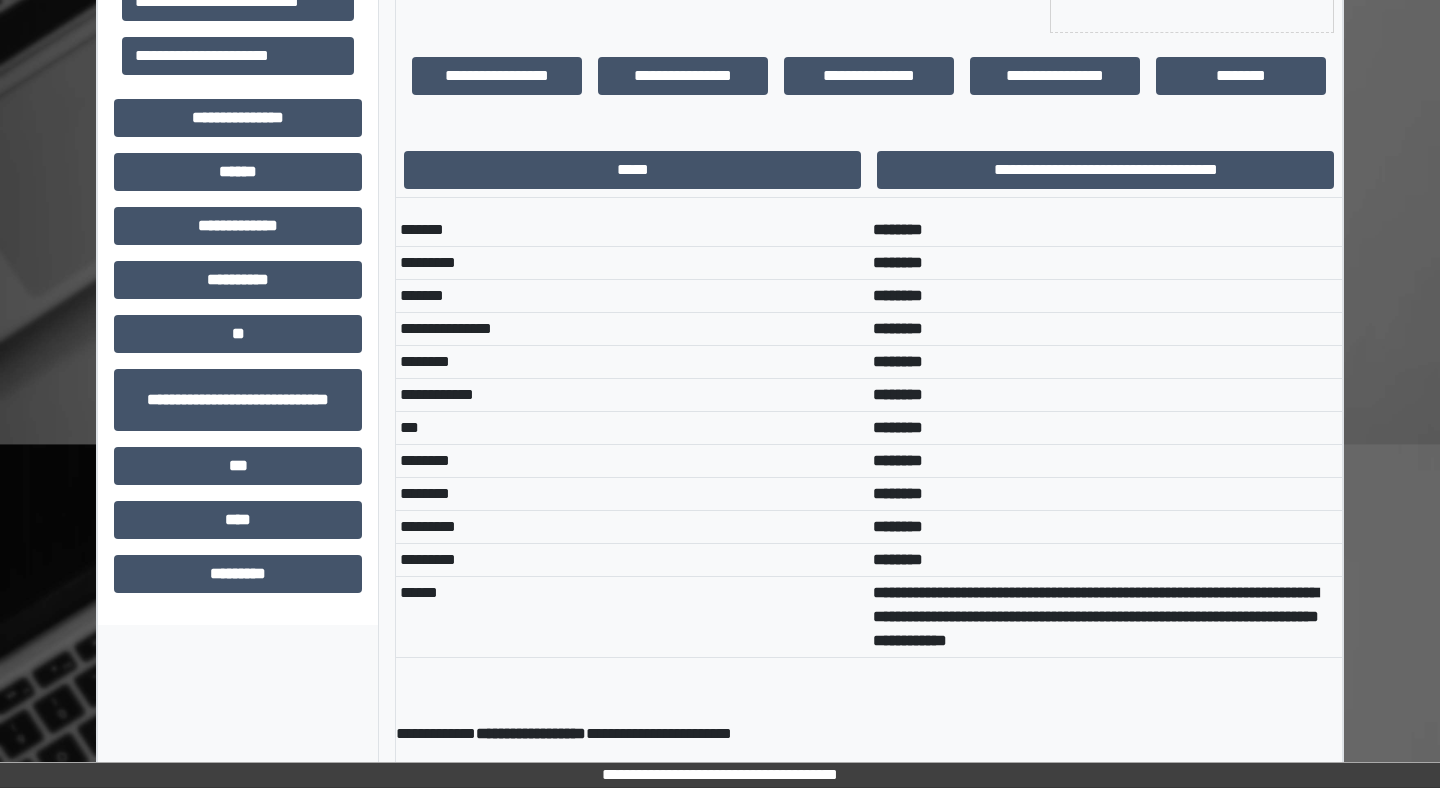 scroll, scrollTop: 0, scrollLeft: 0, axis: both 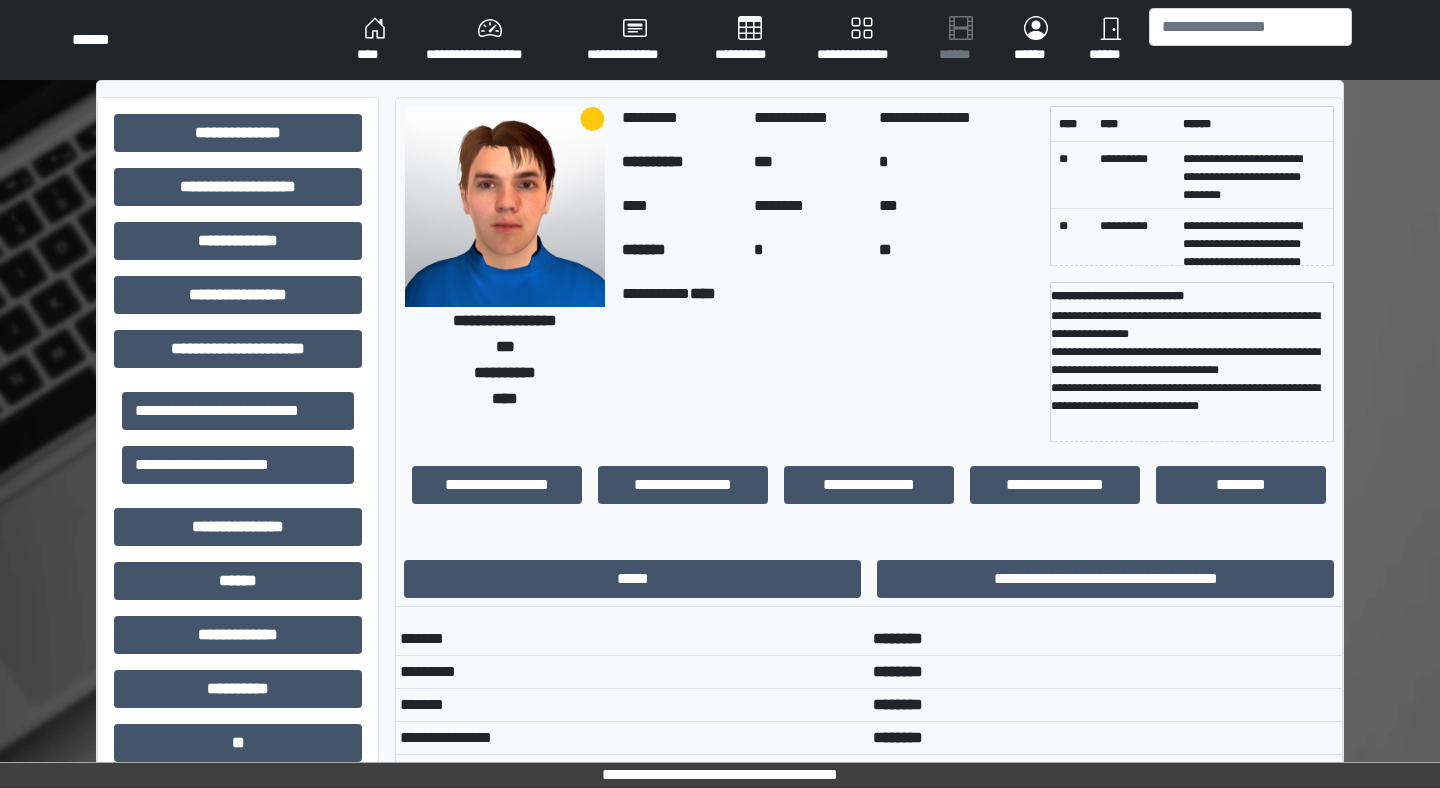 click on "**********" at bounding box center [505, 320] 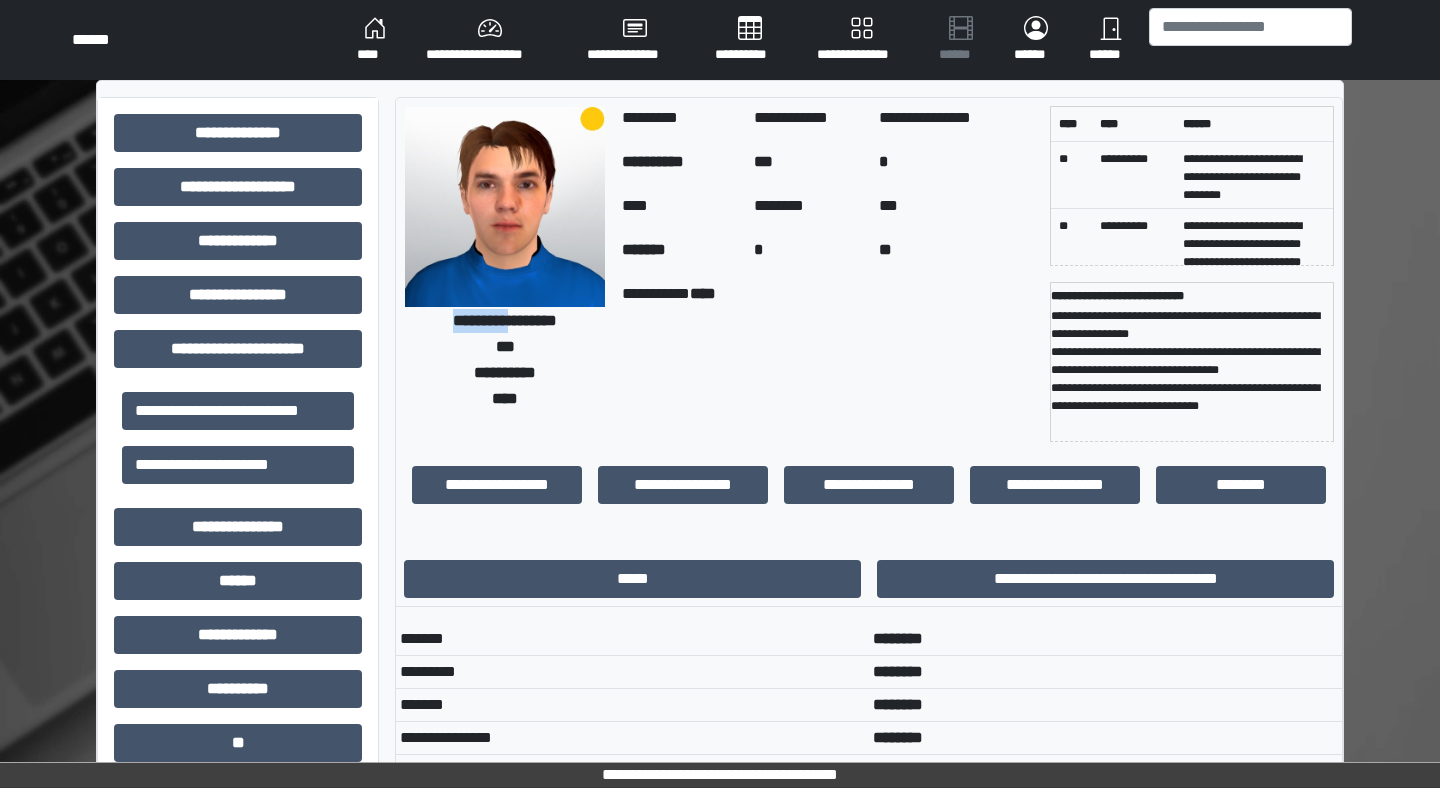 click on "**********" at bounding box center (505, 320) 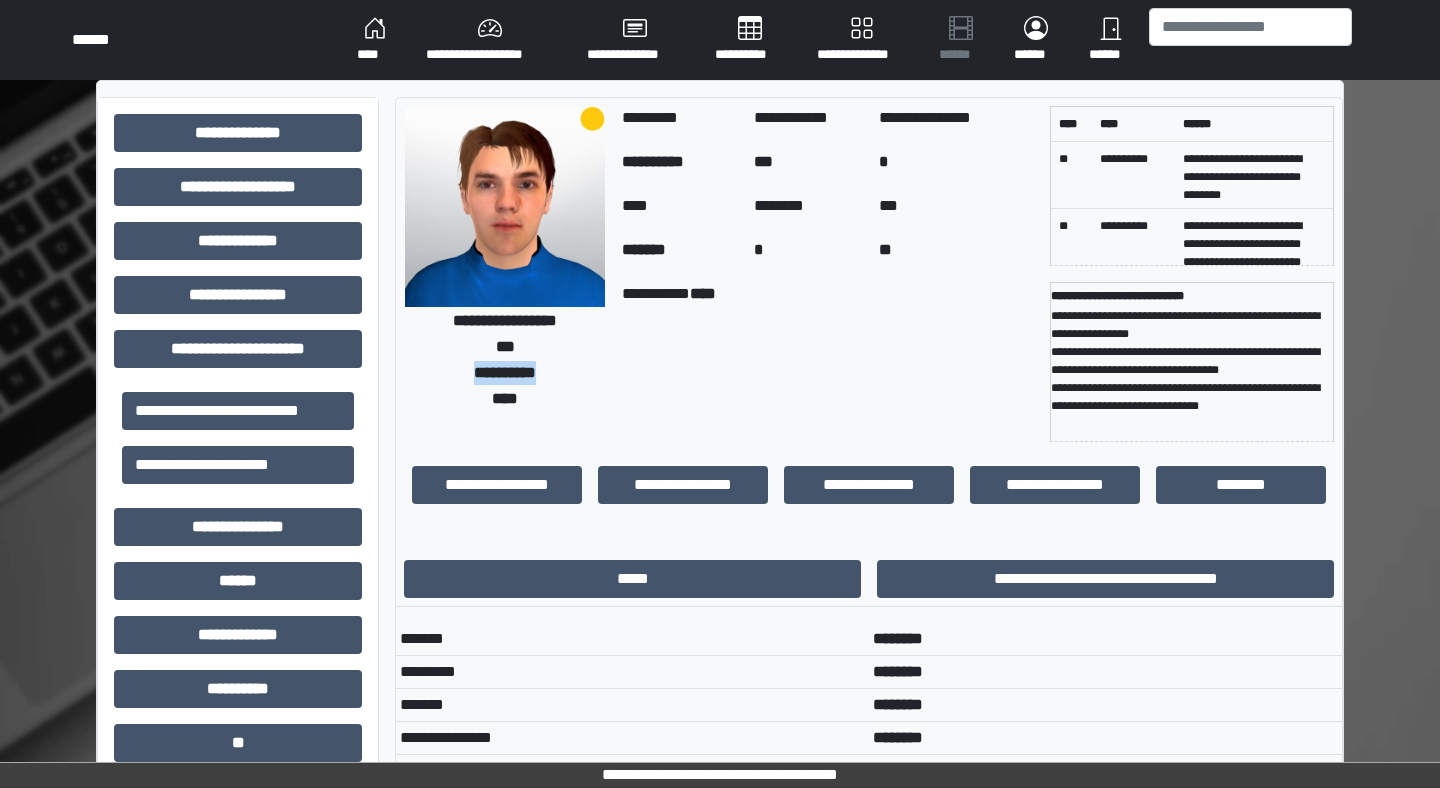 drag, startPoint x: 559, startPoint y: 375, endPoint x: 438, endPoint y: 374, distance: 121.004135 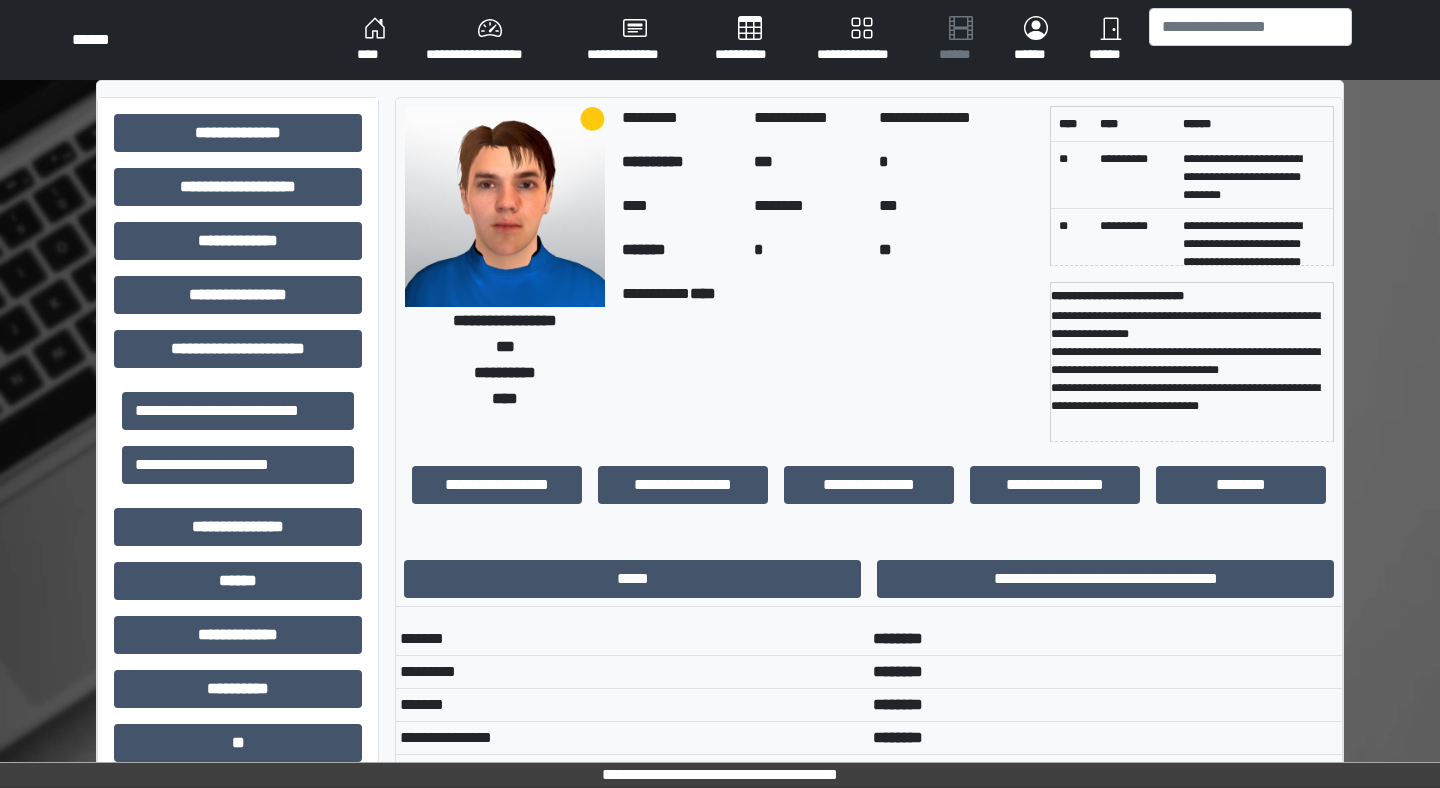 click on "**********" at bounding box center [828, 362] 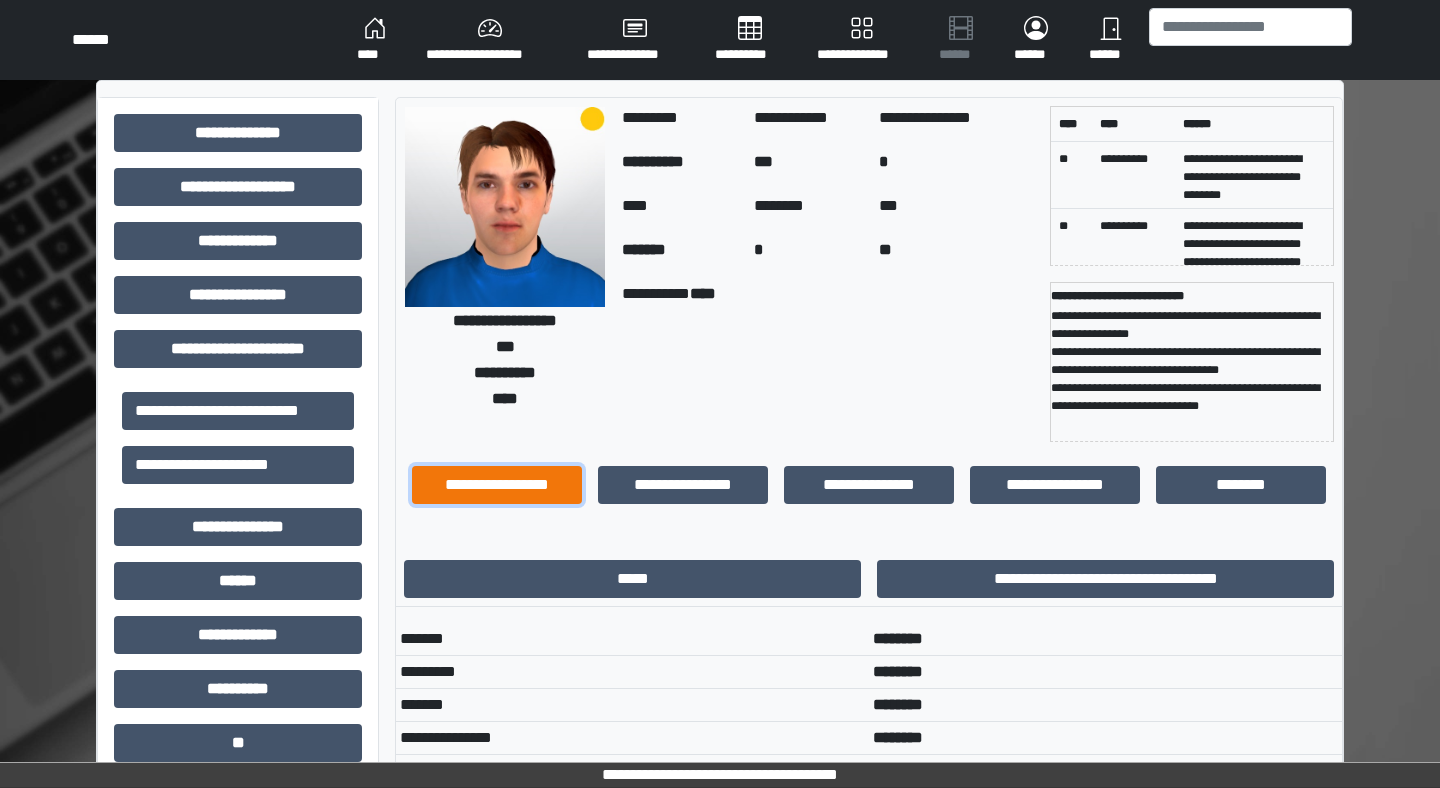 click on "**********" at bounding box center [497, 485] 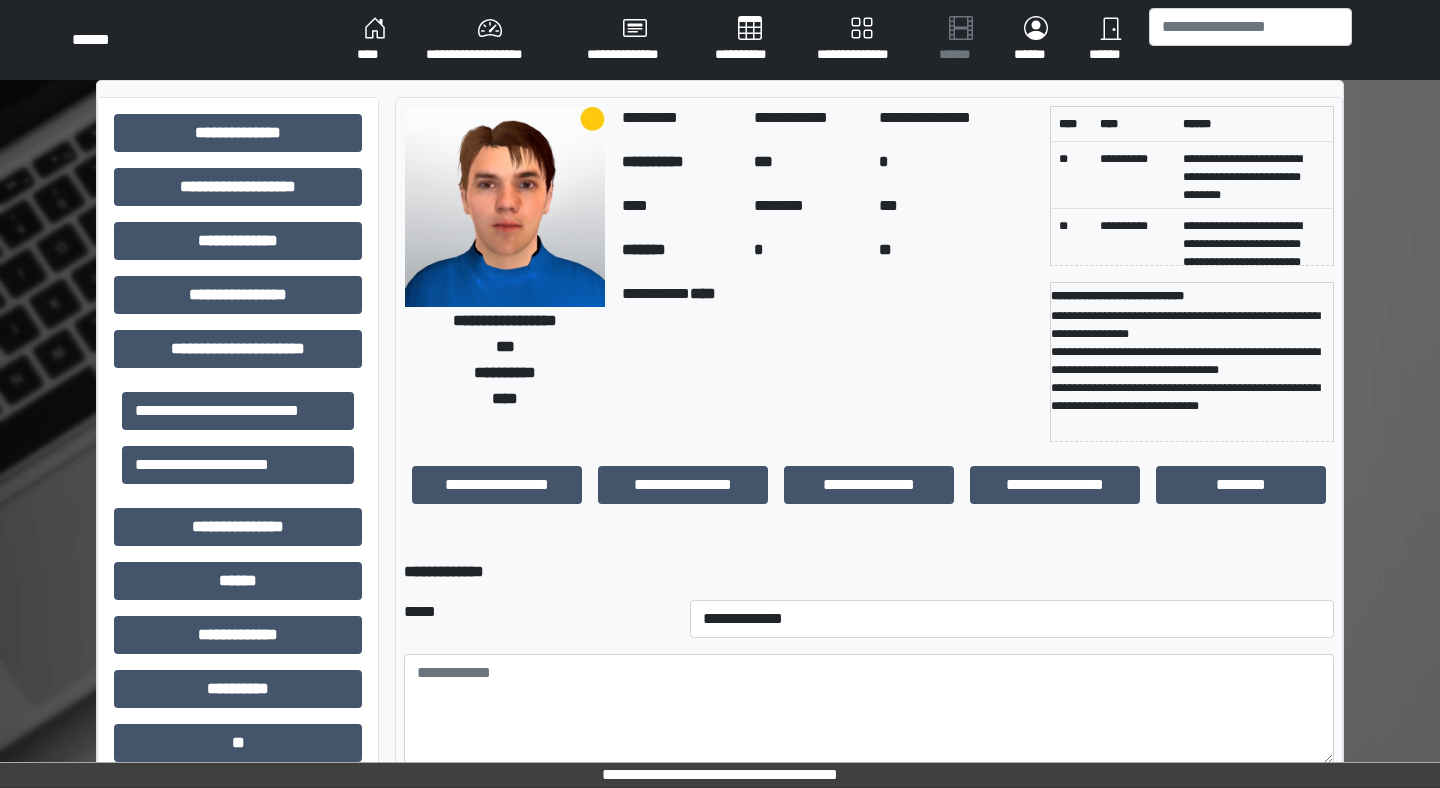 click on "**********" at bounding box center (1012, 619) 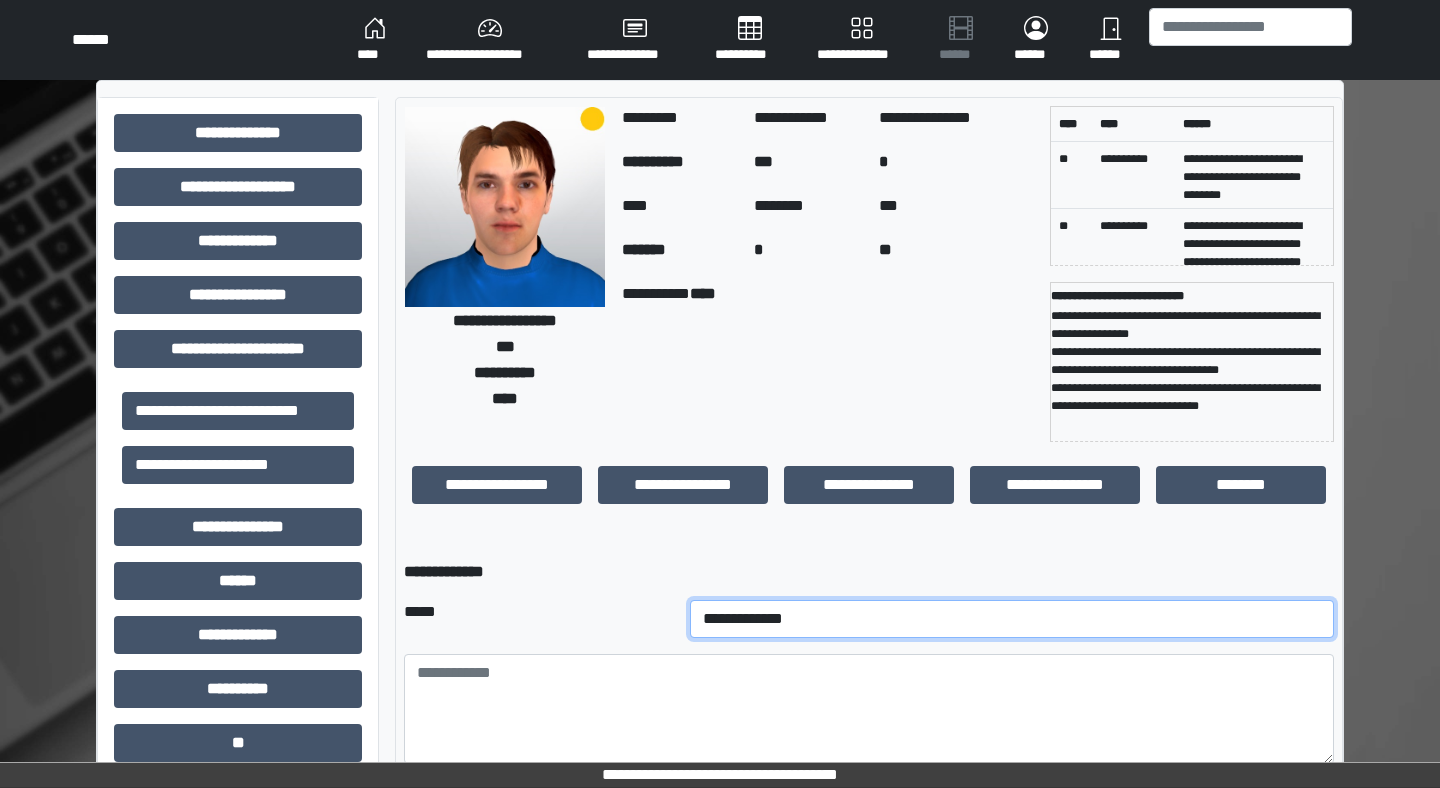 click on "**********" at bounding box center (1012, 619) 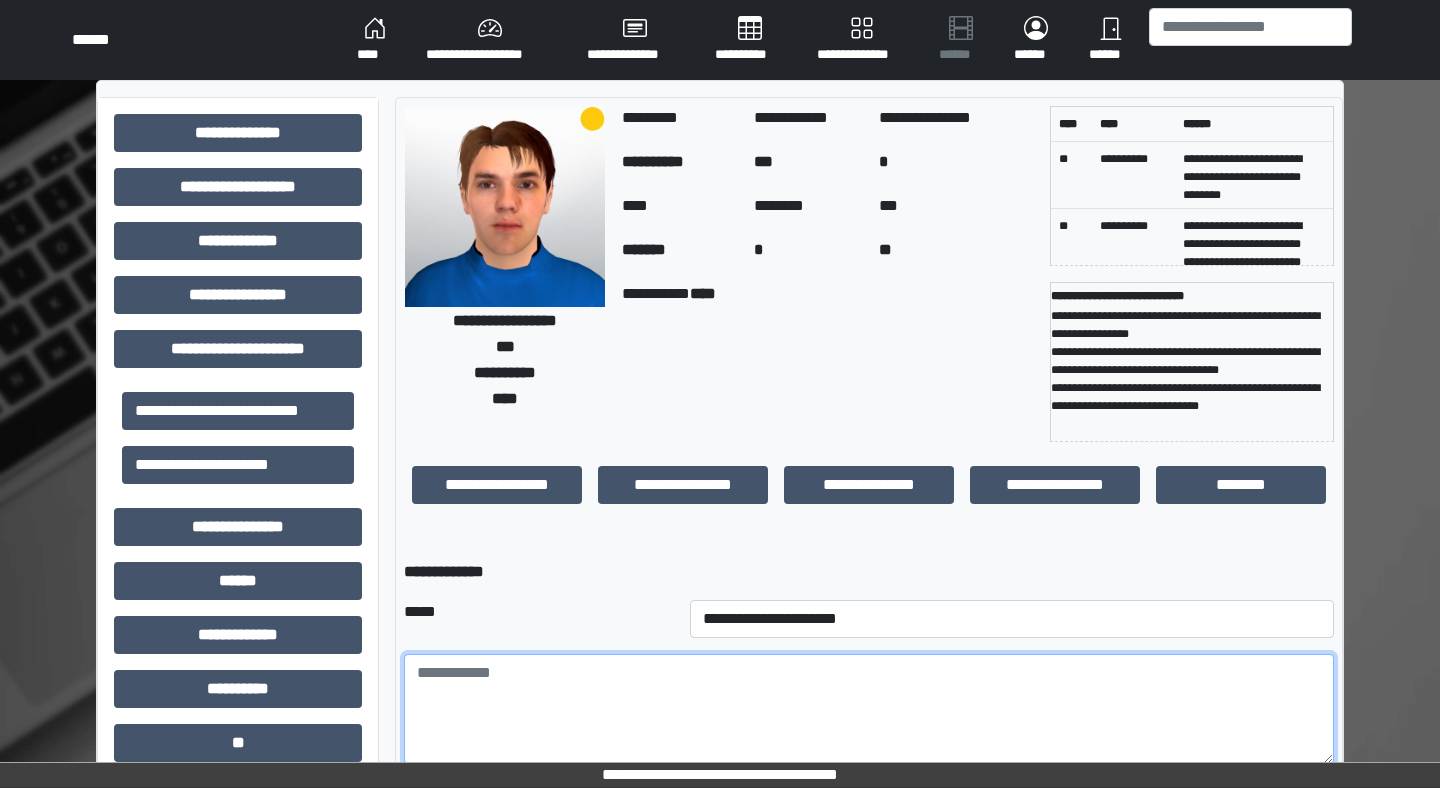 click at bounding box center (869, 709) 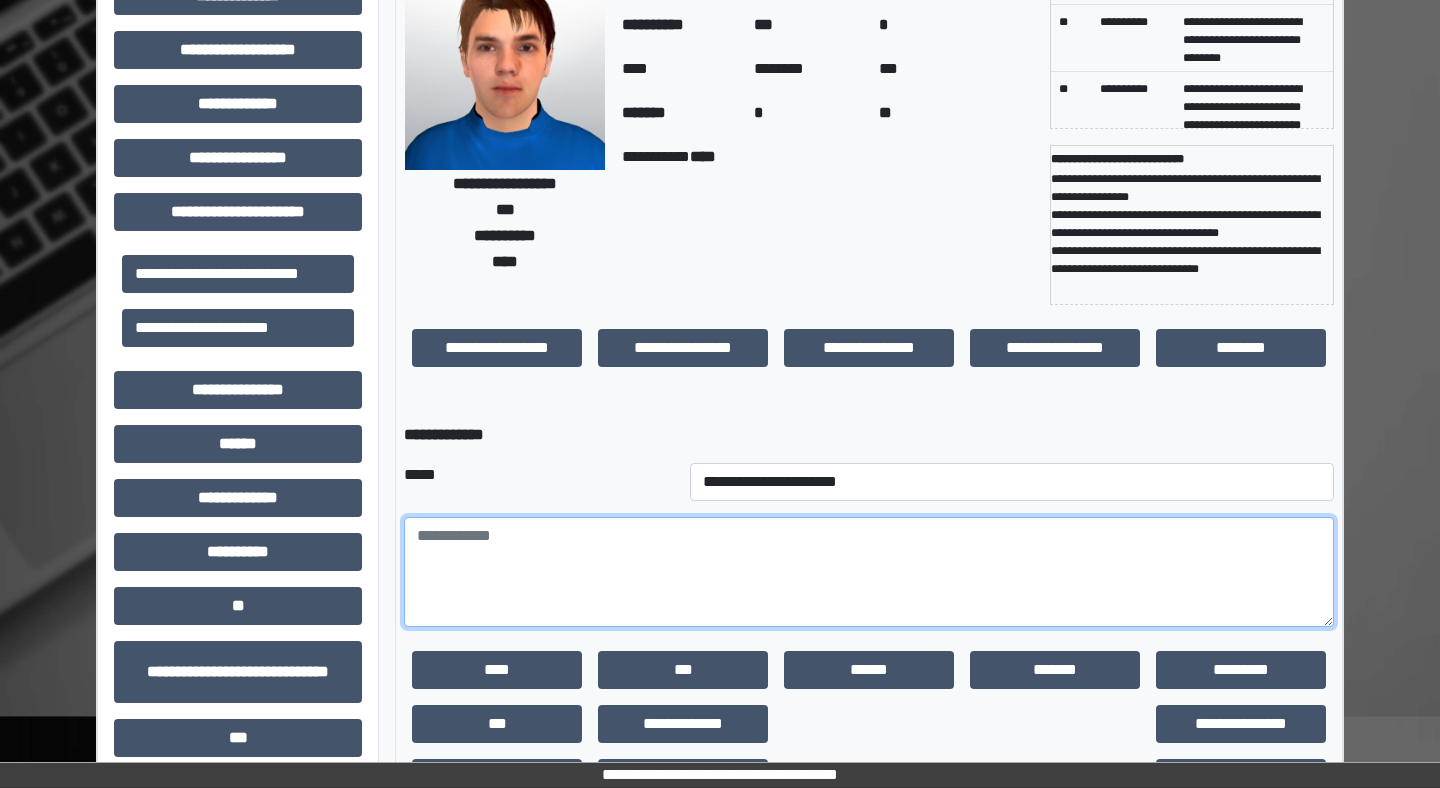 scroll, scrollTop: 147, scrollLeft: 0, axis: vertical 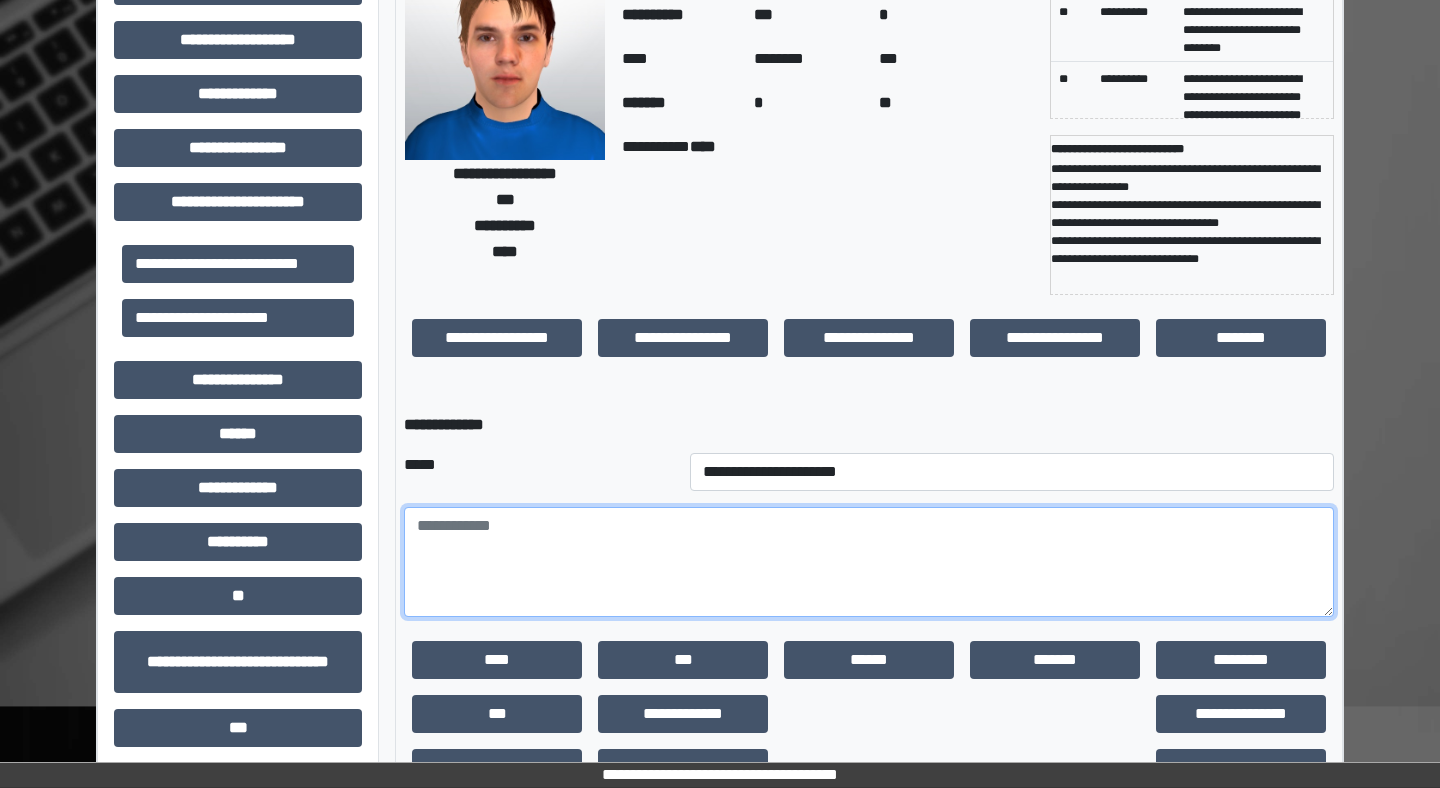 paste on "**********" 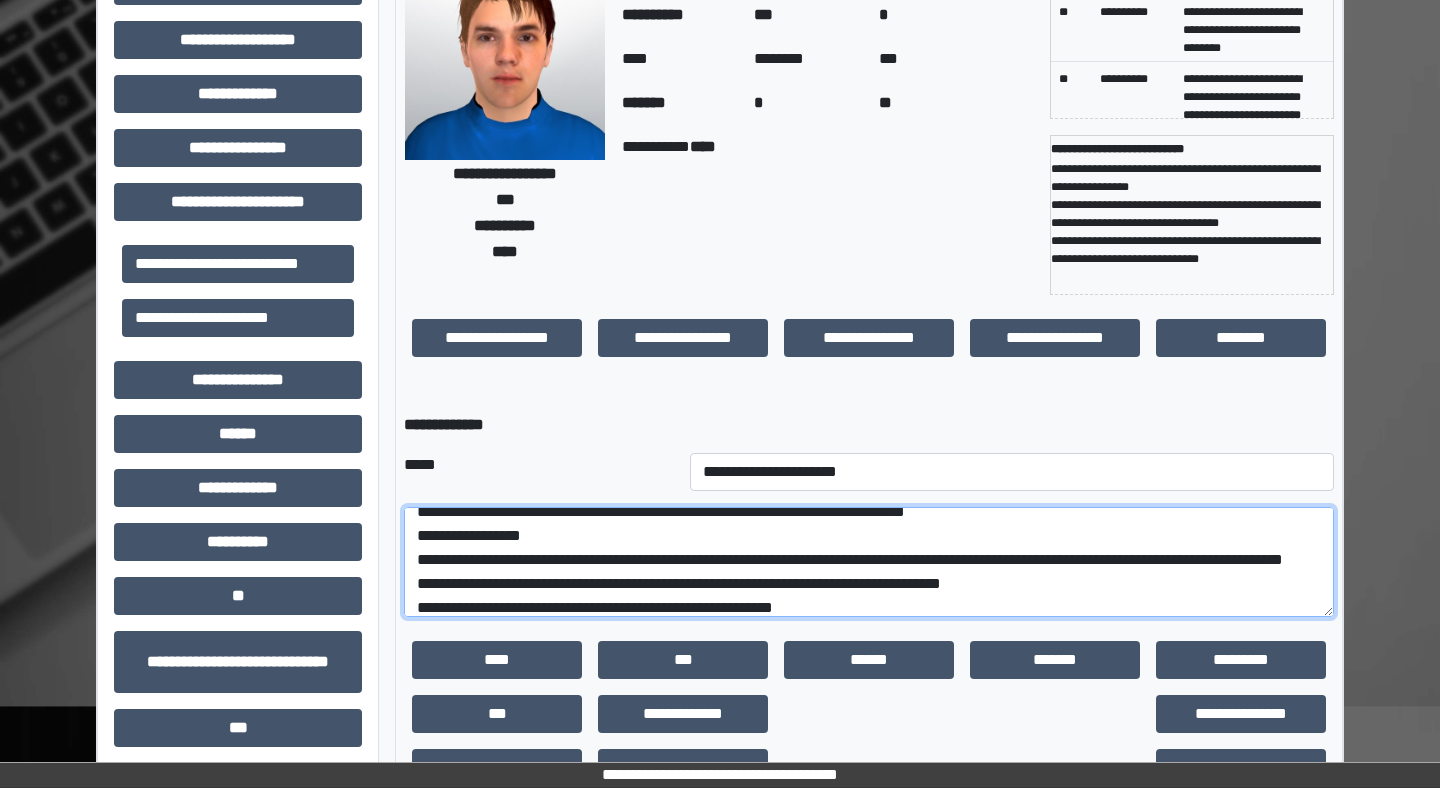 scroll, scrollTop: 0, scrollLeft: 0, axis: both 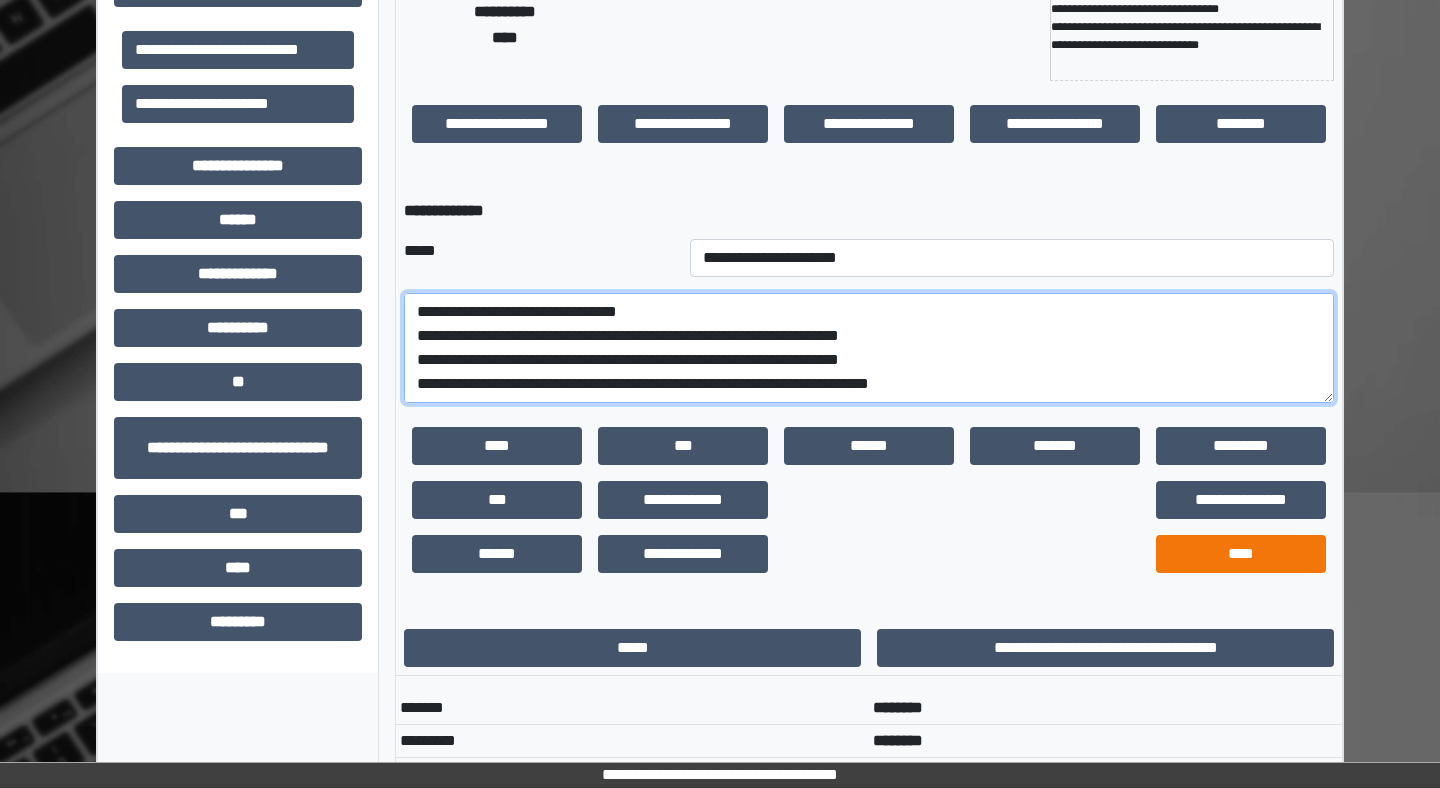 type on "**********" 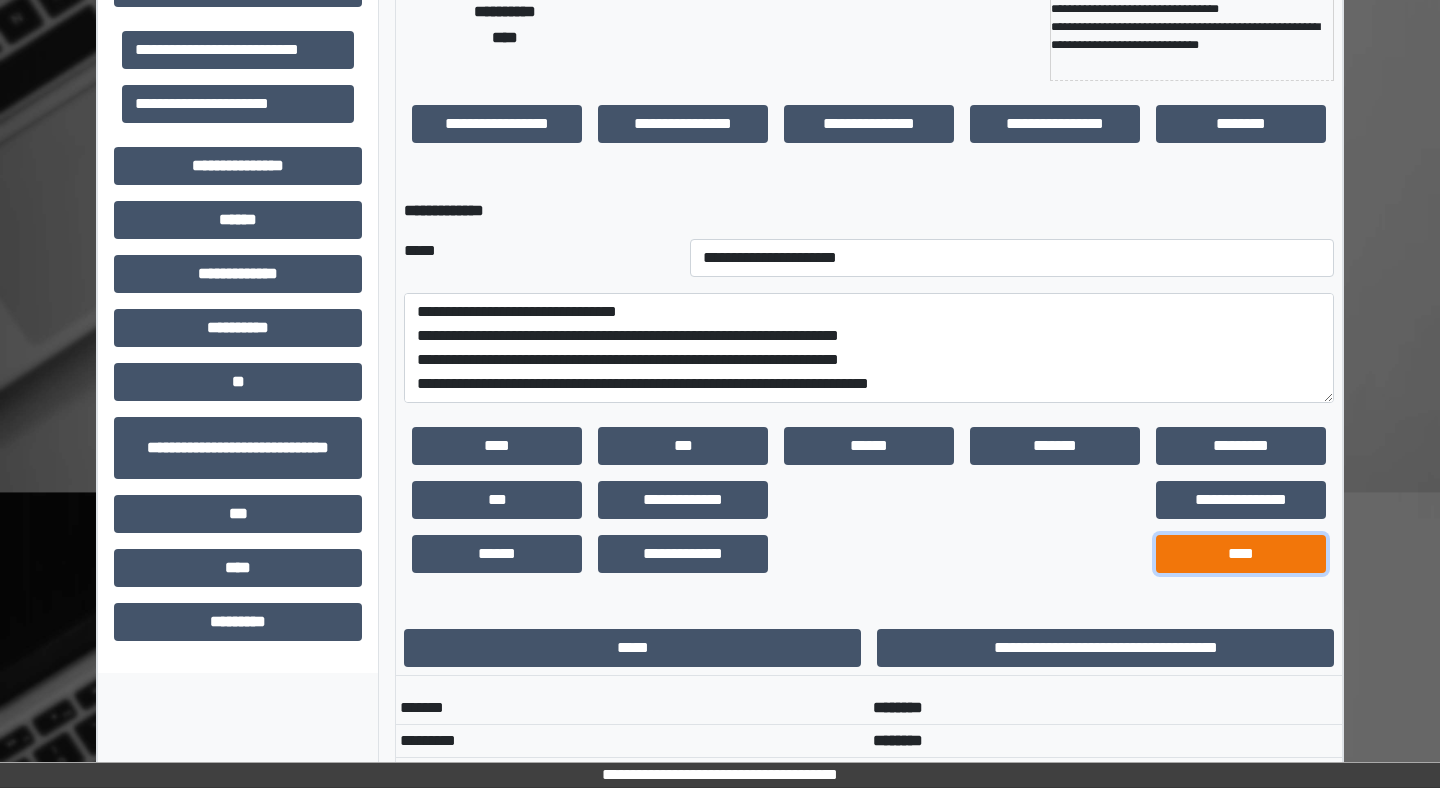 click on "****" at bounding box center (1241, 554) 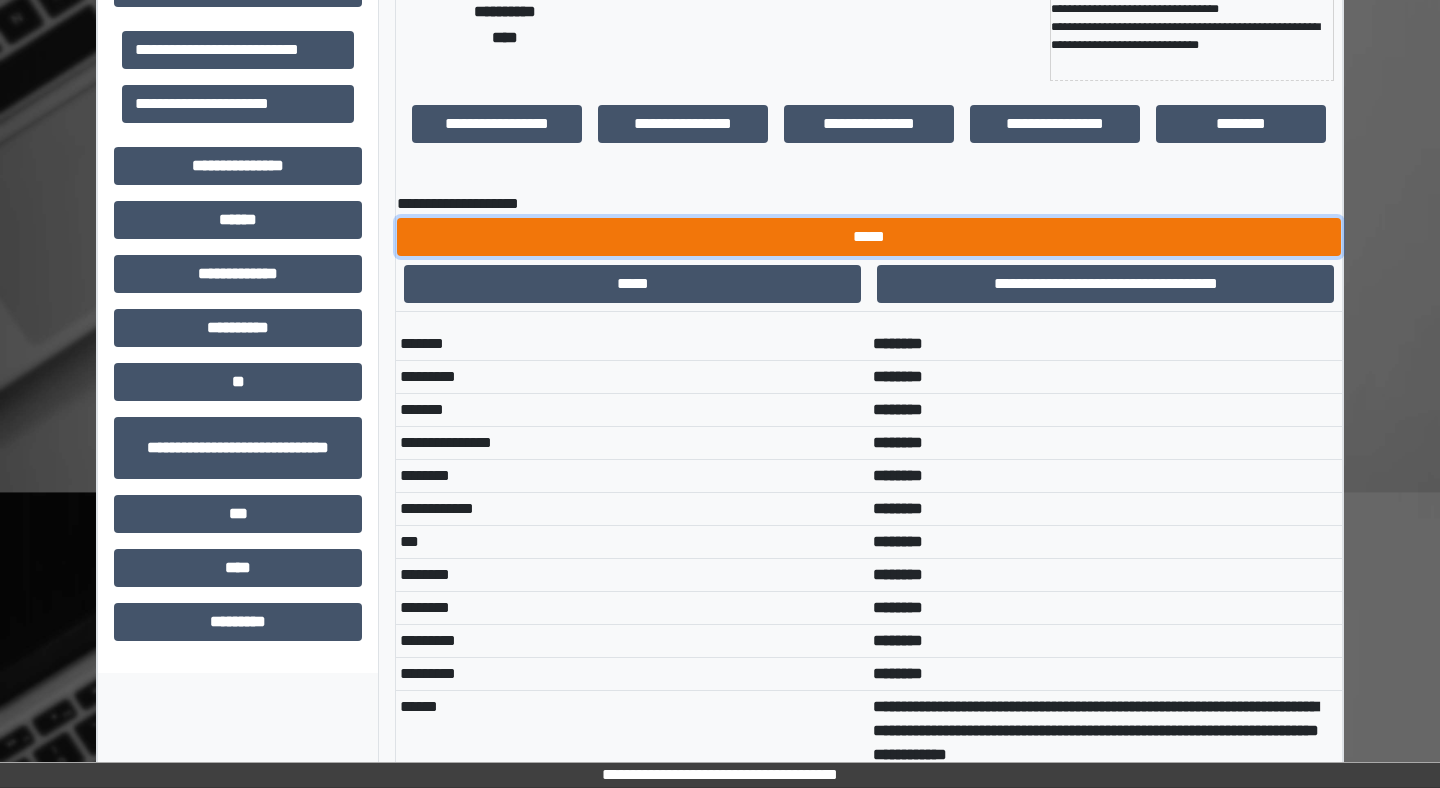 click on "*****" at bounding box center [869, 237] 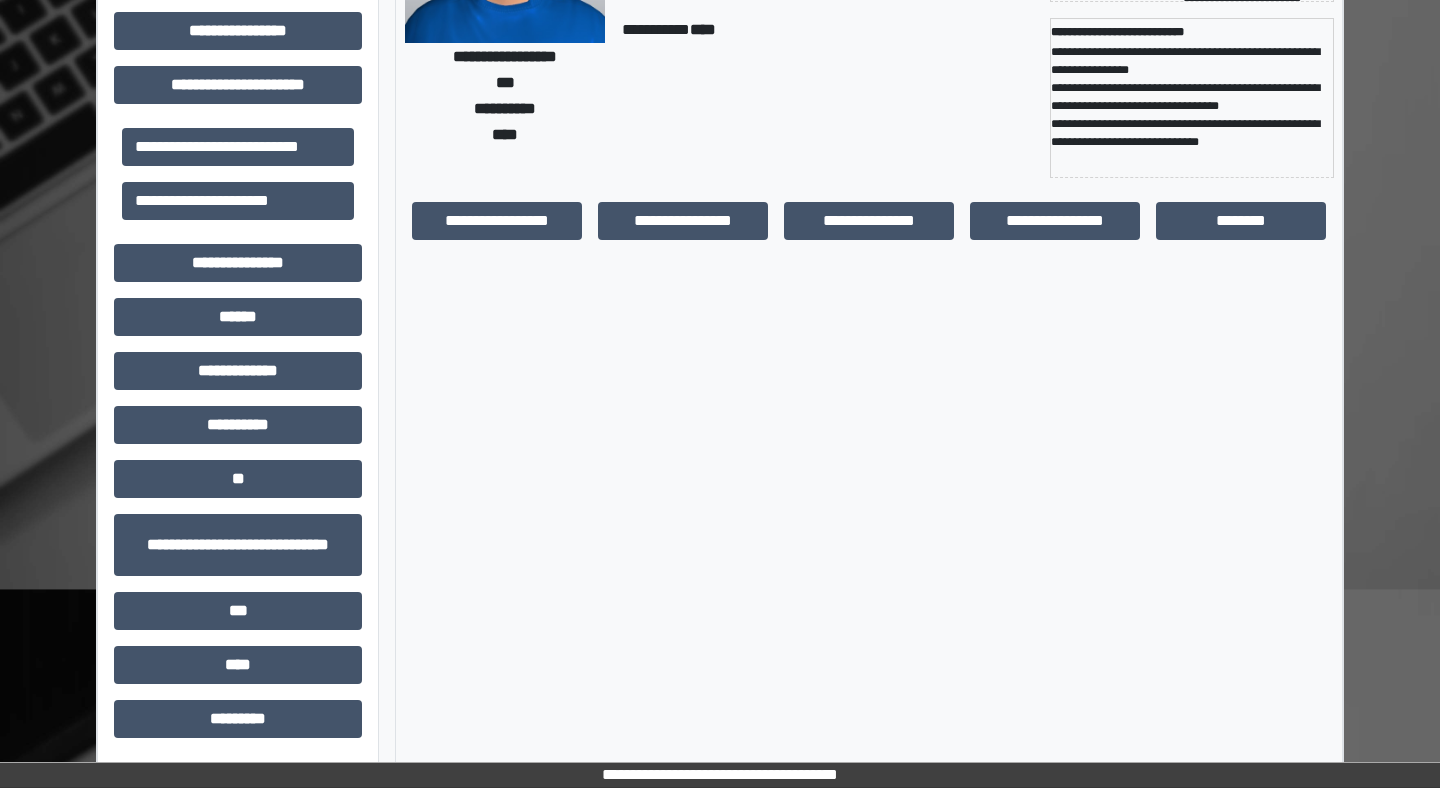 scroll, scrollTop: 0, scrollLeft: 0, axis: both 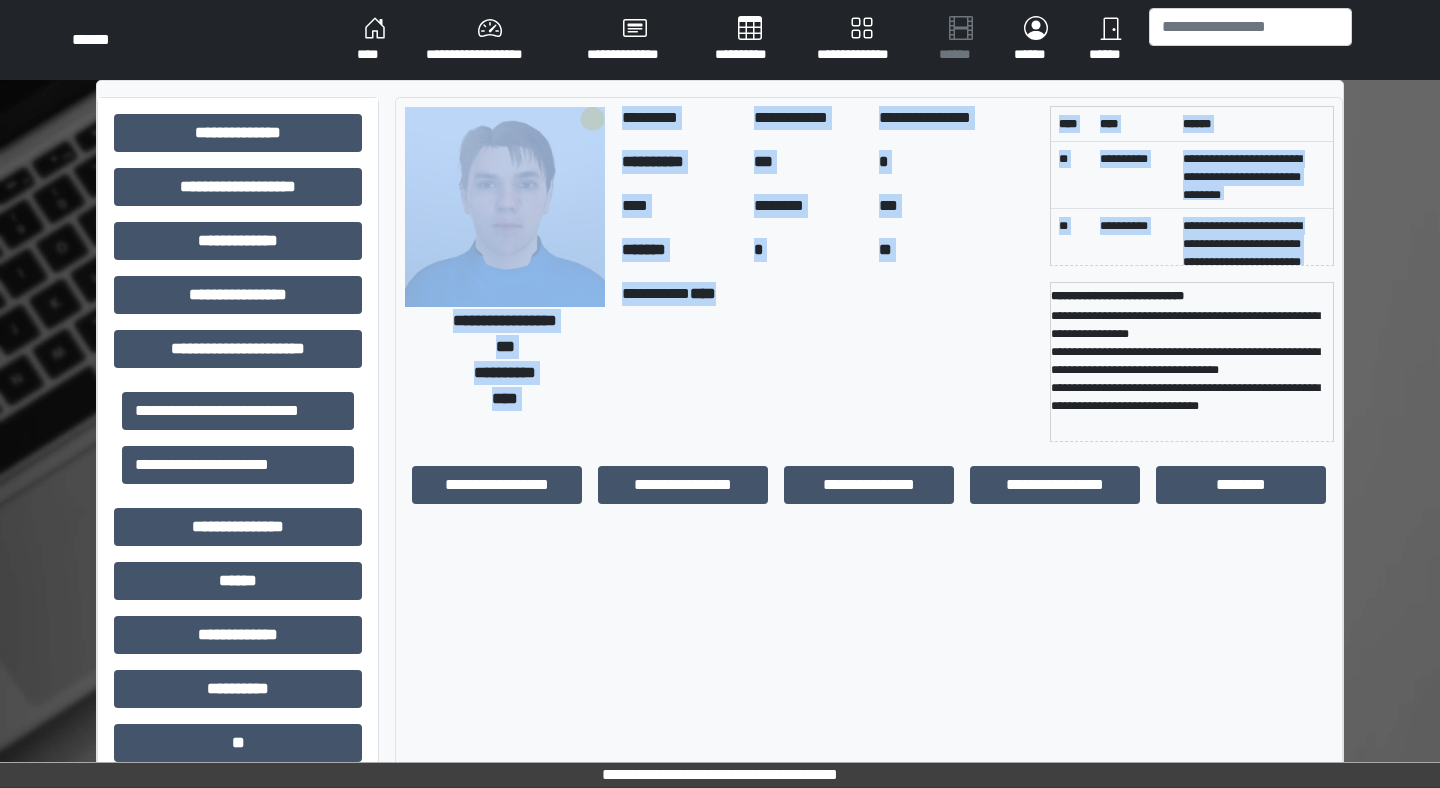 drag, startPoint x: 786, startPoint y: 312, endPoint x: 634, endPoint y: 96, distance: 264.1212 